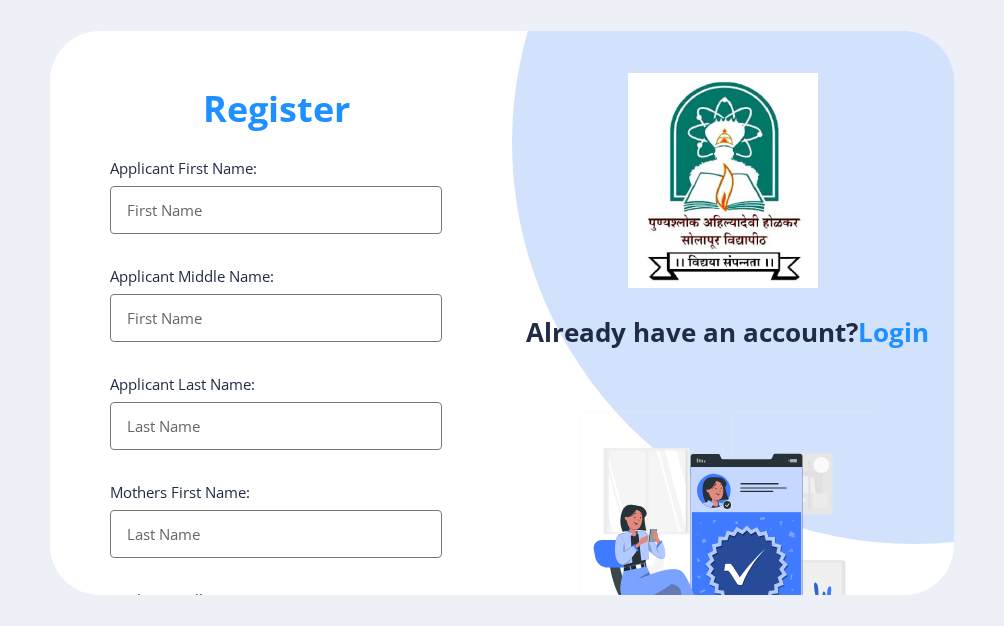 select 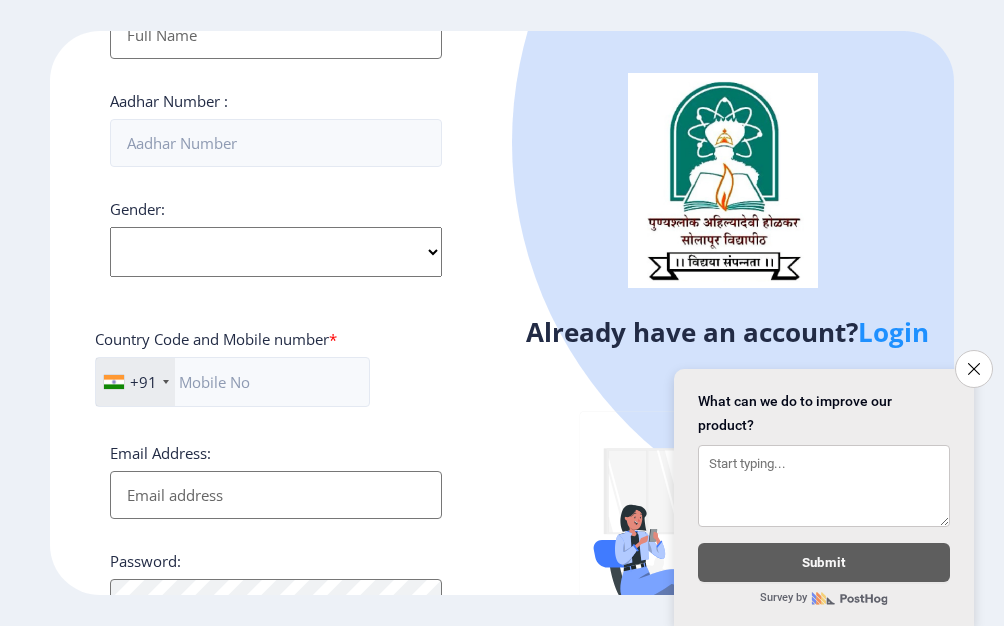 scroll, scrollTop: 829, scrollLeft: 0, axis: vertical 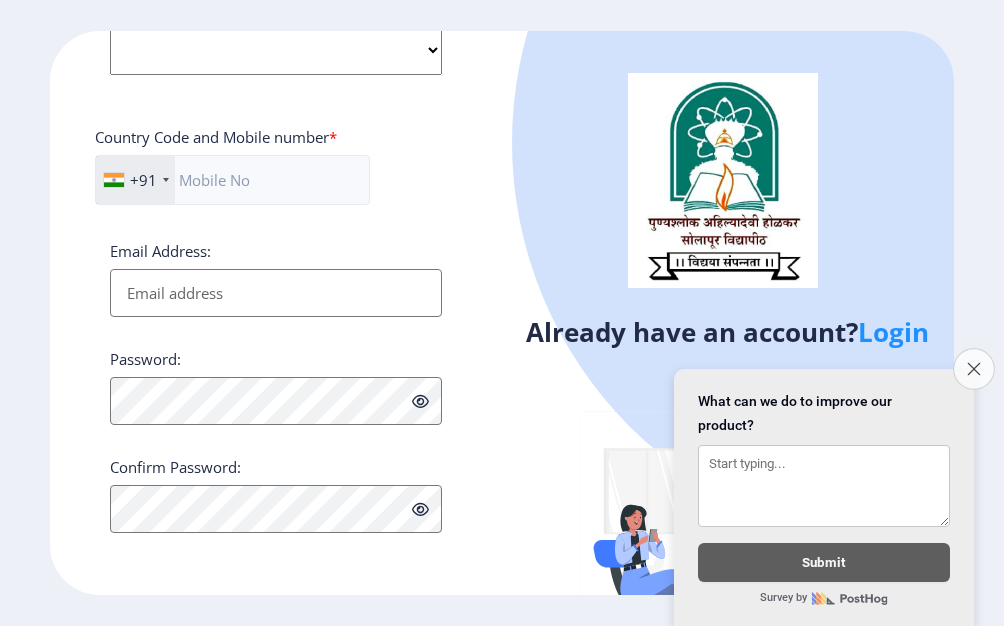 click 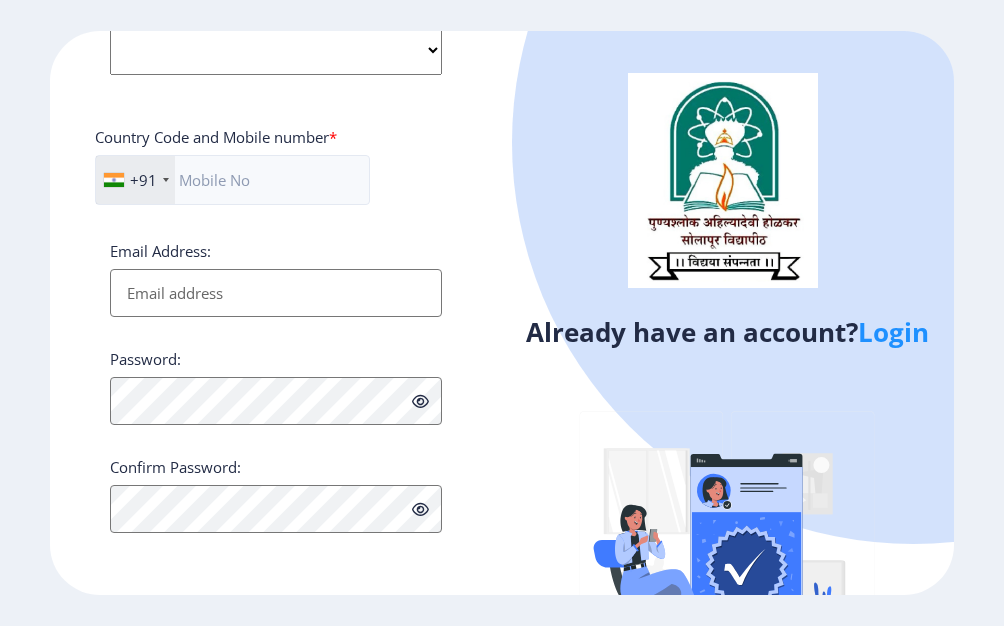 click on "Already have an account?  Login" 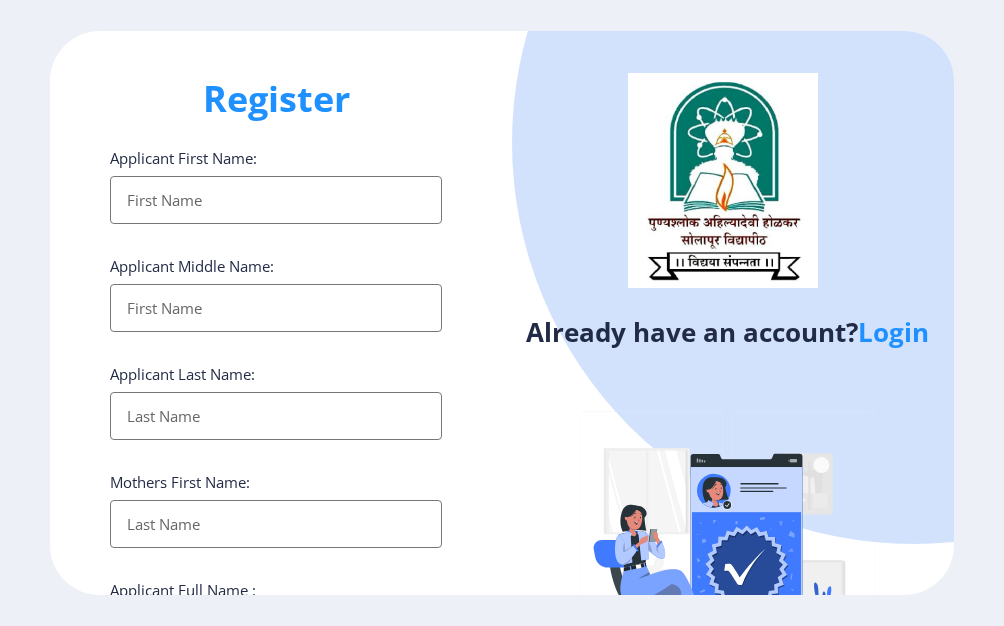 scroll, scrollTop: 0, scrollLeft: 0, axis: both 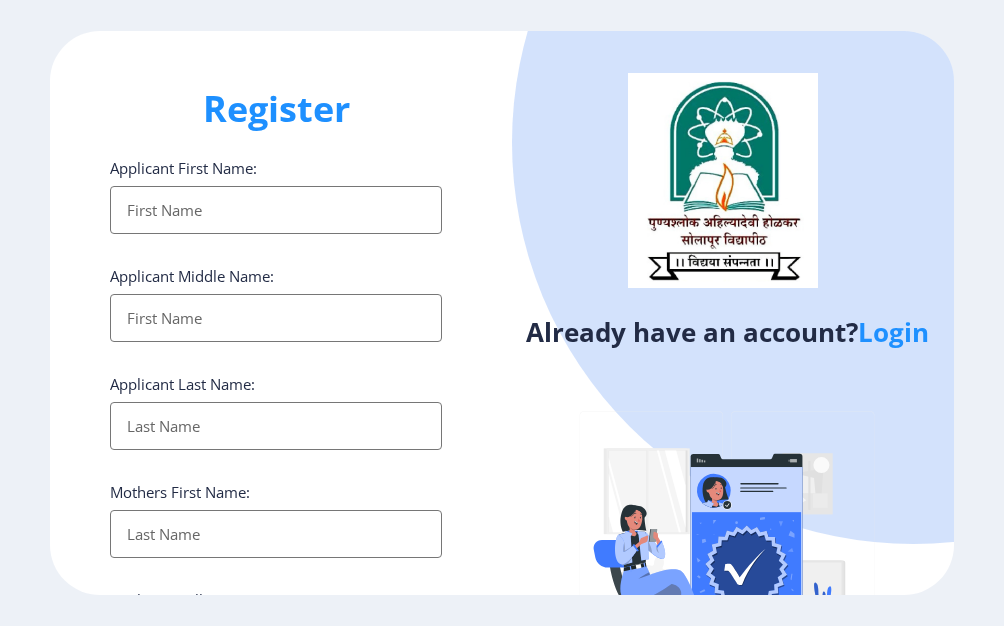 click on "Applicant First Name:" at bounding box center (276, 210) 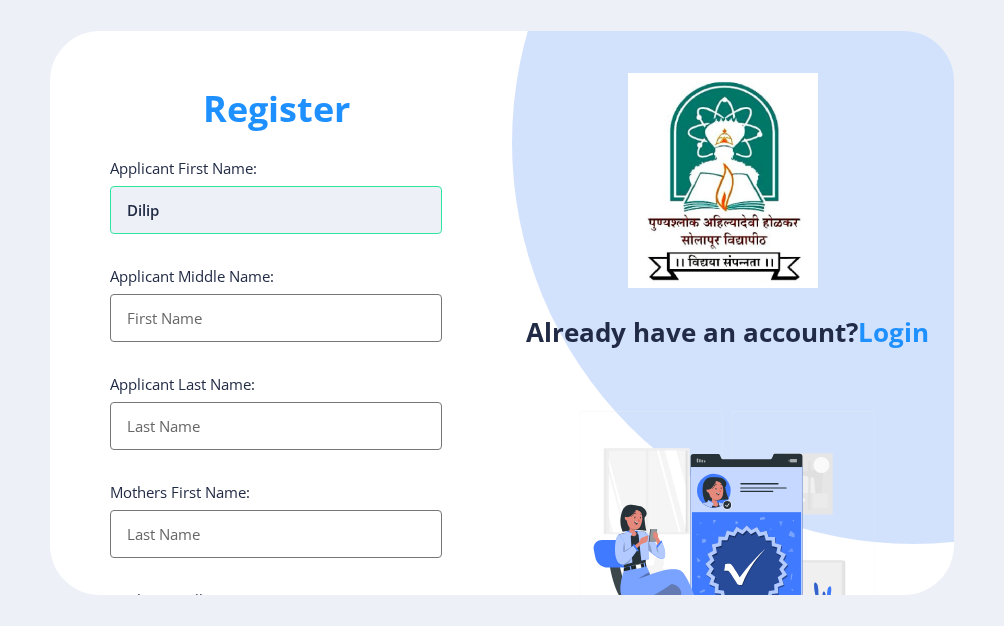 type on "Dilip" 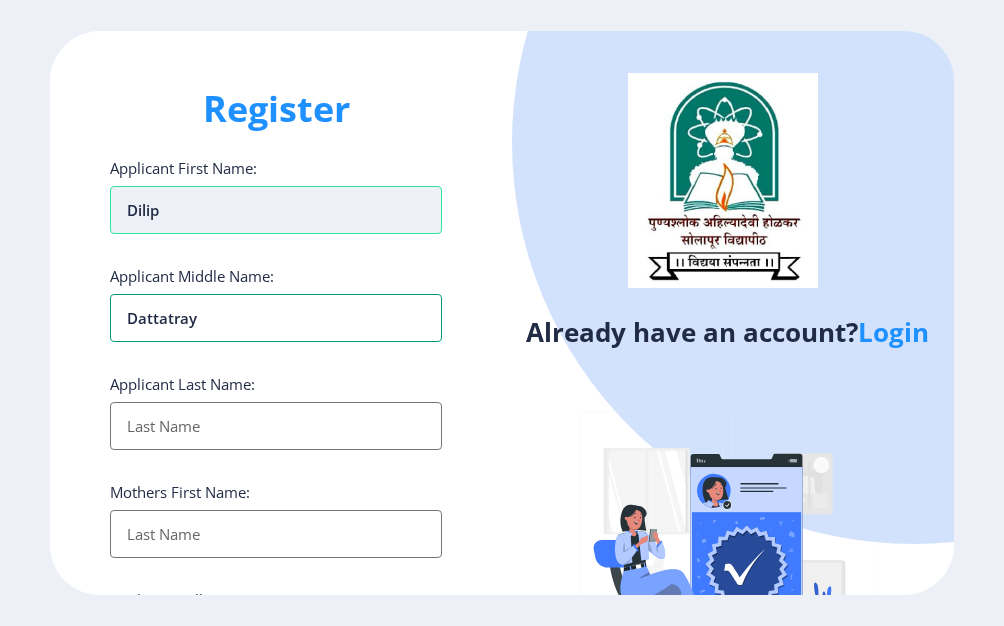 type on "Dattatray" 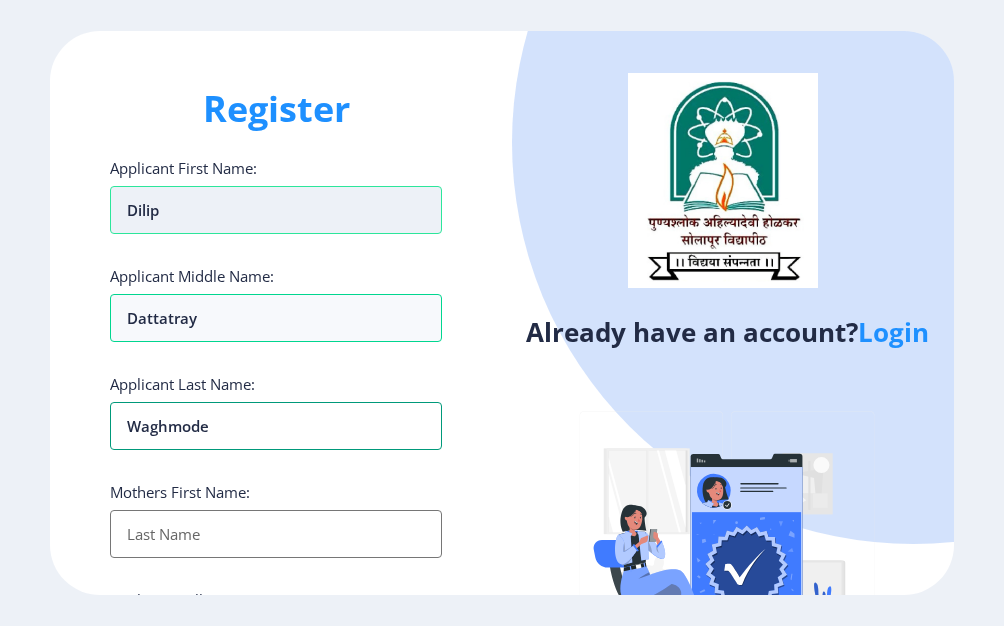 type on "Waghmode" 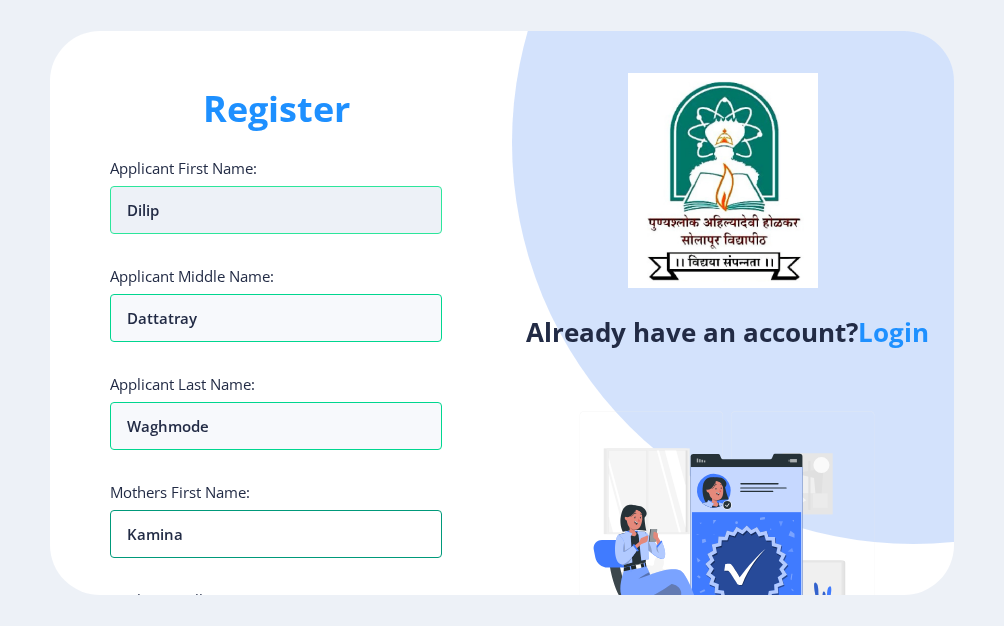 type on "Kamina" 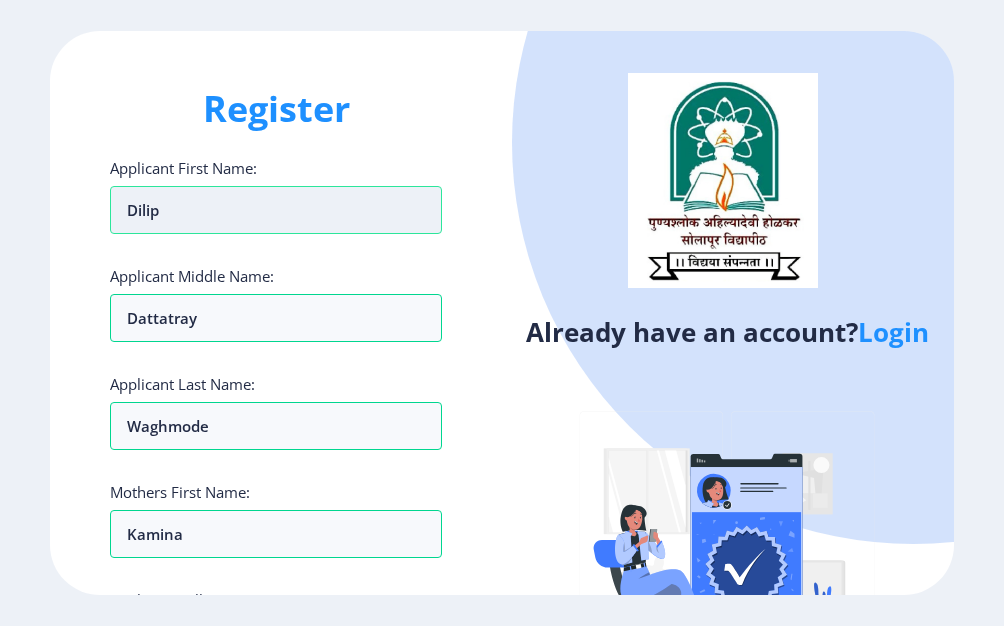 scroll, scrollTop: 349, scrollLeft: 0, axis: vertical 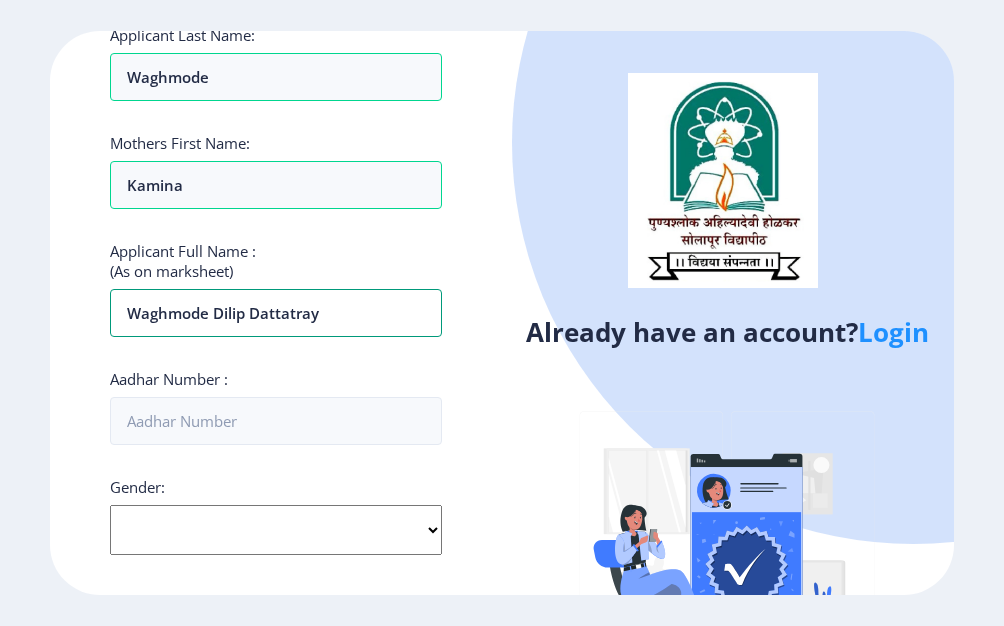type on "Waghmode Dilip Dattatray" 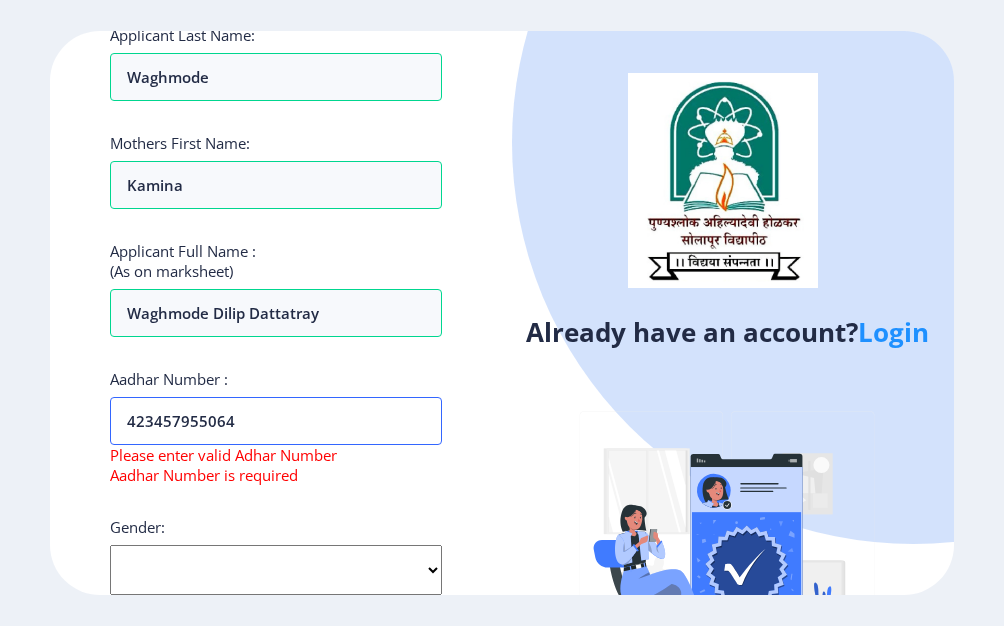 type on "423457955064" 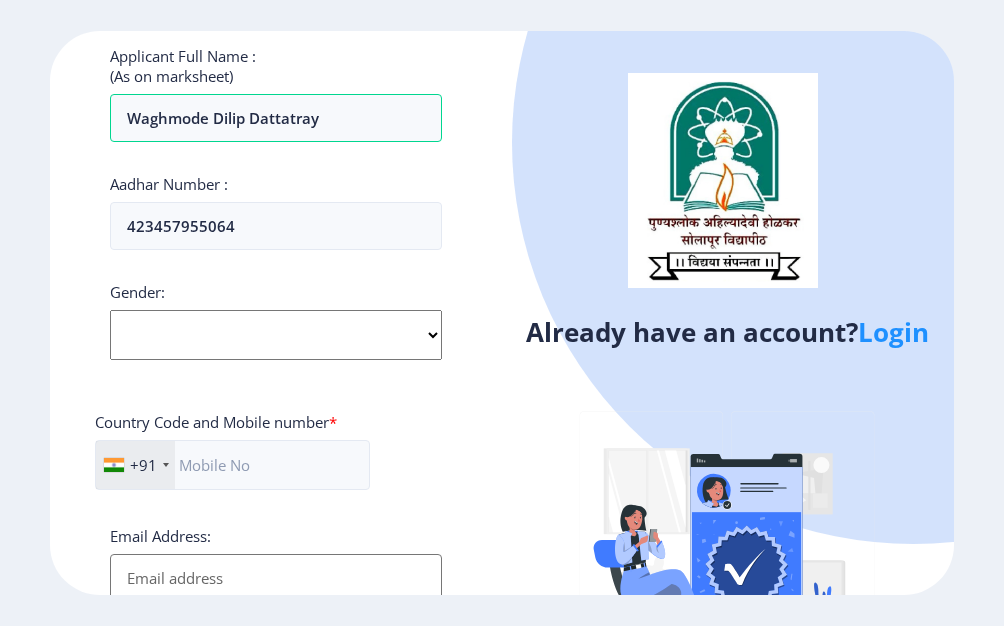 scroll, scrollTop: 549, scrollLeft: 0, axis: vertical 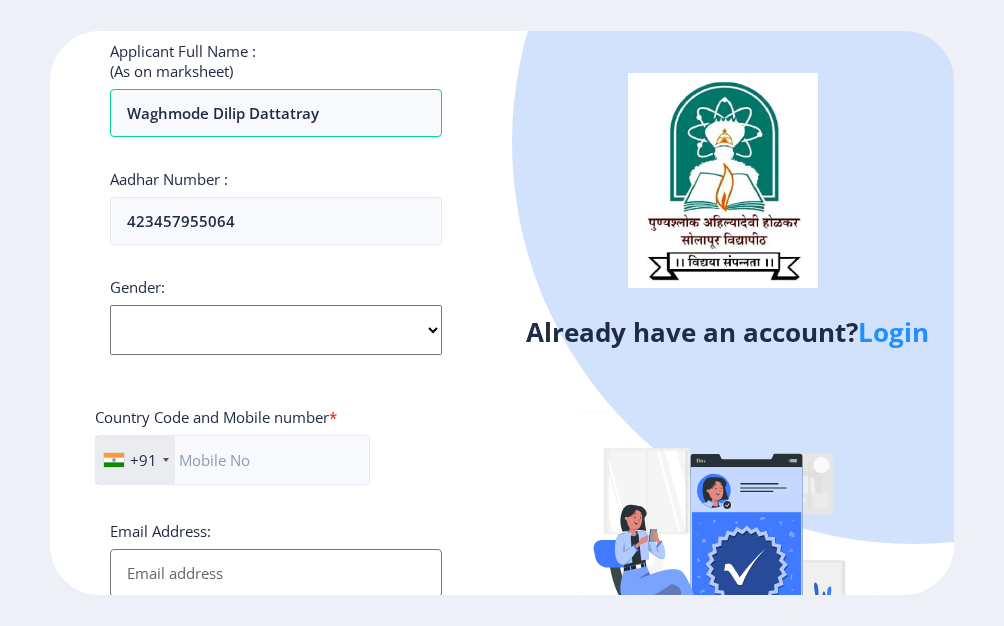 click on "Select Gender Male Female Other" 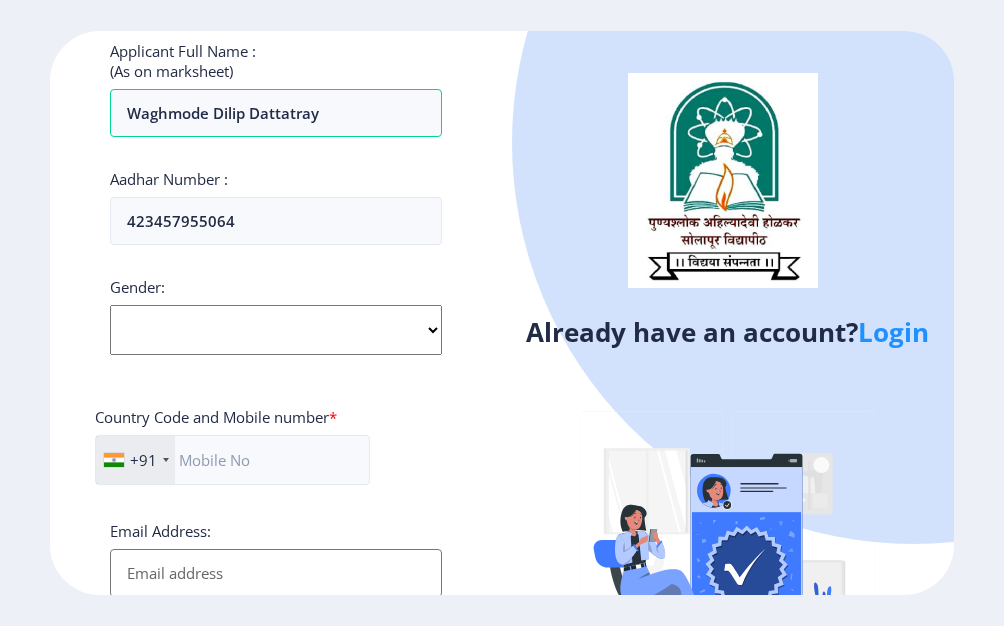 select on "Male" 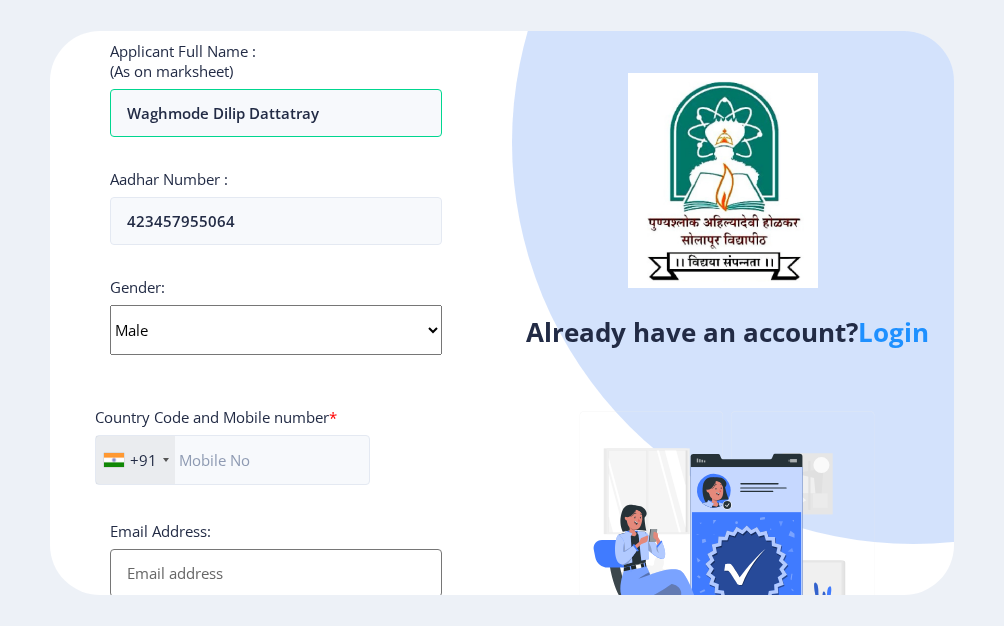 click on "Select Gender Male Female Other" 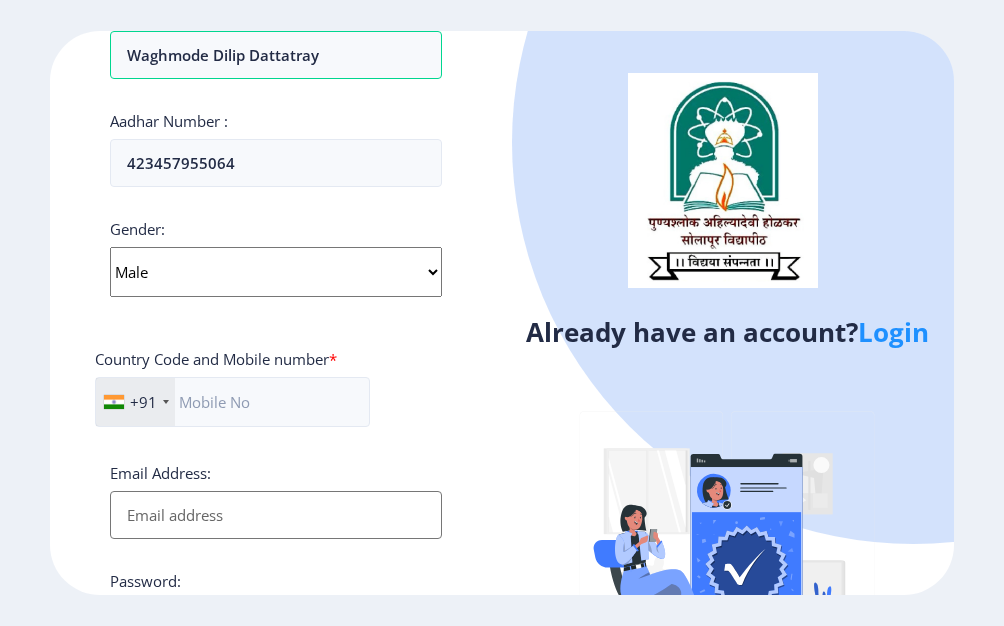 scroll, scrollTop: 749, scrollLeft: 0, axis: vertical 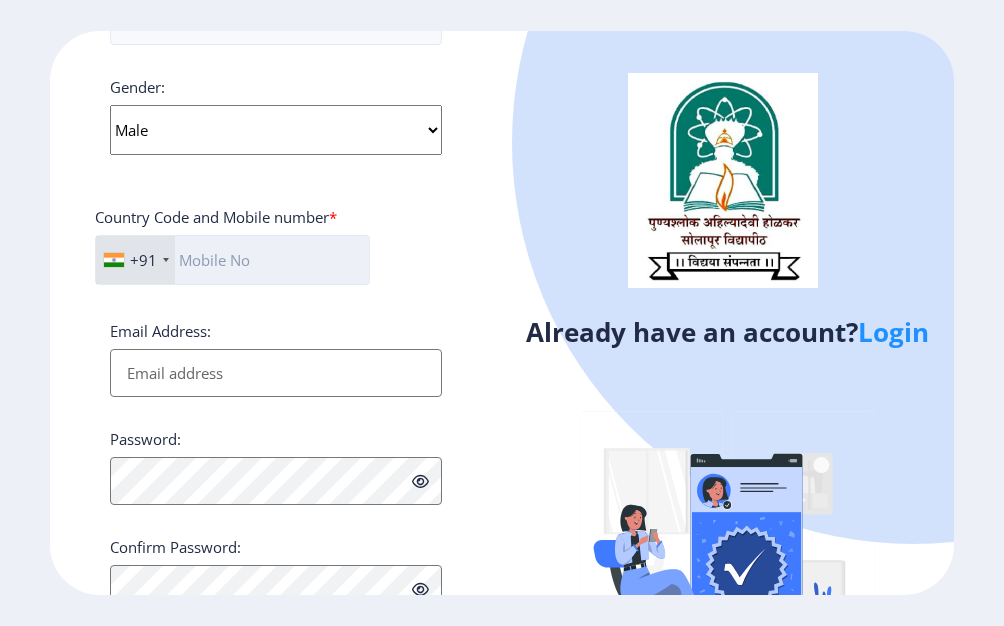 click 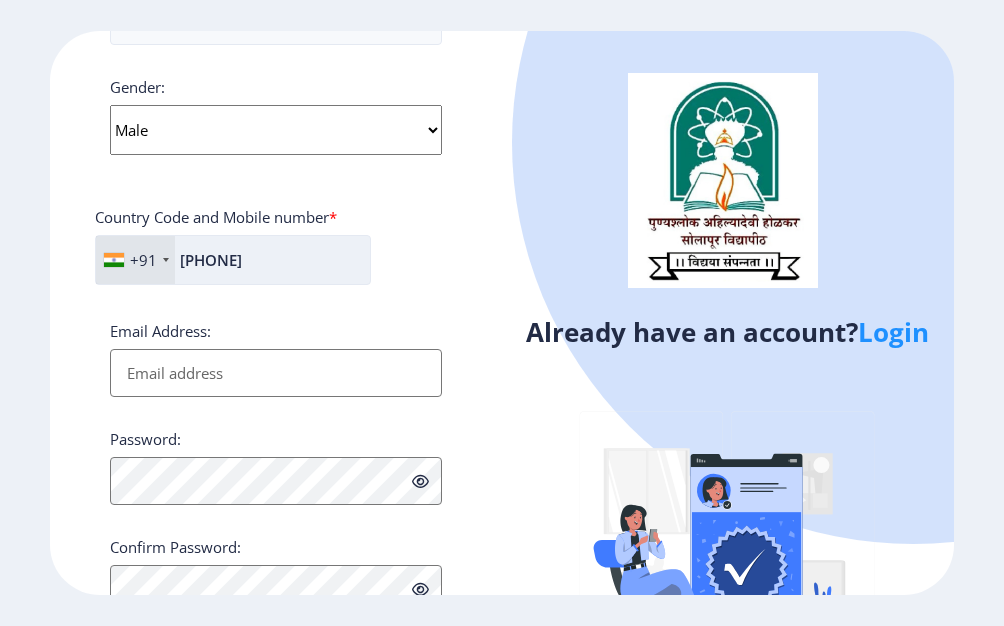 type on "[PHONE]" 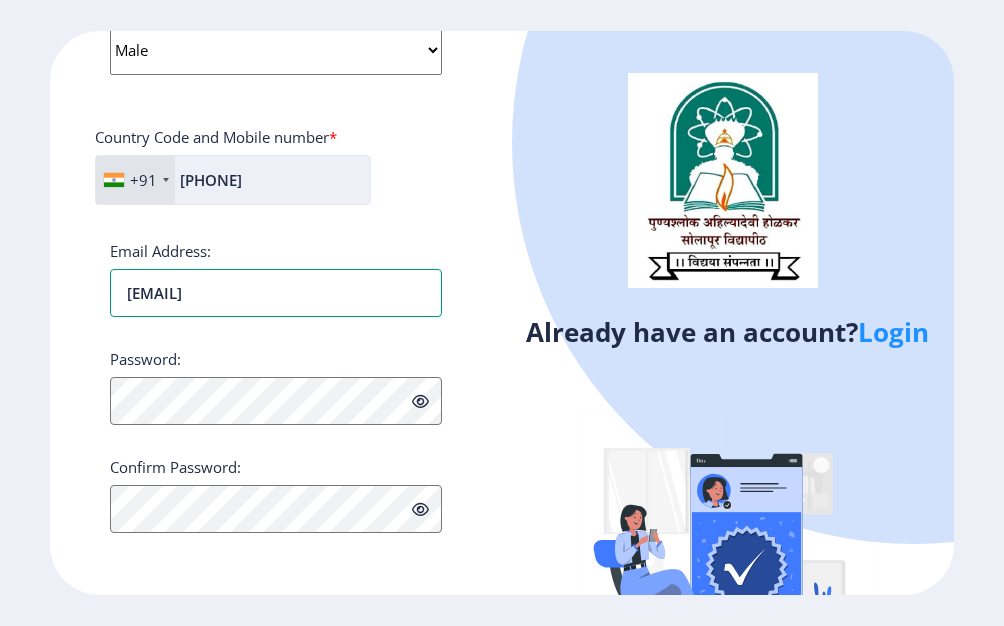 type on "[EMAIL]" 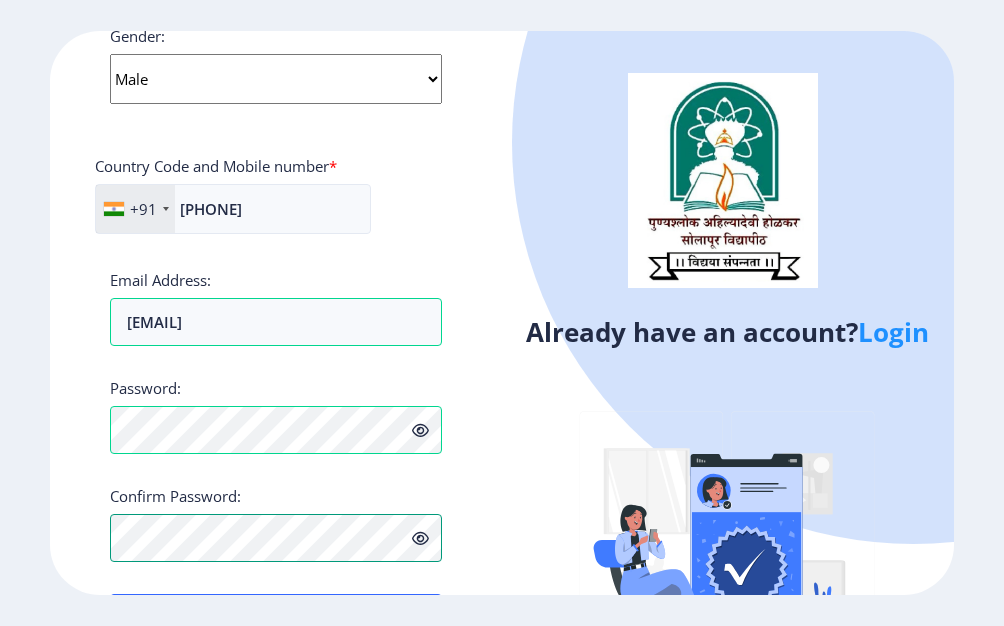 scroll, scrollTop: 877, scrollLeft: 0, axis: vertical 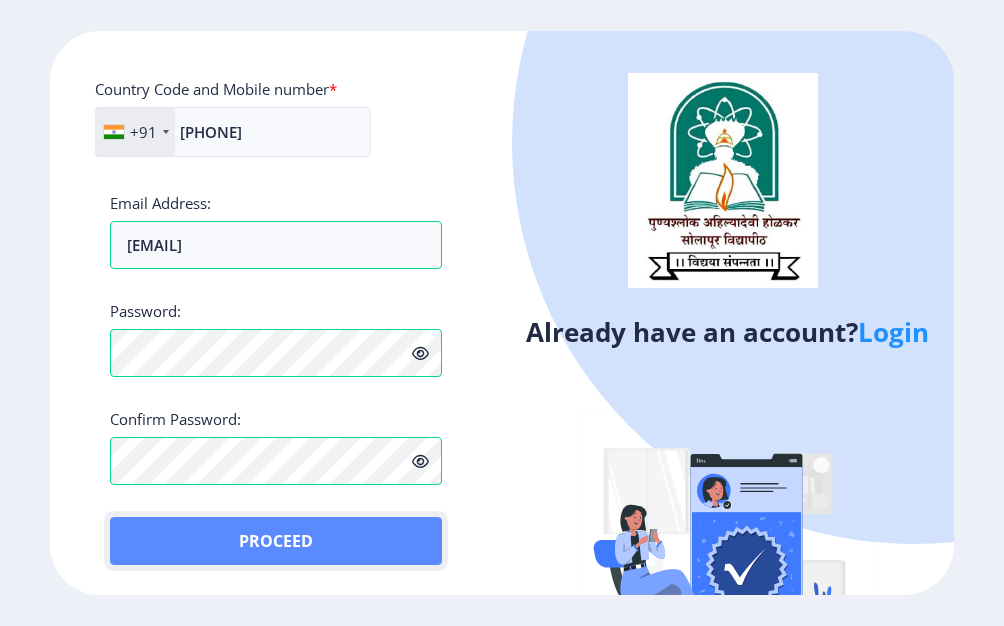 click on "Proceed" 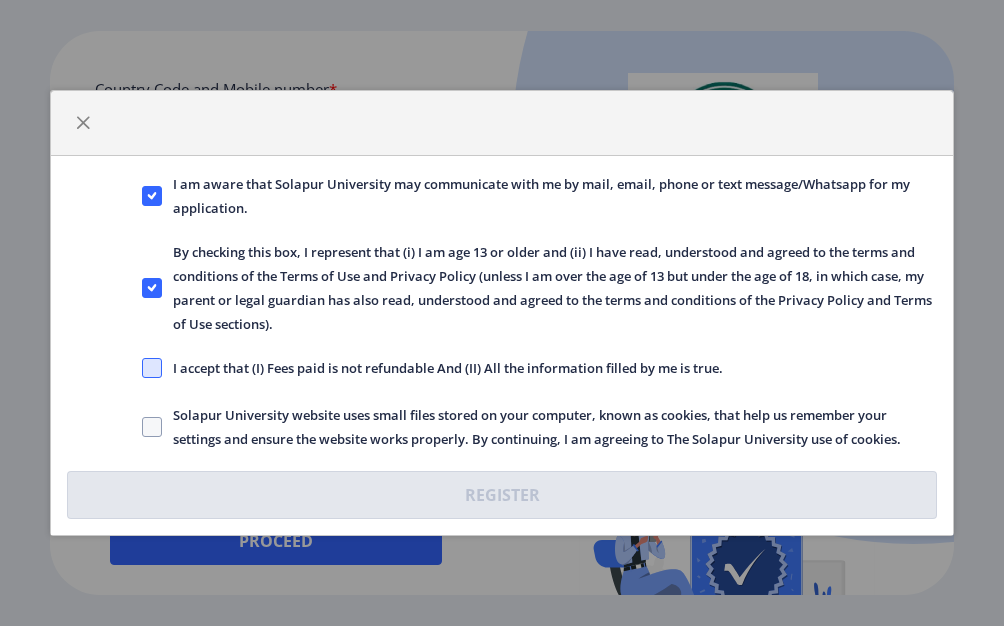 click 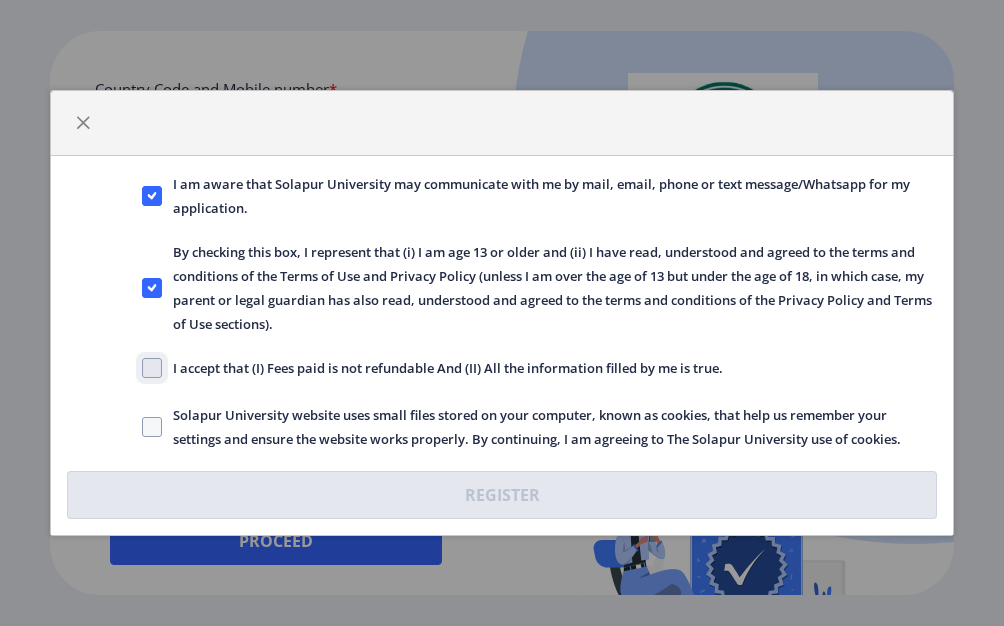 click on "I accept that (I) Fees paid is not refundable And (II) All the information filled by me is true." 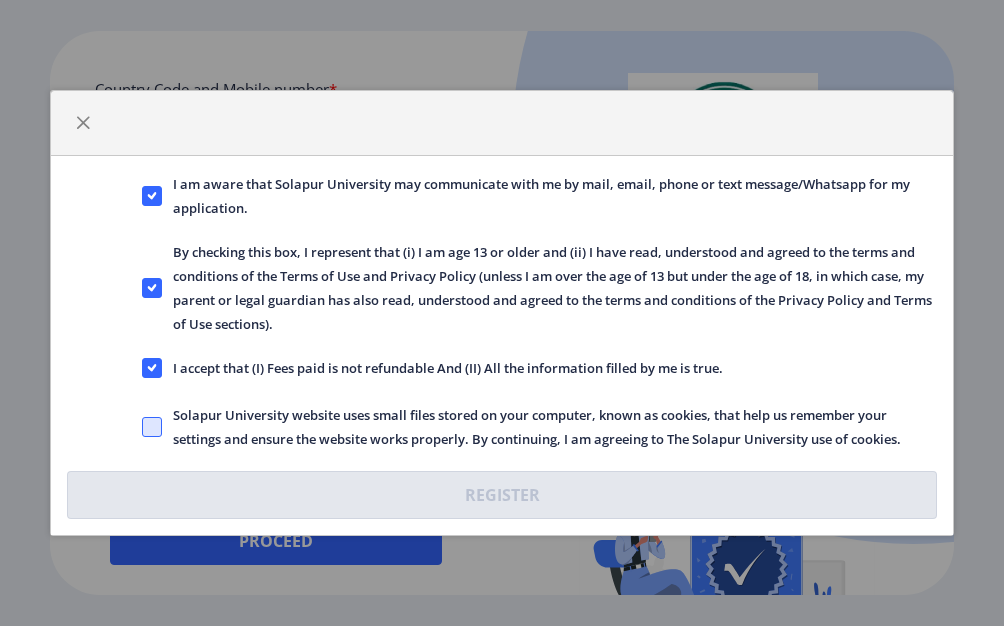 drag, startPoint x: 151, startPoint y: 417, endPoint x: 160, endPoint y: 433, distance: 18.35756 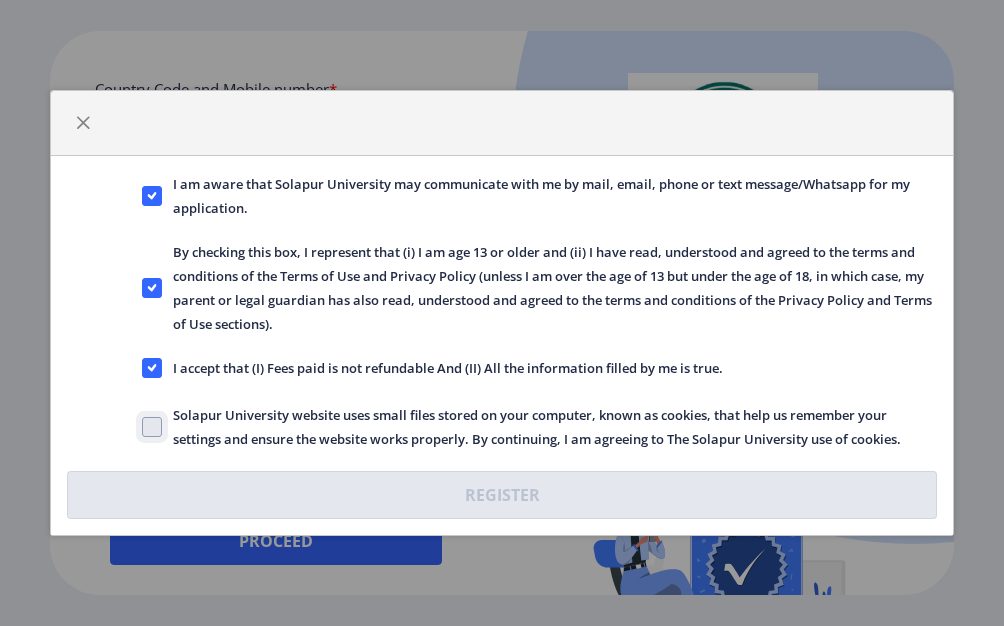 click on "Solapur University website uses small files stored on your computer, known as cookies, that help us remember your settings and ensure the website works properly. By continuing, I am agreeing to The Solapur University use of cookies." 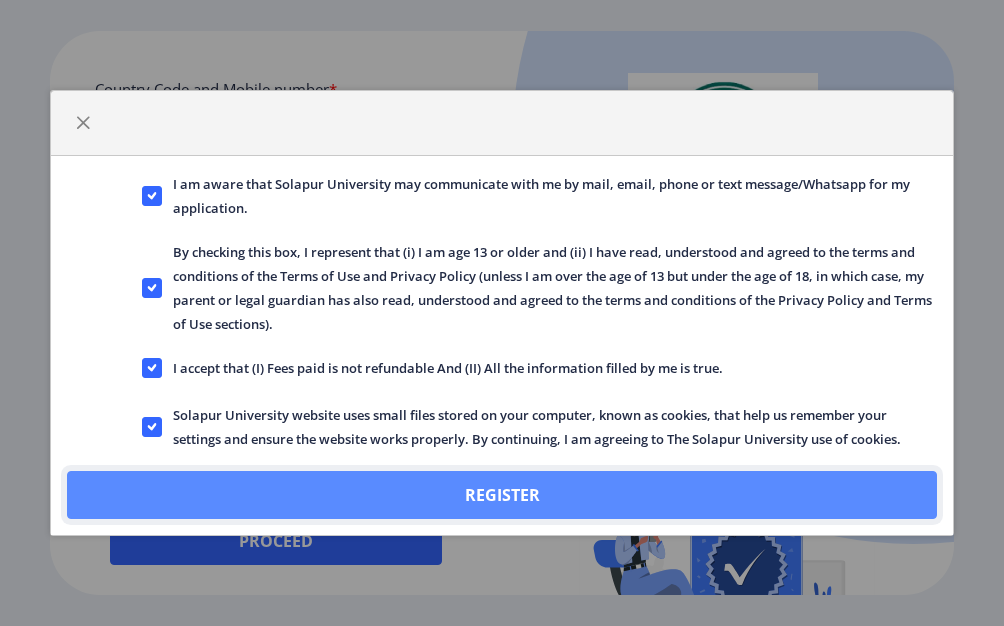 click on "Register" 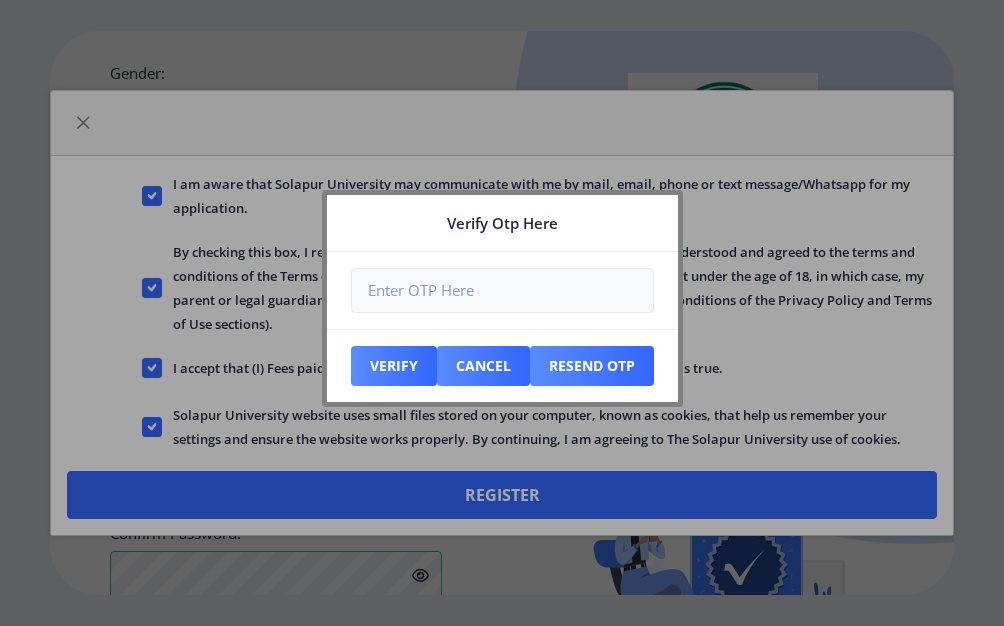 scroll, scrollTop: 991, scrollLeft: 0, axis: vertical 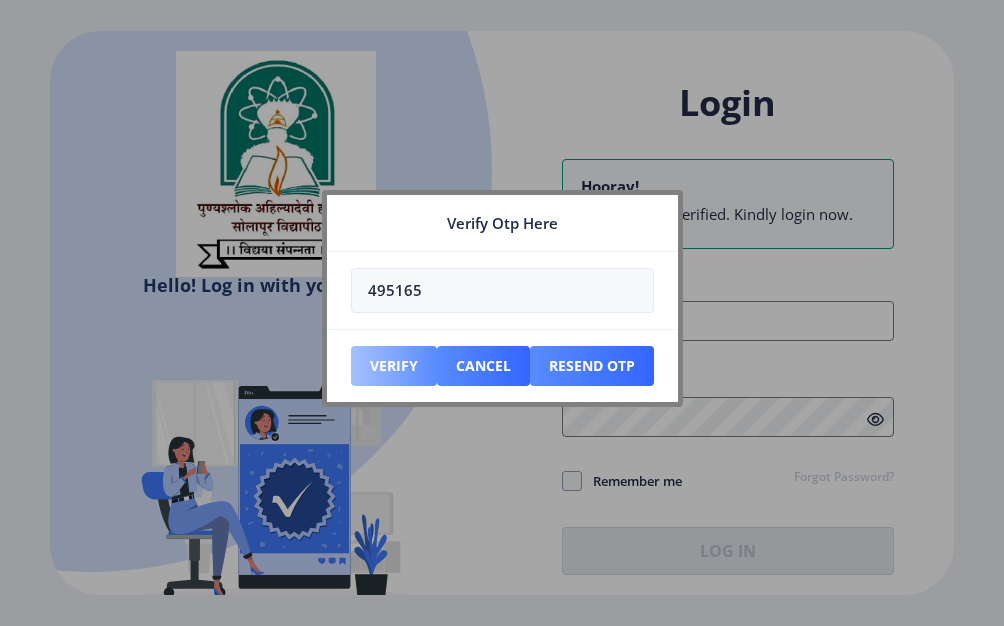 type on "495165" 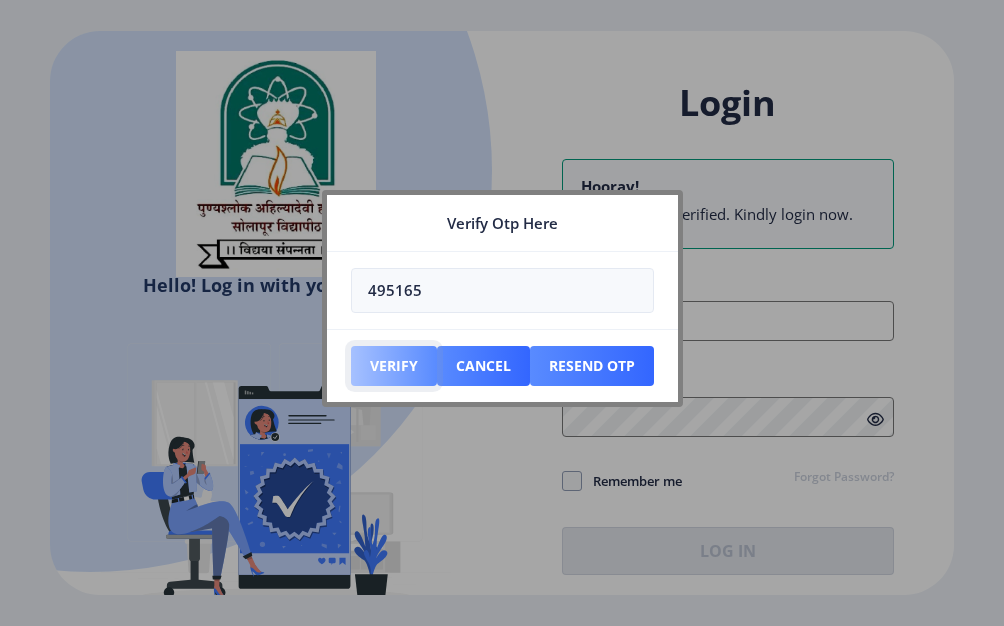 click on "Verify" at bounding box center [394, 366] 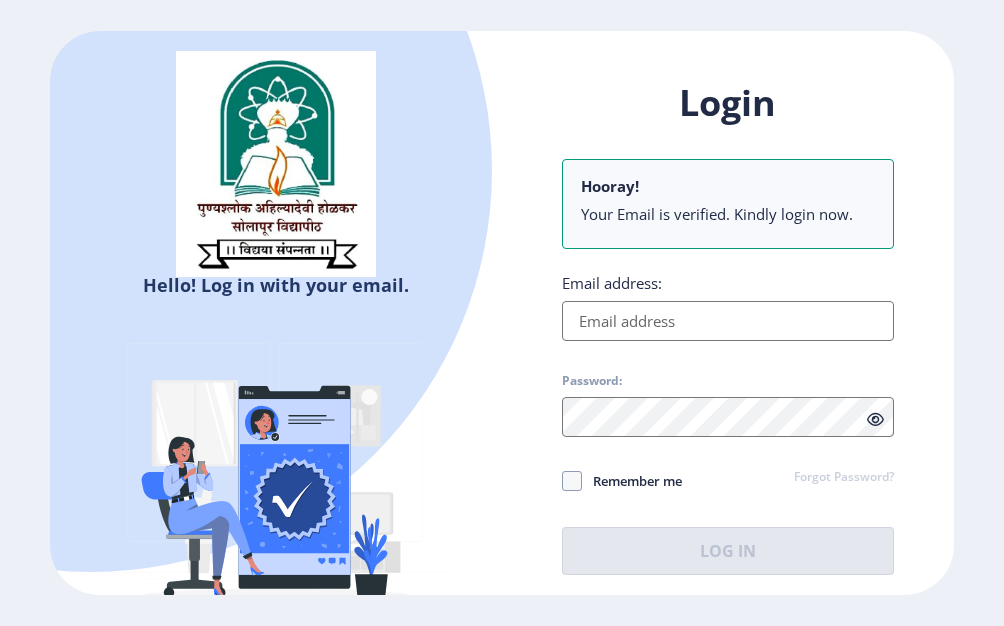 click on "Email address:" at bounding box center [728, 321] 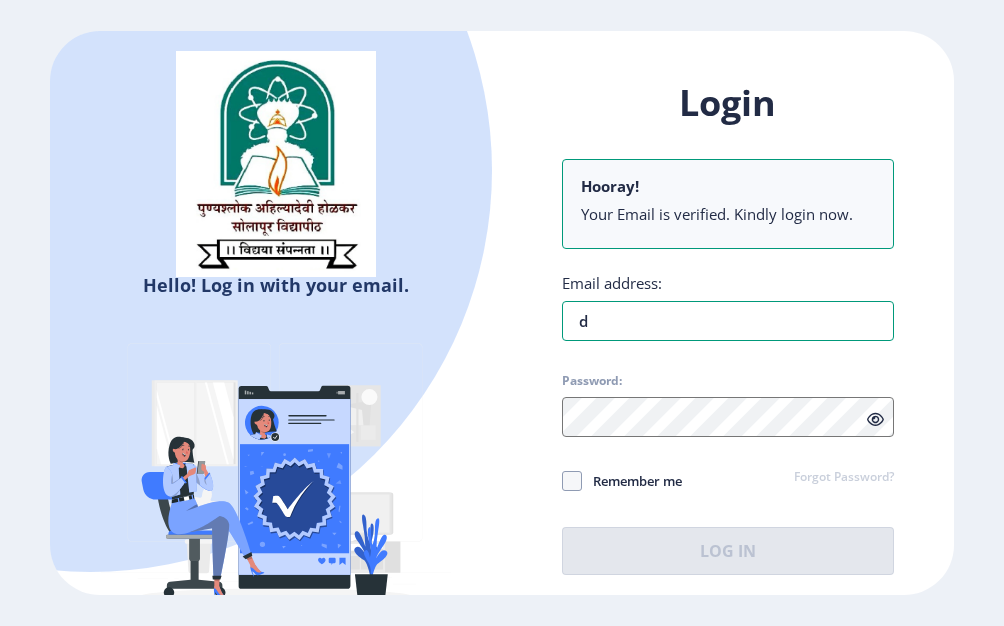 scroll, scrollTop: 0, scrollLeft: 0, axis: both 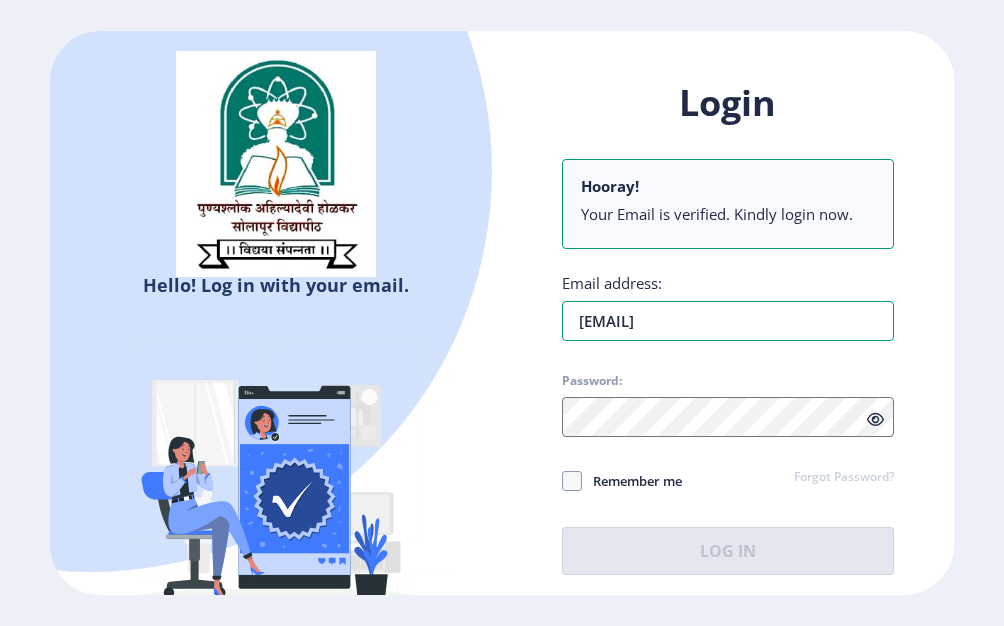 type on "[EMAIL]" 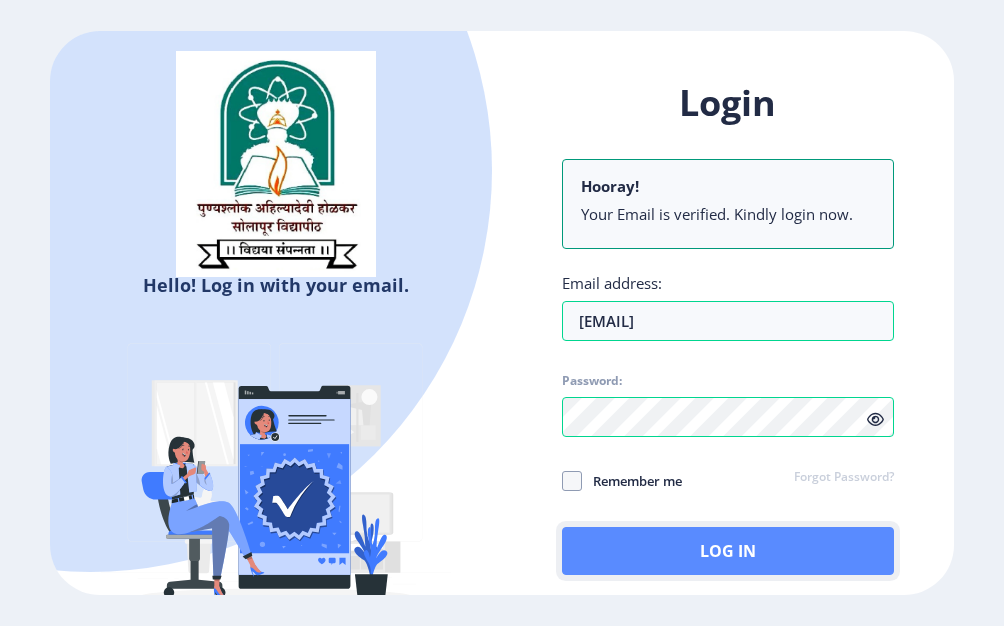 click on "Log In" 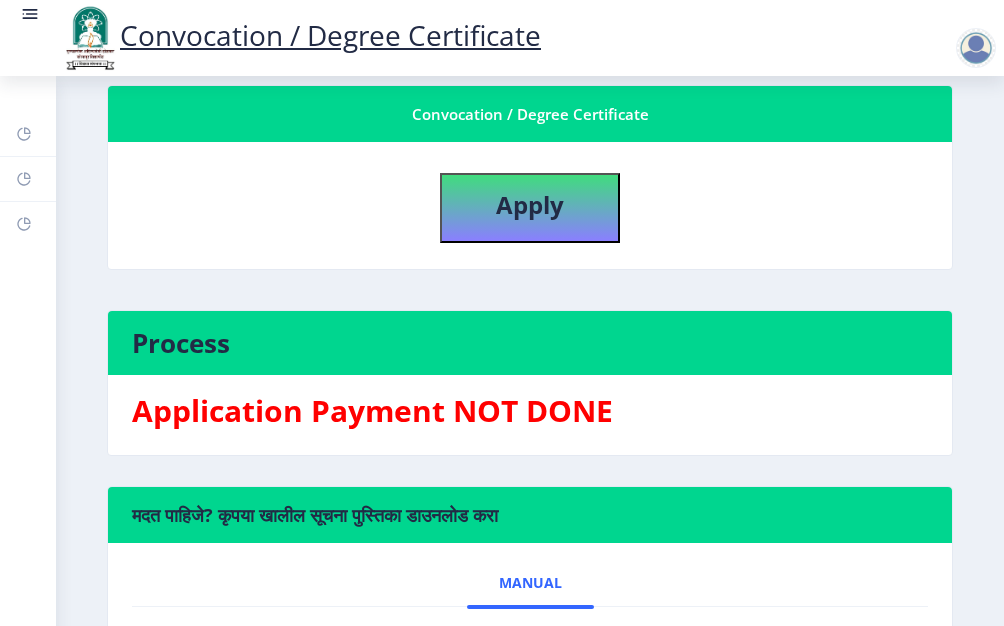scroll, scrollTop: 400, scrollLeft: 0, axis: vertical 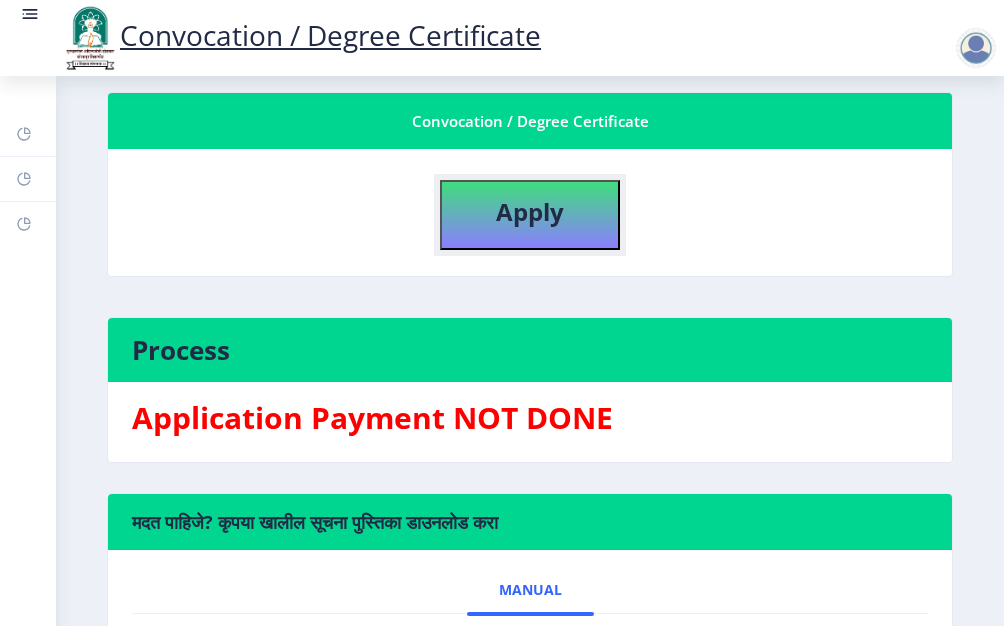 click on "Apply" 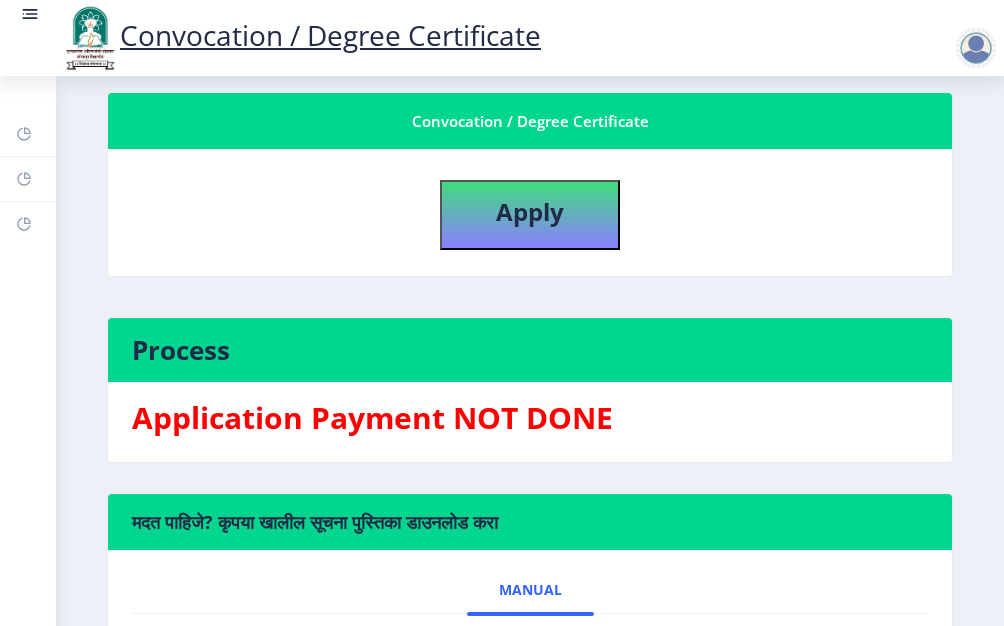 select 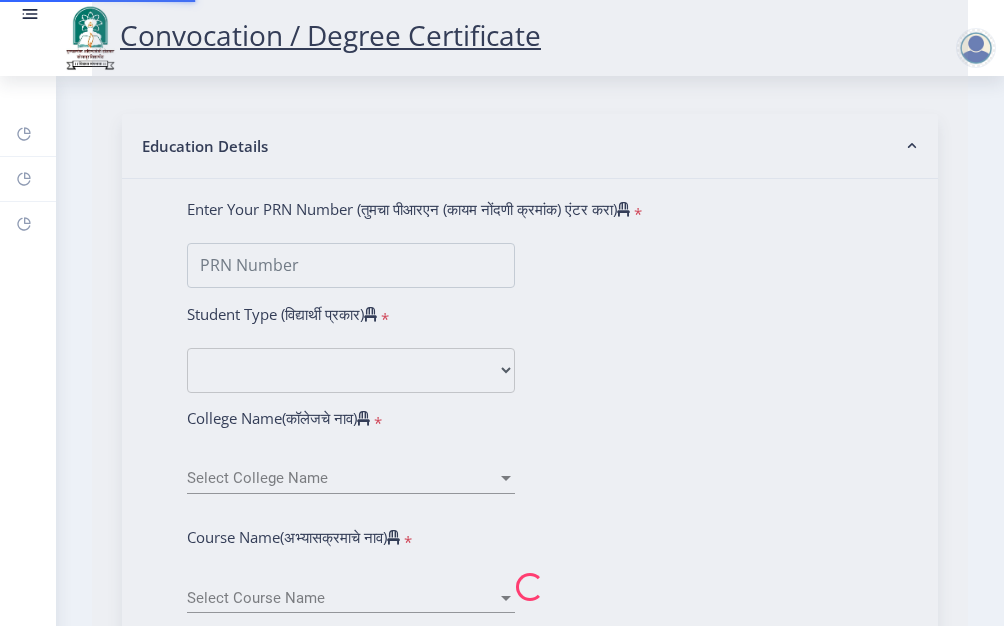 scroll, scrollTop: 0, scrollLeft: 0, axis: both 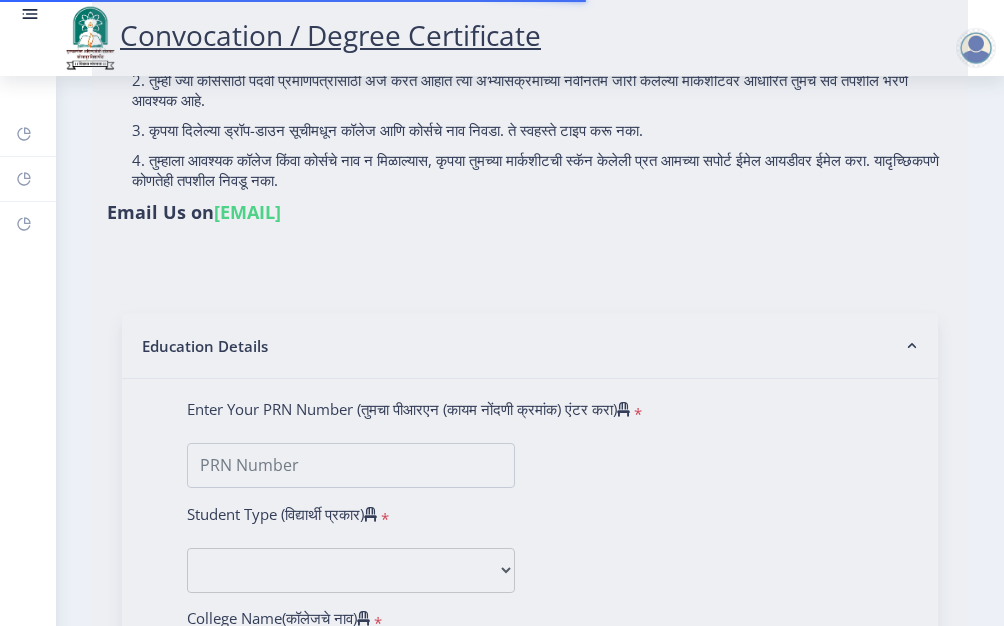 type on "Waghmode Dilip Dattatray" 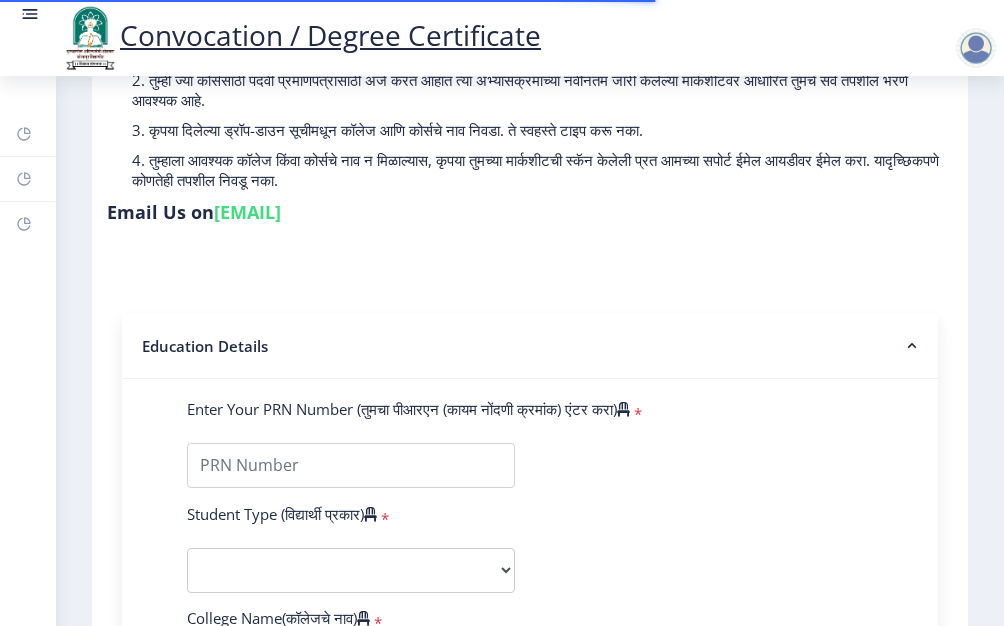 scroll, scrollTop: 300, scrollLeft: 0, axis: vertical 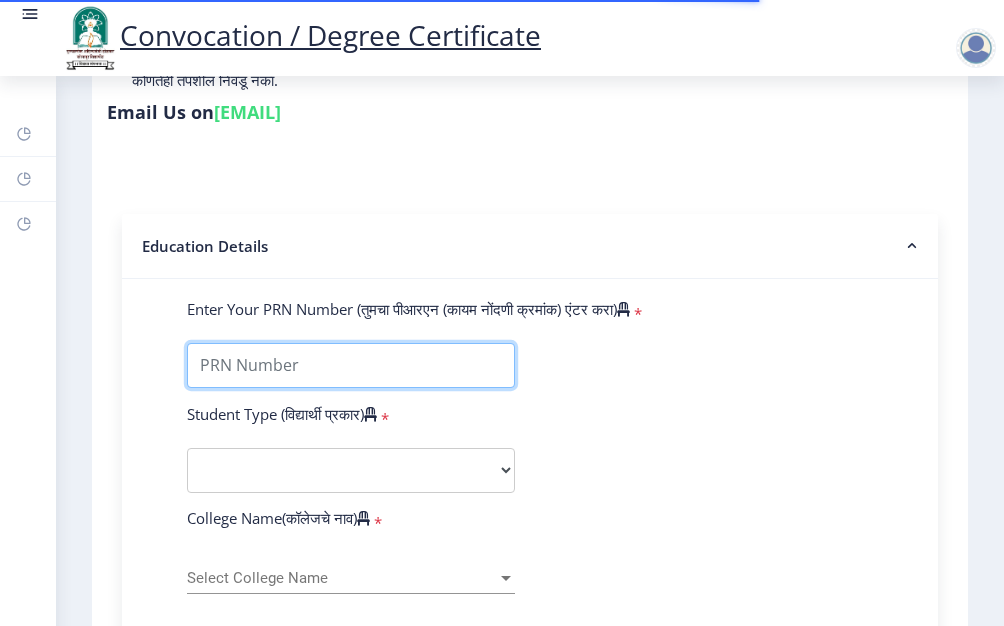 click on "Enter Your PRN Number (तुमचा पीआरएन (कायम नोंदणी क्रमांक) एंटर करा)" at bounding box center (351, 365) 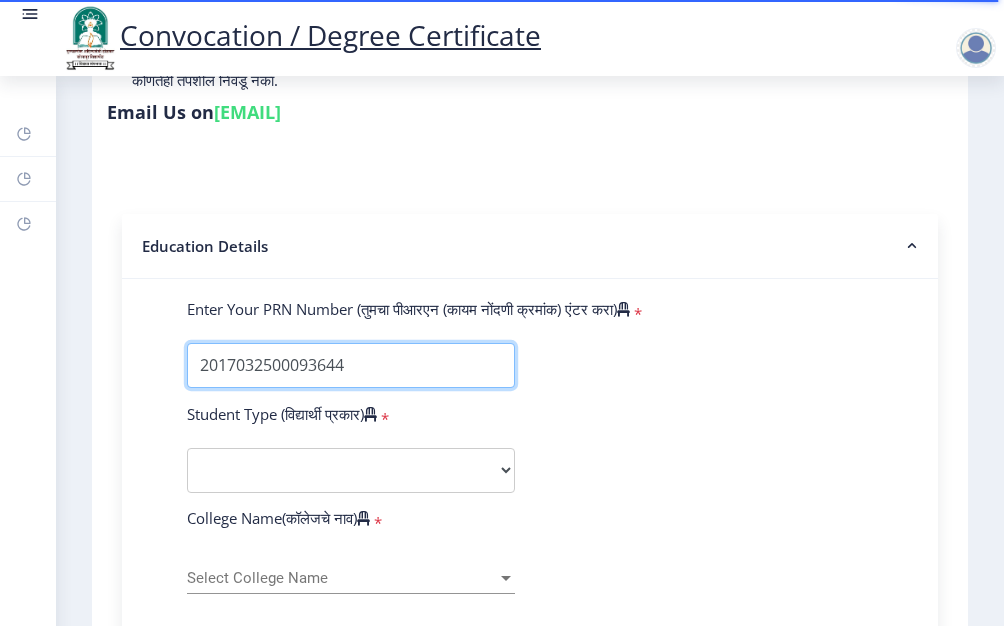 type on "2017032500093644" 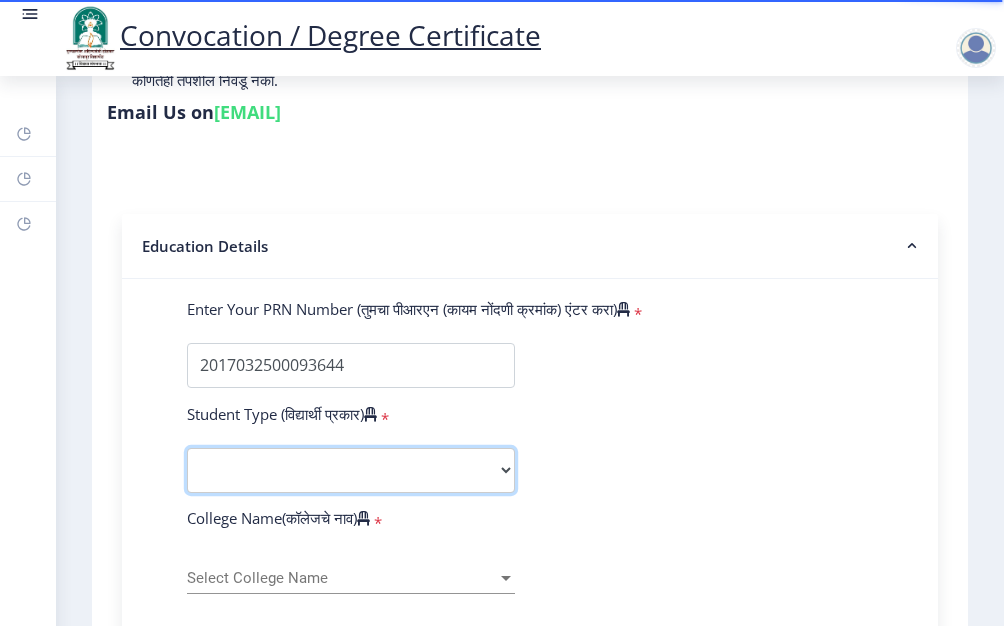 click on "Select Student Type Regular External" at bounding box center (351, 470) 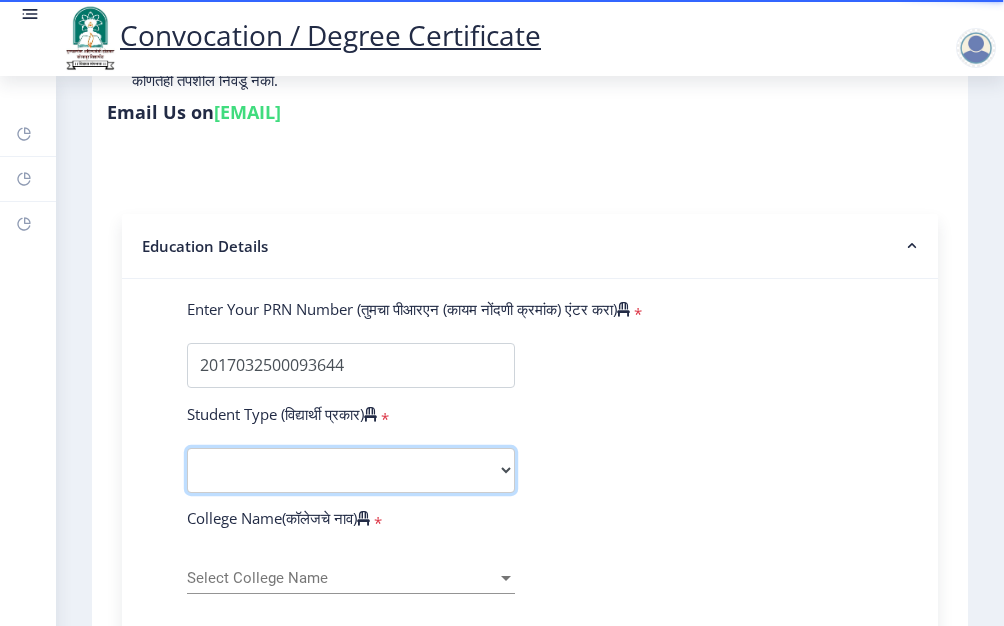 select on "Regular" 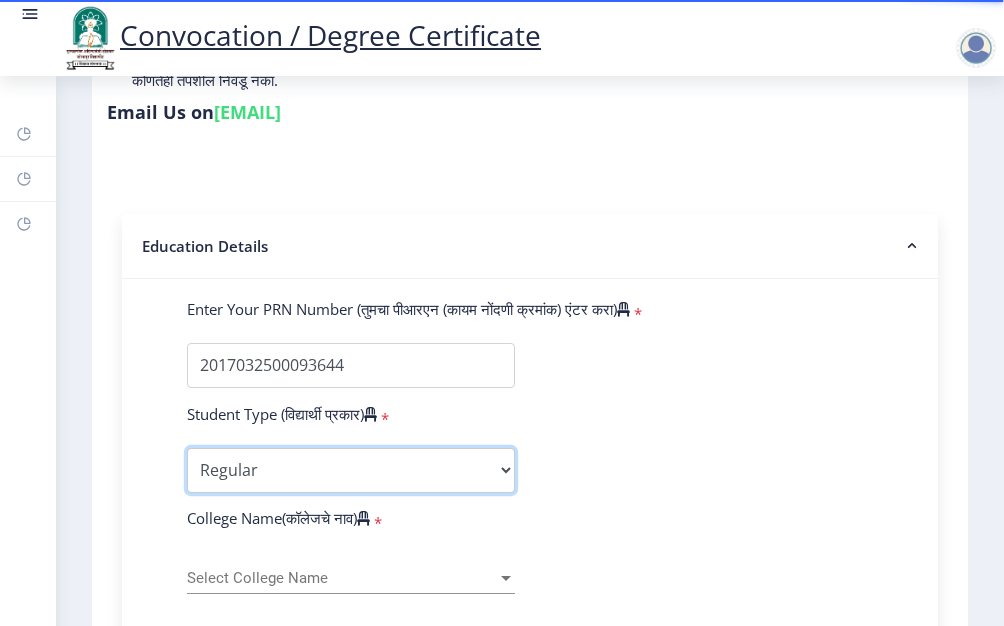 click on "Select Student Type Regular External" at bounding box center (351, 470) 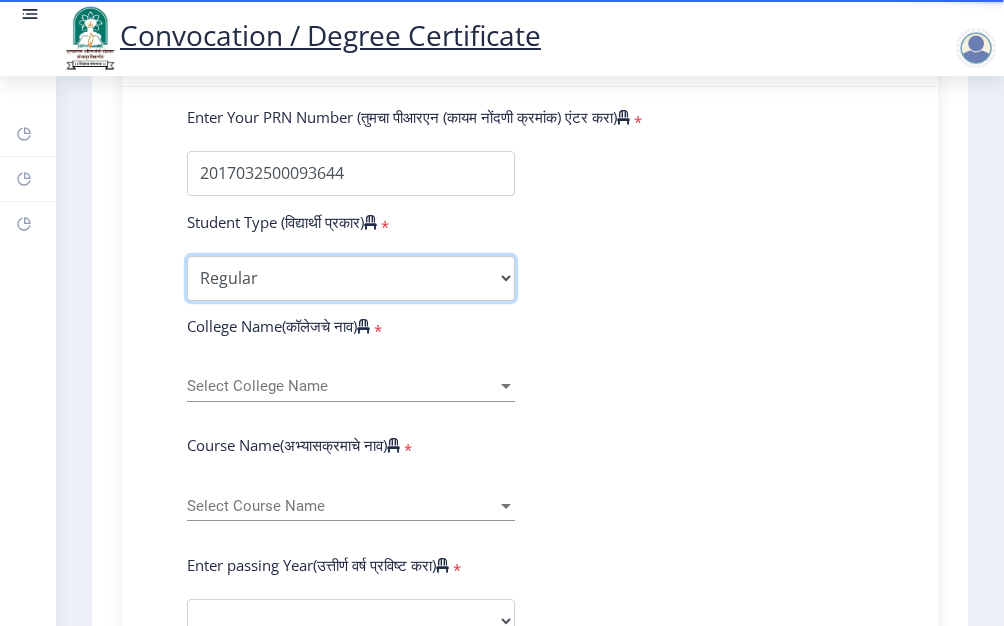 scroll, scrollTop: 500, scrollLeft: 0, axis: vertical 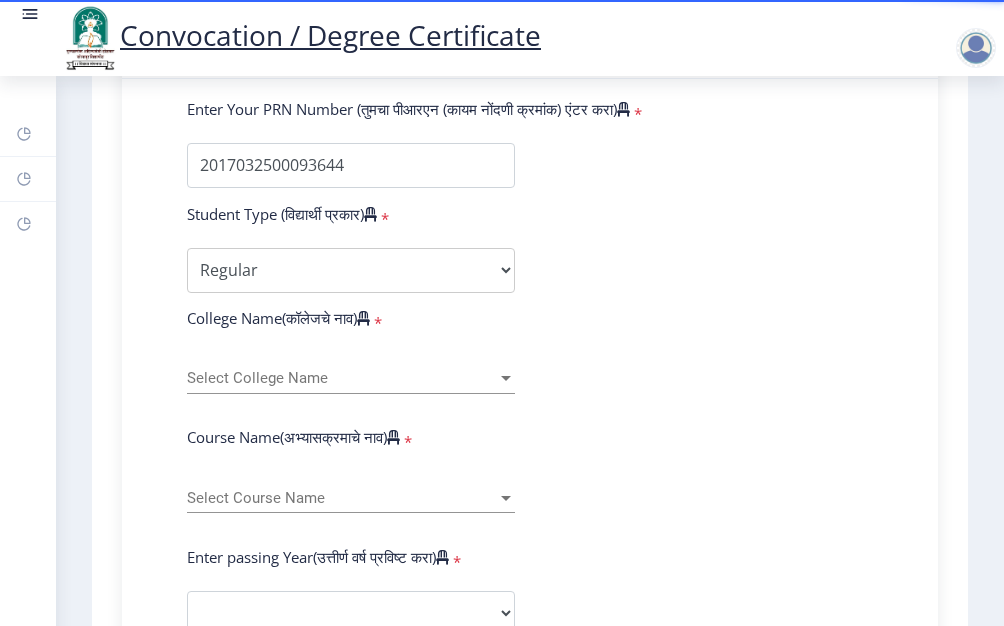click on "Select College Name" at bounding box center [342, 378] 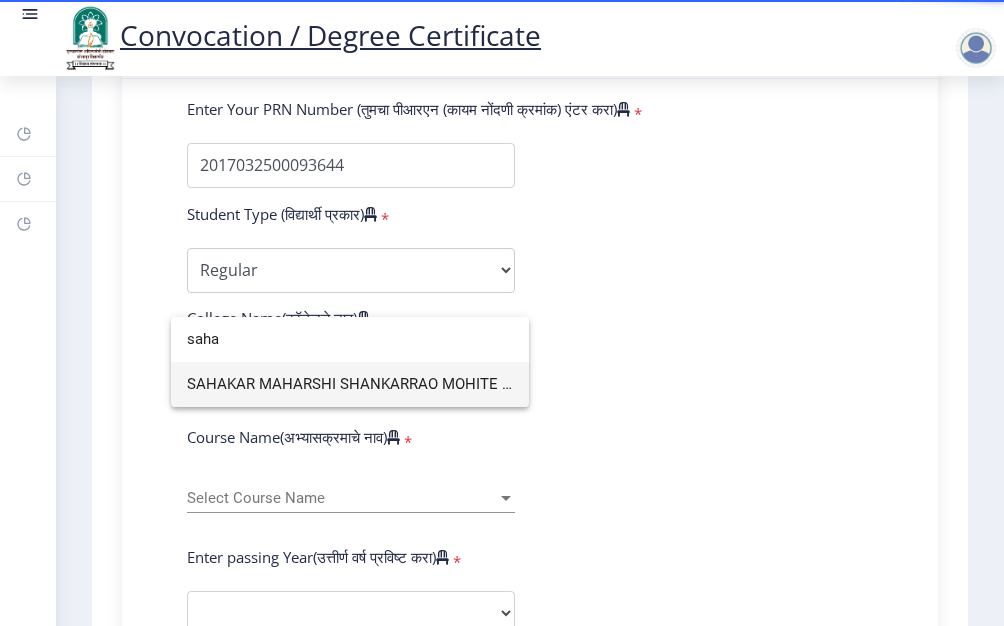 type on "saha" 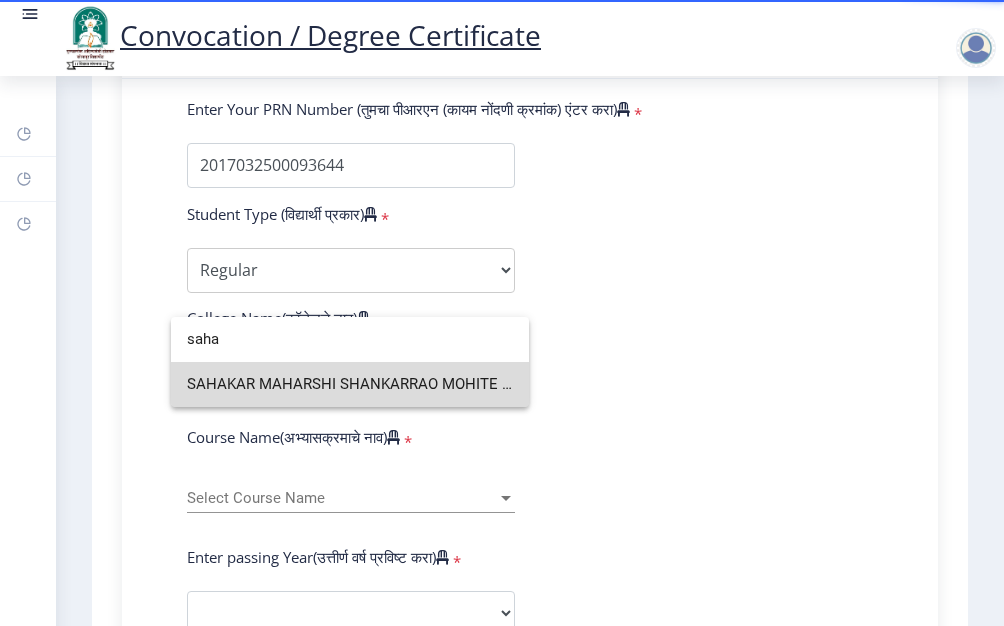 click on "SAHAKAR MAHARSHI SHANKARRAO MOHITE PATIL MAHAVIDYALAYA" at bounding box center [350, 384] 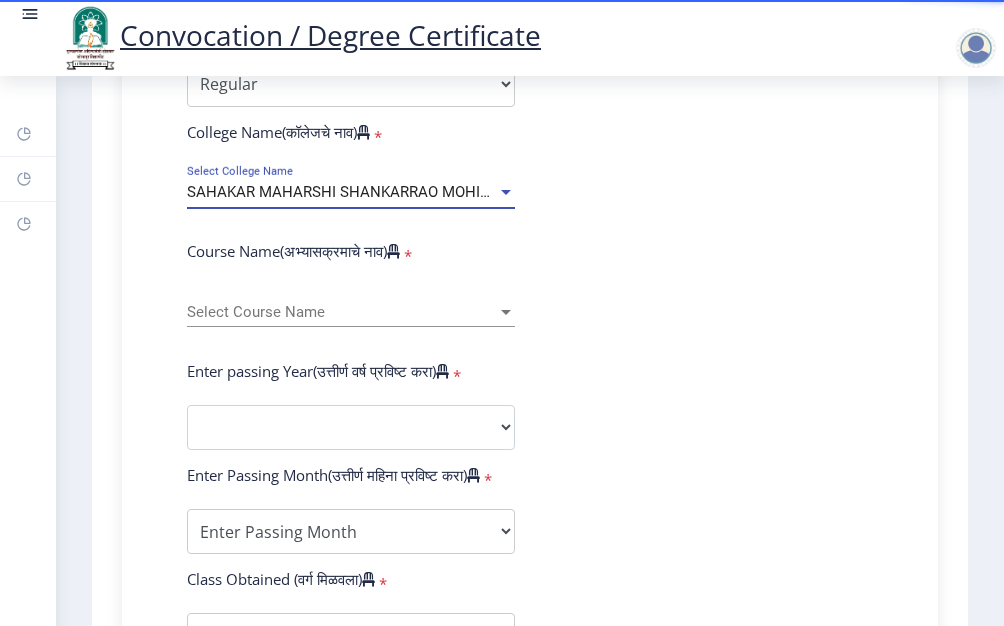 scroll, scrollTop: 700, scrollLeft: 0, axis: vertical 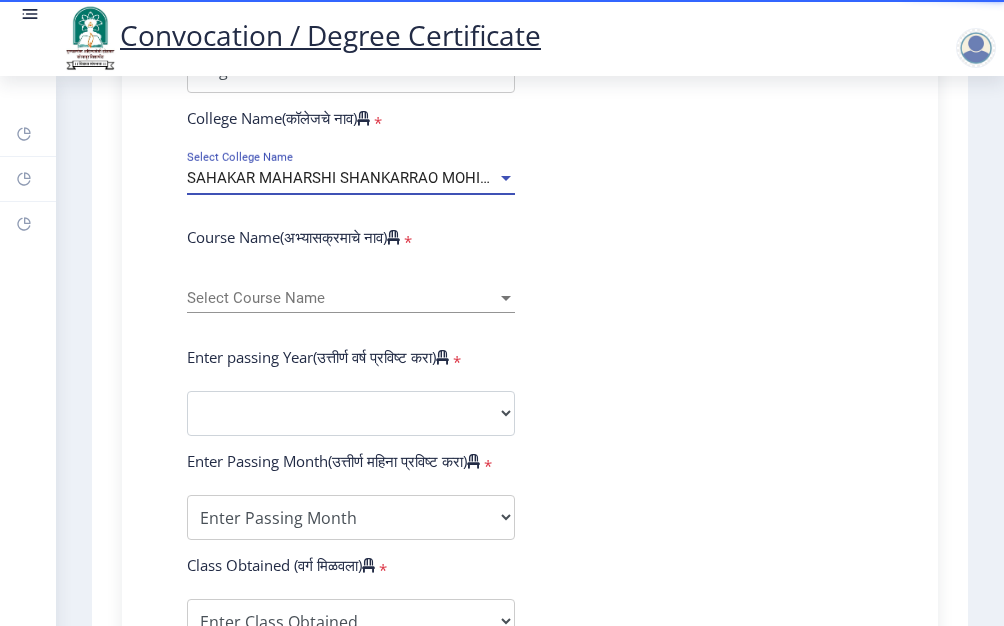 click on "Select Course Name" at bounding box center (342, 298) 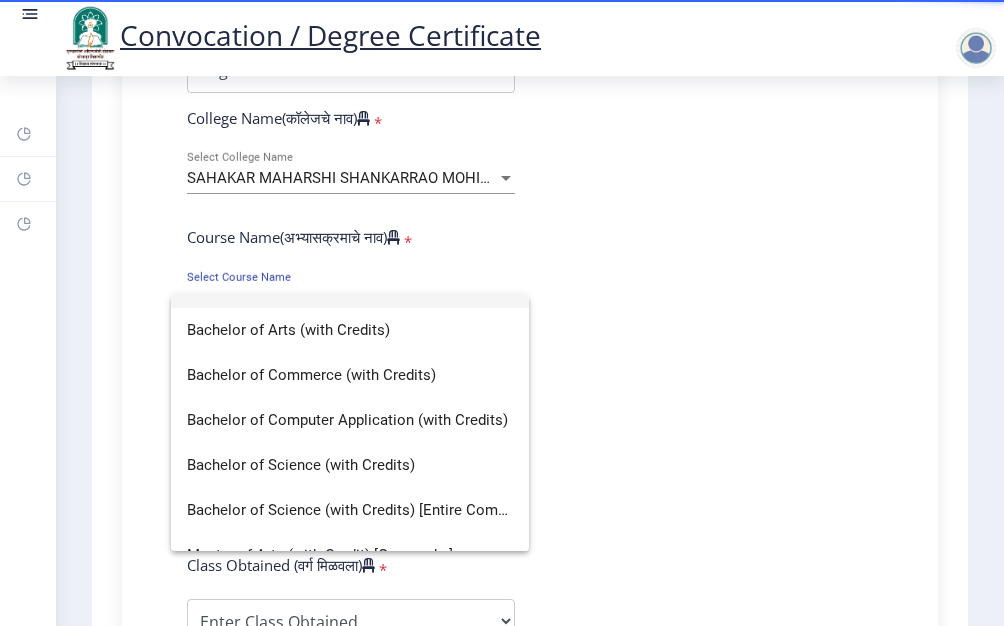 scroll, scrollTop: 40, scrollLeft: 0, axis: vertical 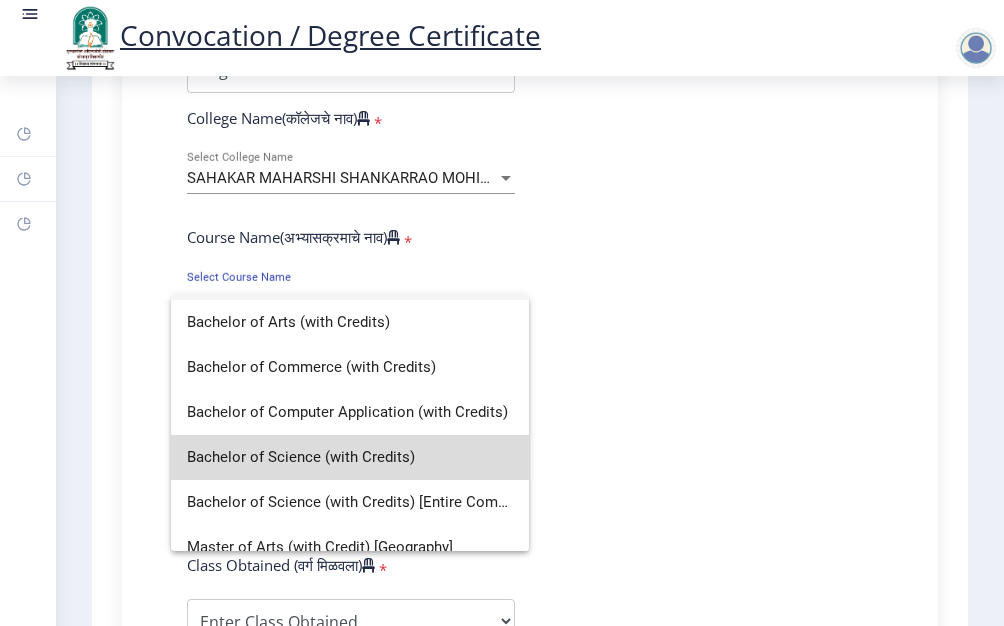 click on "Bachelor of Science (with Credits)" at bounding box center (350, 457) 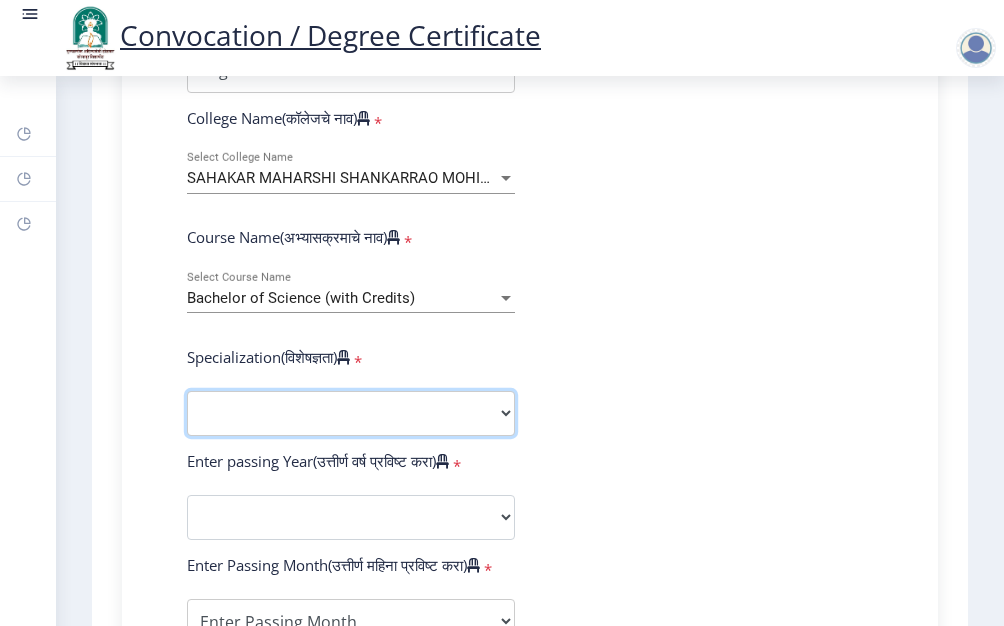 click on "Specialization Botany Chemistry Computer Science Electronics Geology Mathematics Microbiology Physics Statistics Zoology Other" at bounding box center (351, 413) 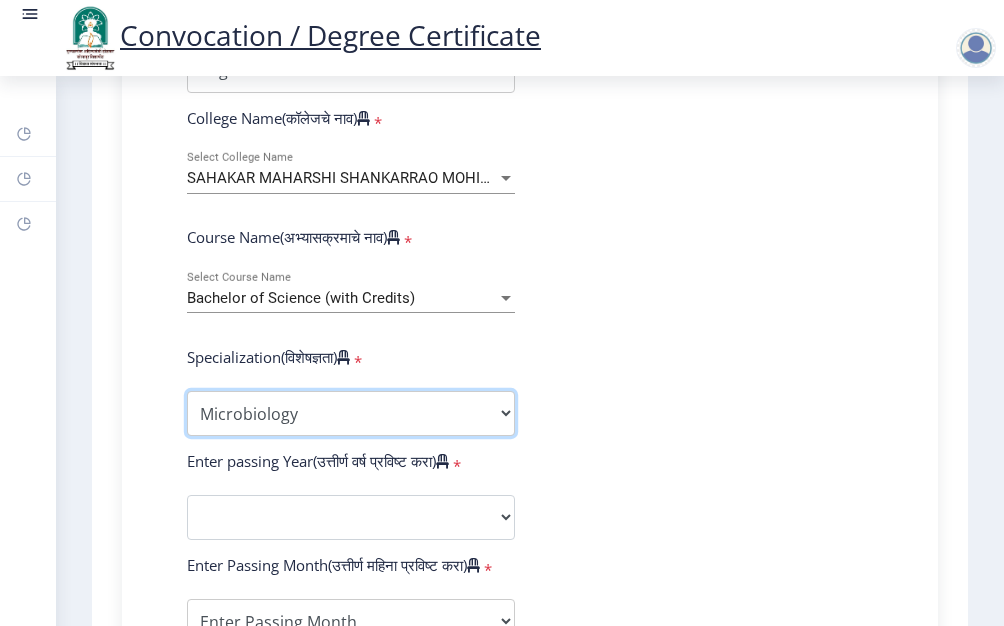 click on "Specialization Botany Chemistry Computer Science Electronics Geology Mathematics Microbiology Physics Statistics Zoology Other" at bounding box center [351, 413] 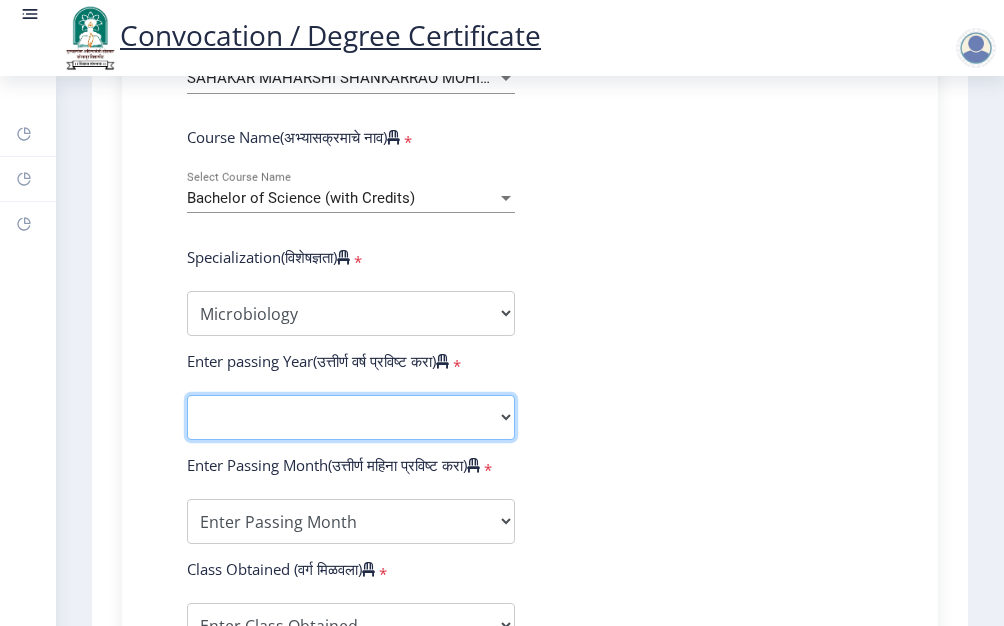 click on "2025   2024   2023   2022   2021   2020   2019   2018   2017   2016   2015   2014   2013   2012   2011   2010   2009   2008   2007   2006   2005   2004   2003   2002   2001   2000   1999   1998   1997   1996   1995   1994   1993   1992   1991   1990   1989   1988   1987   1986   1985   1984   1983   1982   1981   1980   1979   1978   1977   1976" 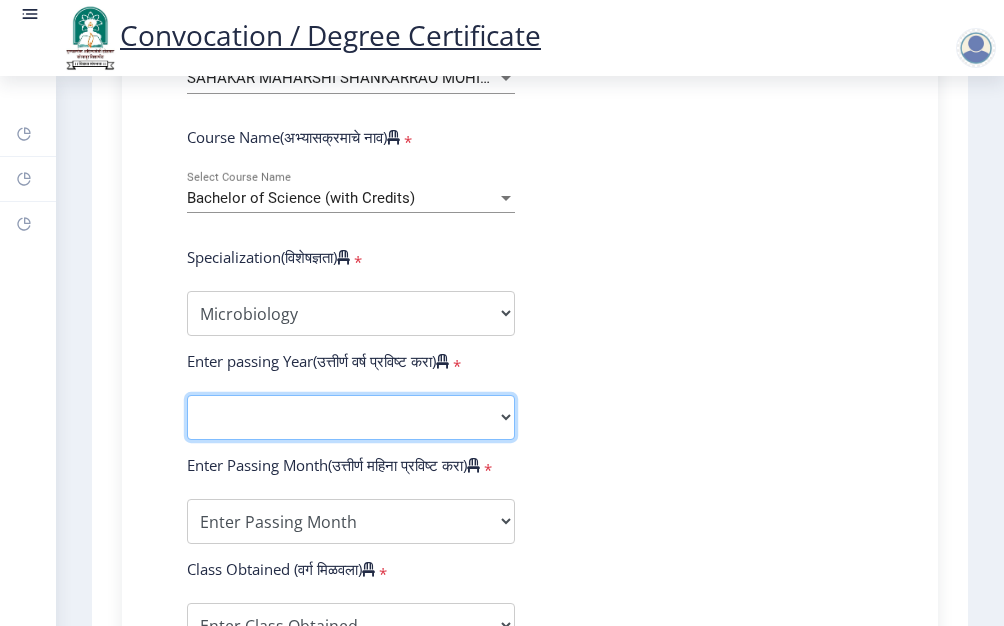 select on "2021" 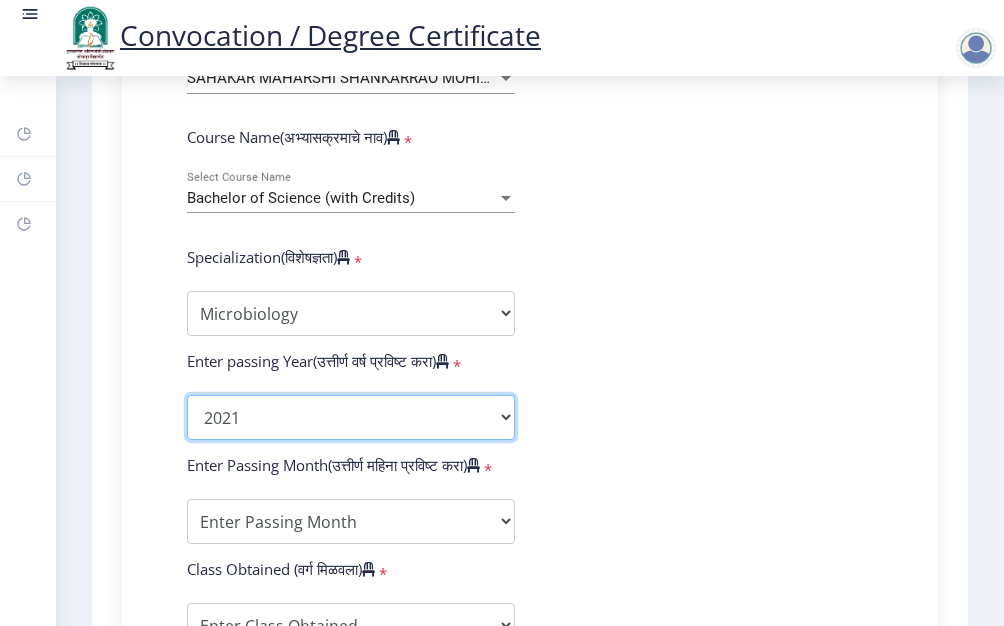 click on "2025   2024   2023   2022   2021   2020   2019   2018   2017   2016   2015   2014   2013   2012   2011   2010   2009   2008   2007   2006   2005   2004   2003   2002   2001   2000   1999   1998   1997   1996   1995   1994   1993   1992   1991   1990   1989   1988   1987   1986   1985   1984   1983   1982   1981   1980   1979   1978   1977   1976" 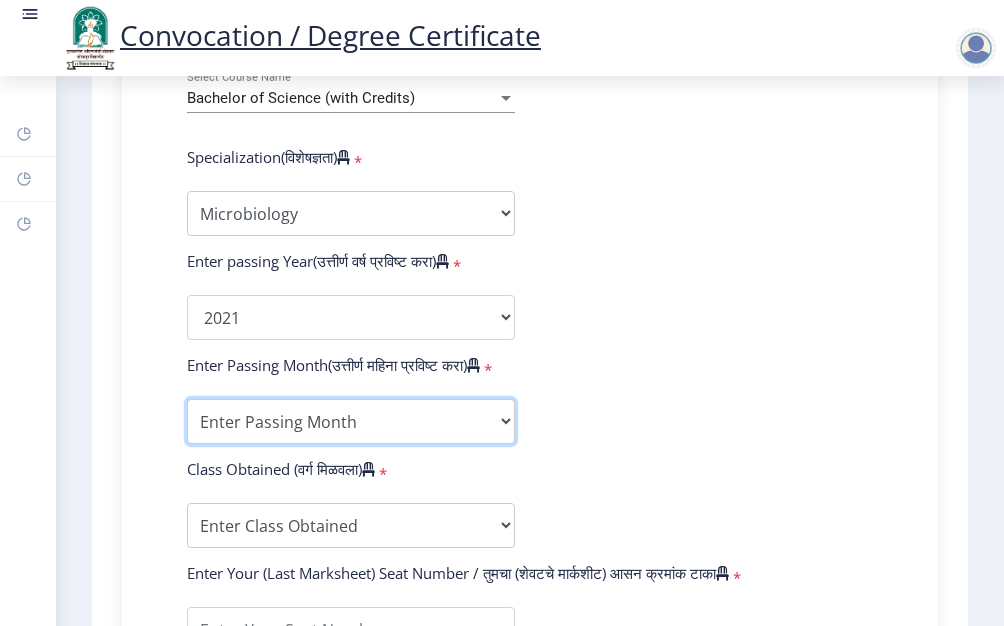 click on "Enter Passing Month March April May October November December" at bounding box center (351, 421) 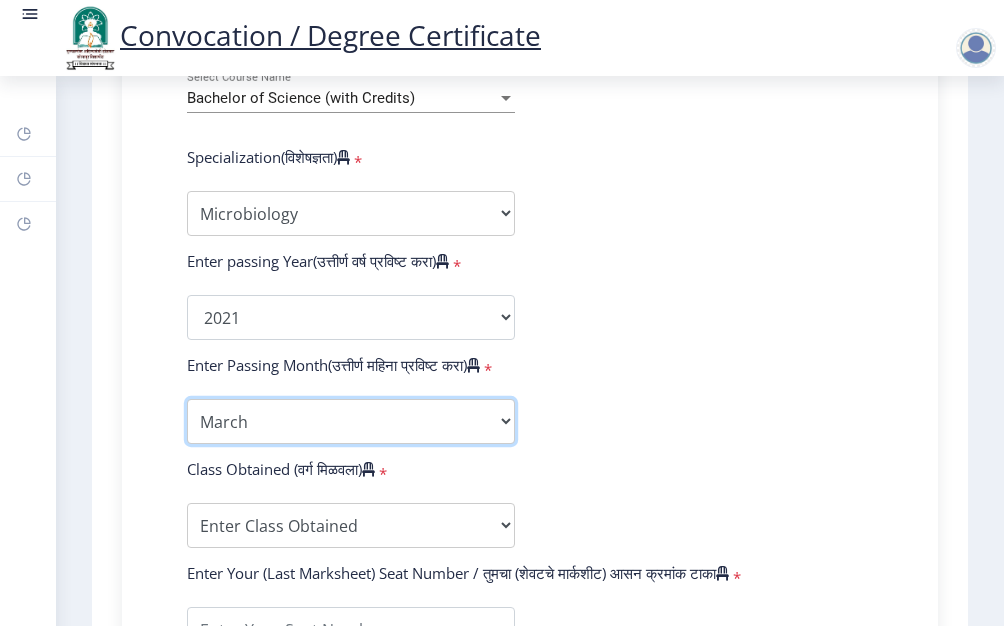 click on "Enter Passing Month March April May October November December" at bounding box center (351, 421) 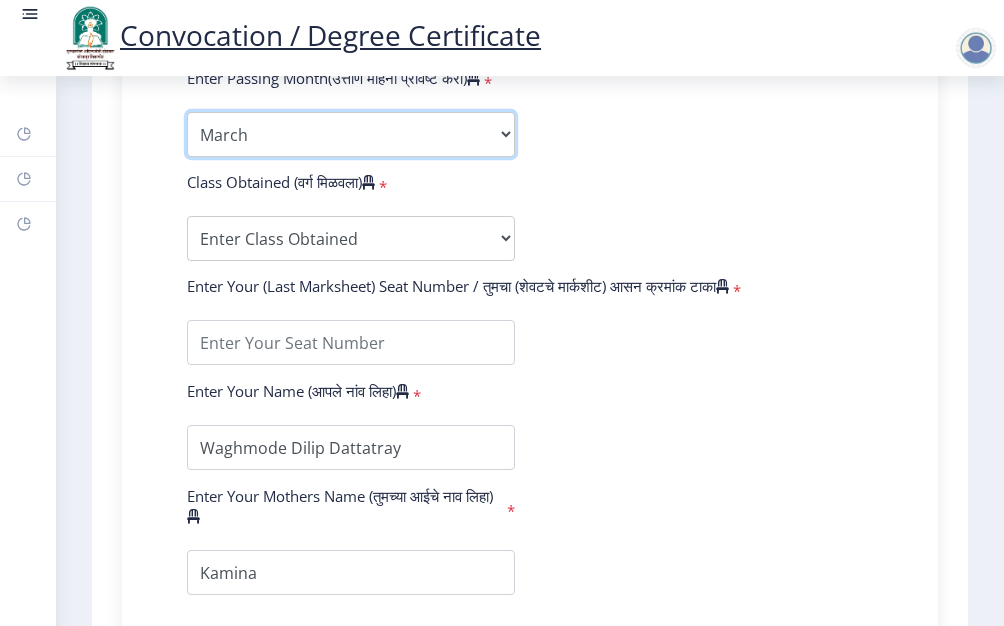 scroll, scrollTop: 1200, scrollLeft: 0, axis: vertical 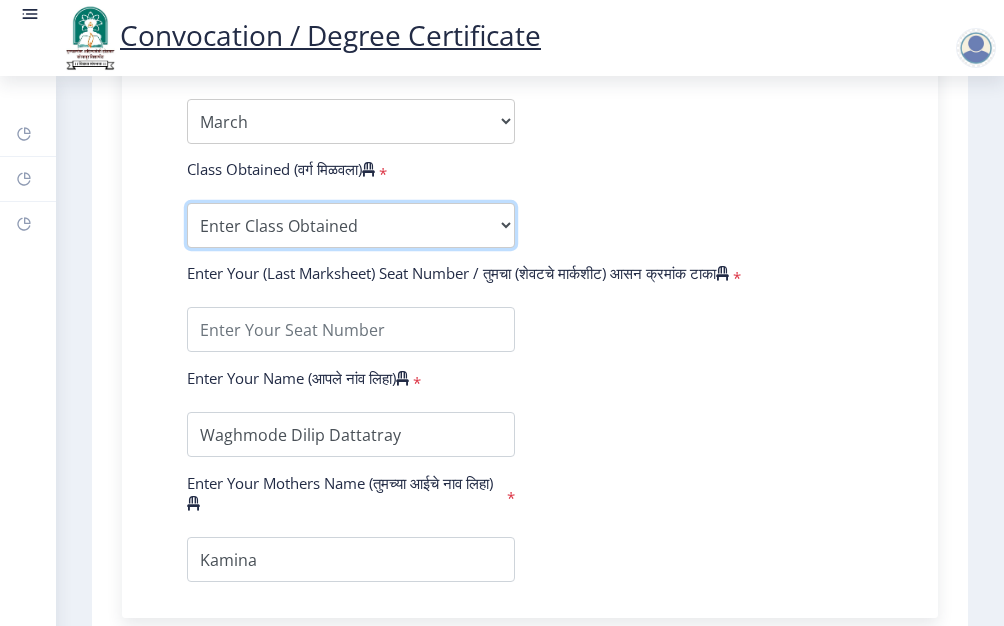 click on "Enter Class Obtained FIRST CLASS WITH DISTINCTION FIRST CLASS HIGHER SECOND CLASS SECOND CLASS PASS CLASS Grade O Grade A+ Grade A Grade B+ Grade B Grade C+ Grade C Grade D Grade E" at bounding box center (351, 225) 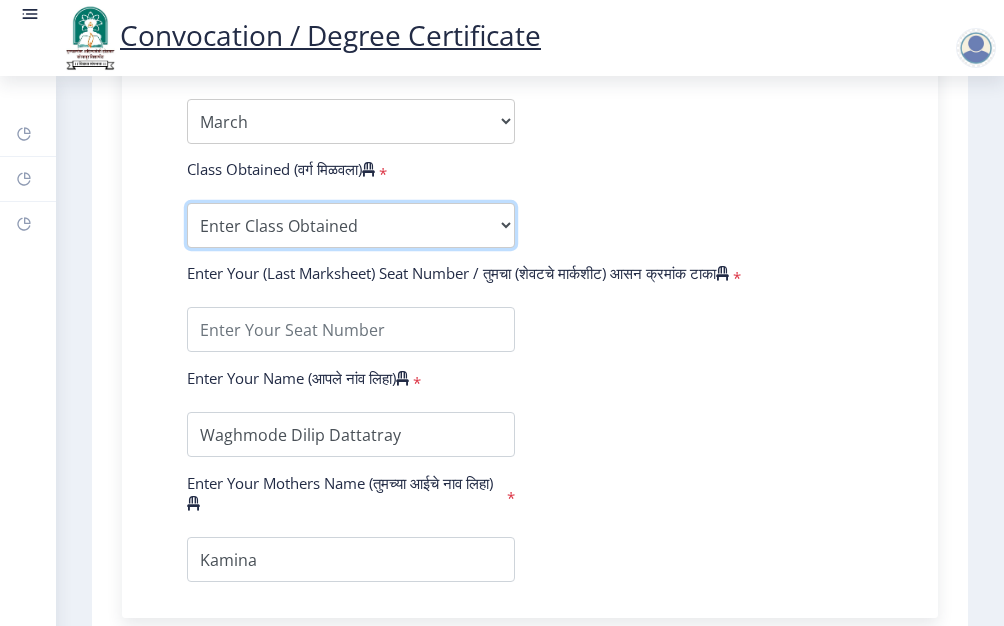 select on "FIRST CLASS" 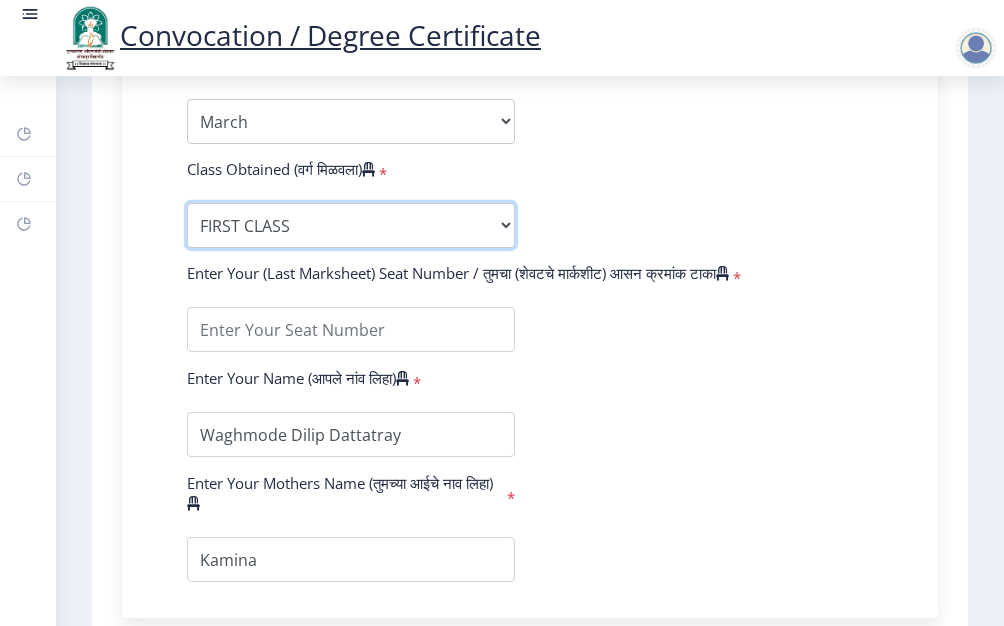 click on "Enter Class Obtained FIRST CLASS WITH DISTINCTION FIRST CLASS HIGHER SECOND CLASS SECOND CLASS PASS CLASS Grade O Grade A+ Grade A Grade B+ Grade B Grade C+ Grade C Grade D Grade E" at bounding box center (351, 225) 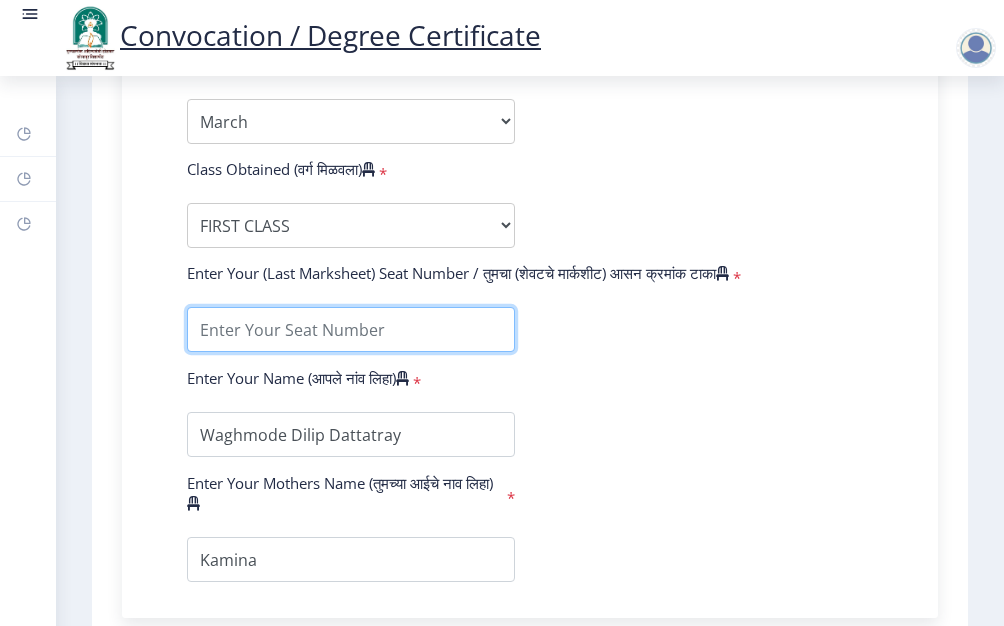 click at bounding box center [351, 329] 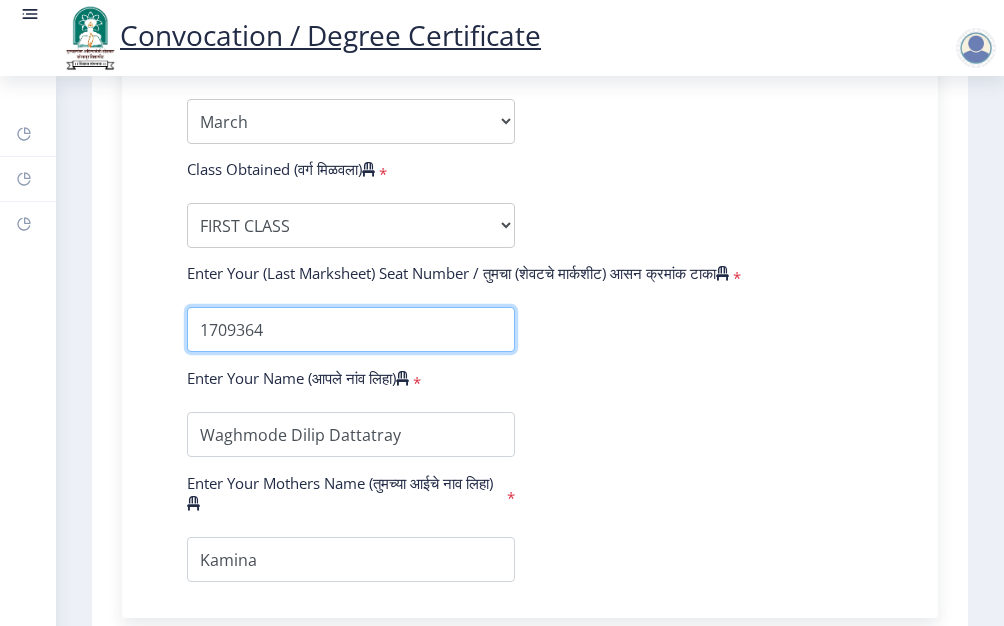 type on "1709364" 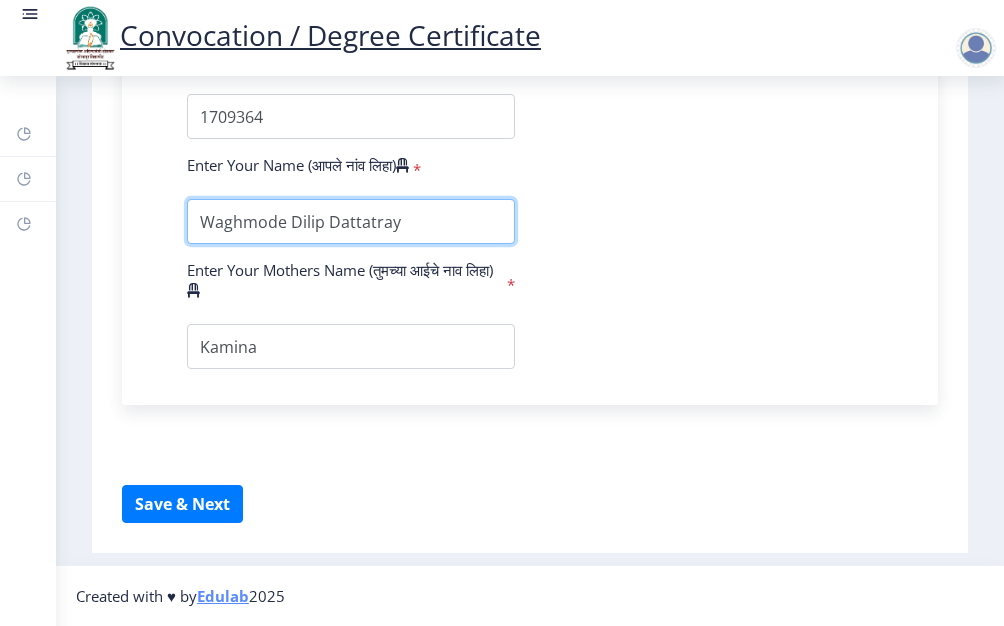 scroll, scrollTop: 1433, scrollLeft: 0, axis: vertical 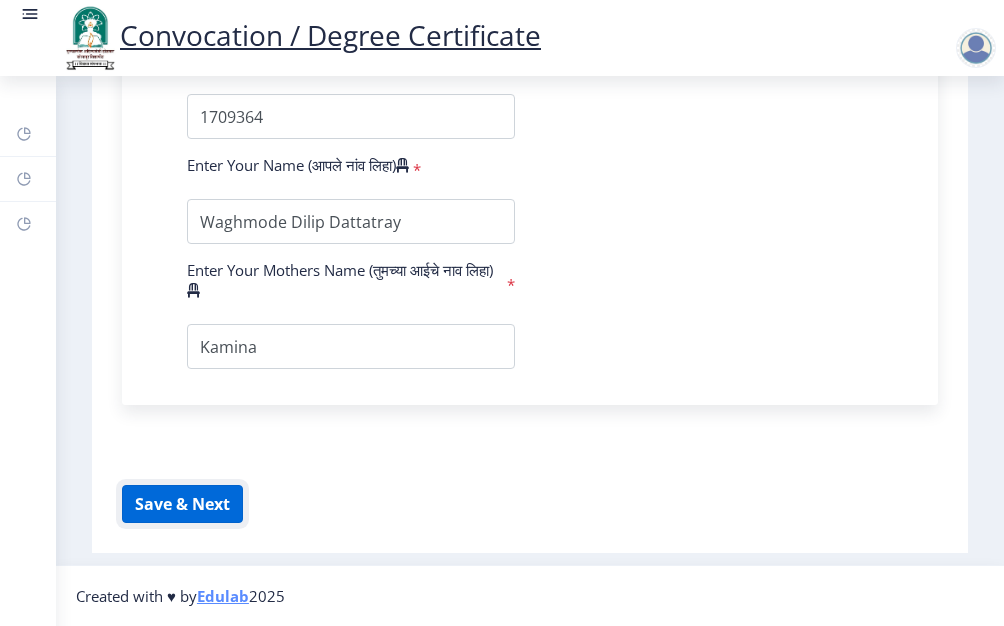 click on "Save & Next" 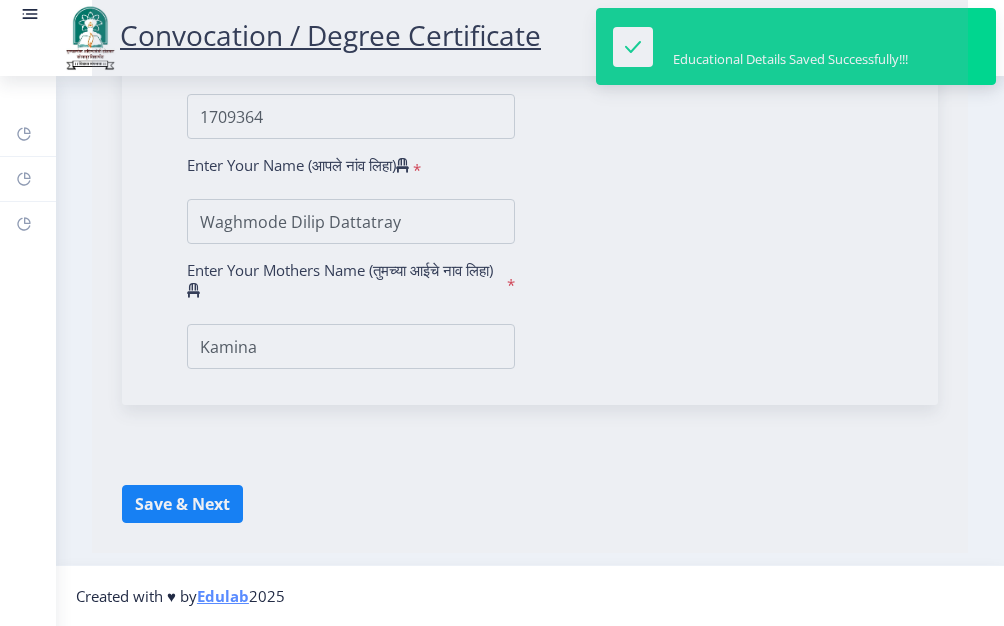 select 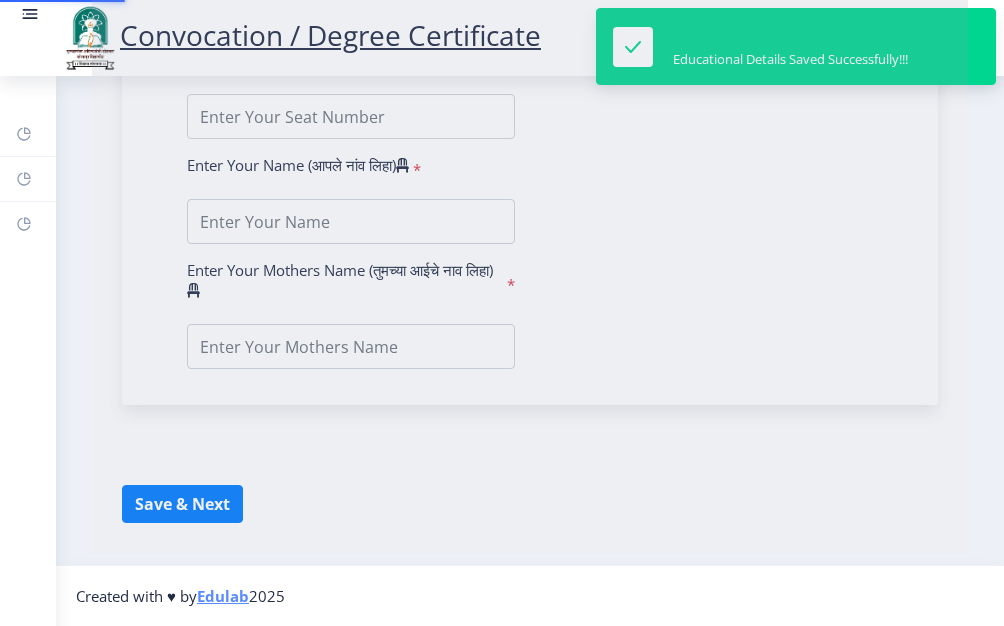 scroll, scrollTop: 0, scrollLeft: 0, axis: both 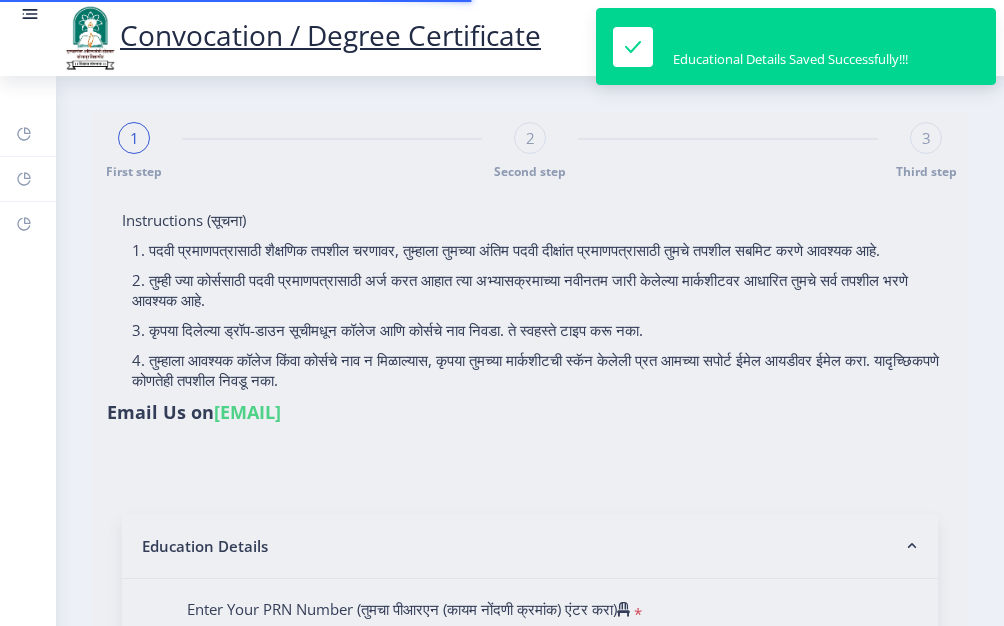 type on "Waghmode Dilip Dattatray" 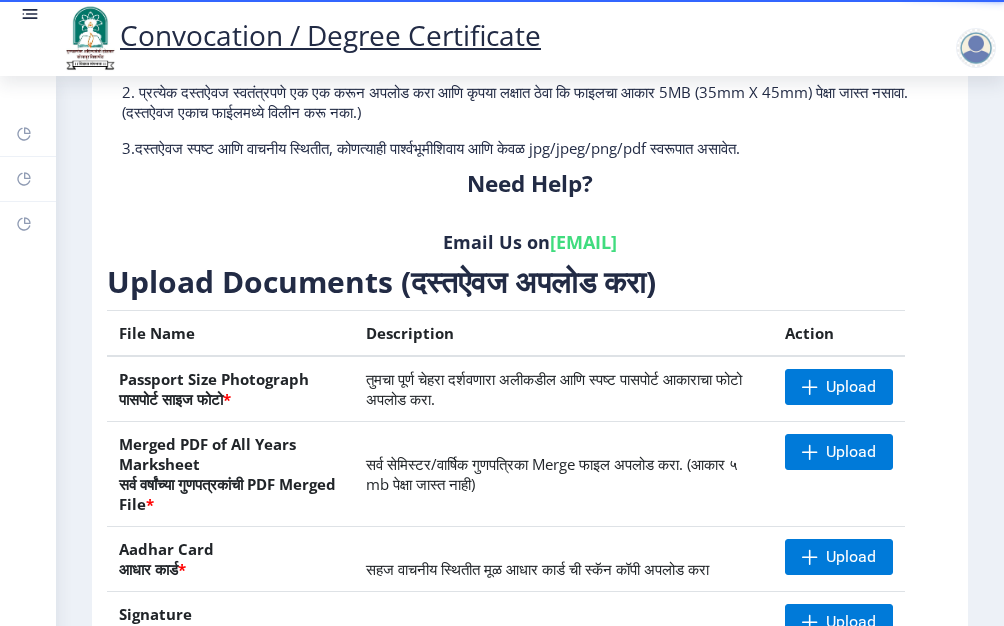 scroll, scrollTop: 300, scrollLeft: 0, axis: vertical 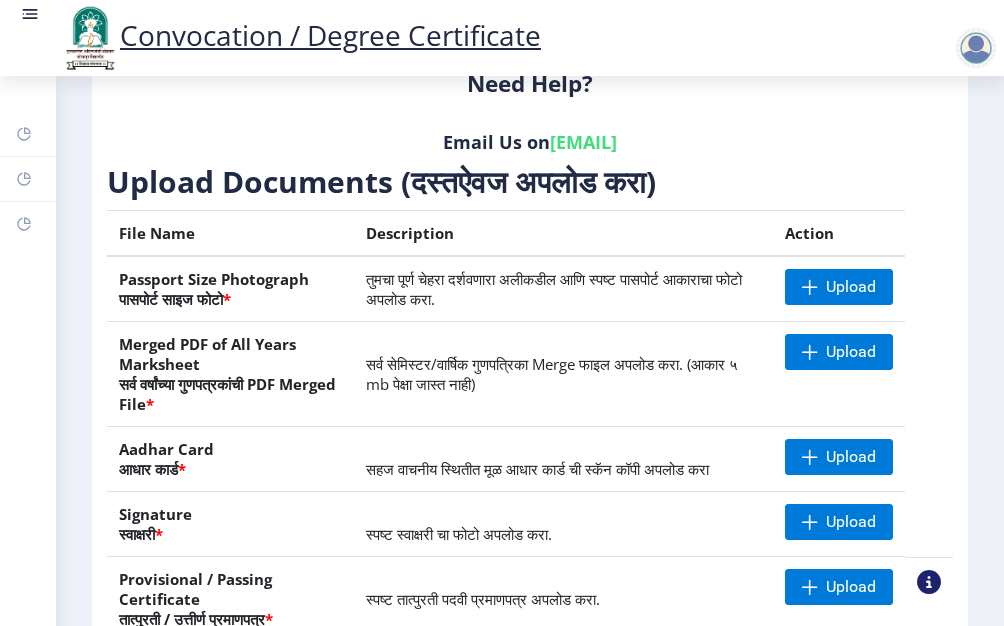 click on "Merged PDF of All Years Marksheet   सर्व वर्षांच्या गुणपत्रकांची PDF Merged File *" 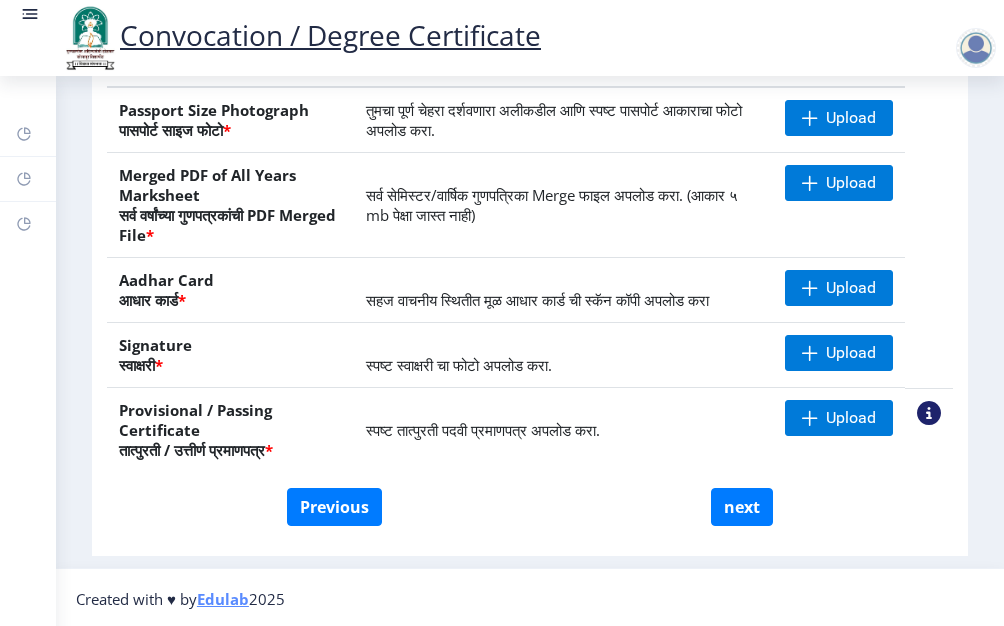 scroll, scrollTop: 472, scrollLeft: 0, axis: vertical 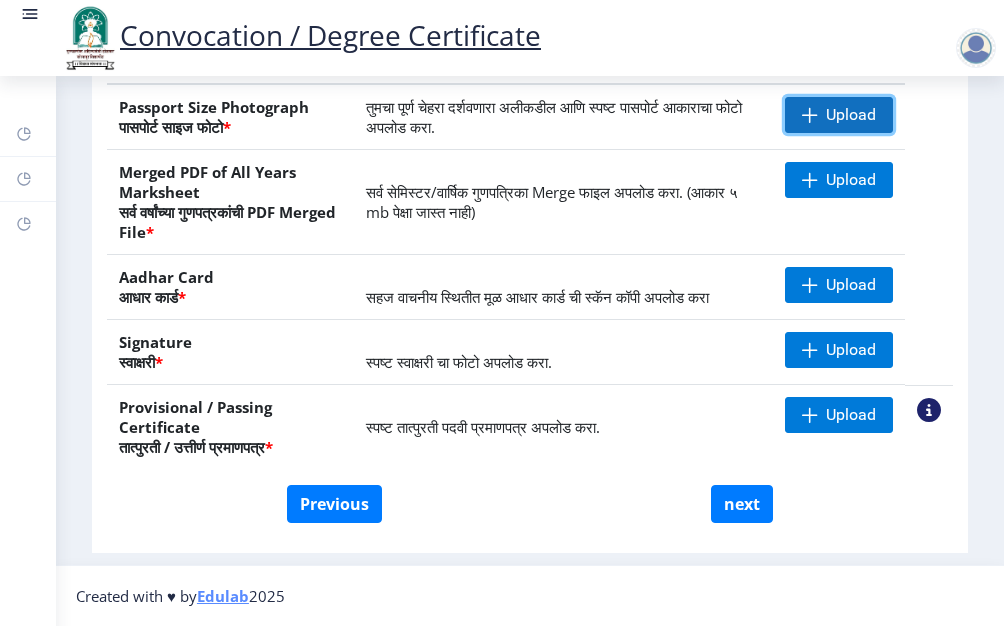click on "Upload" 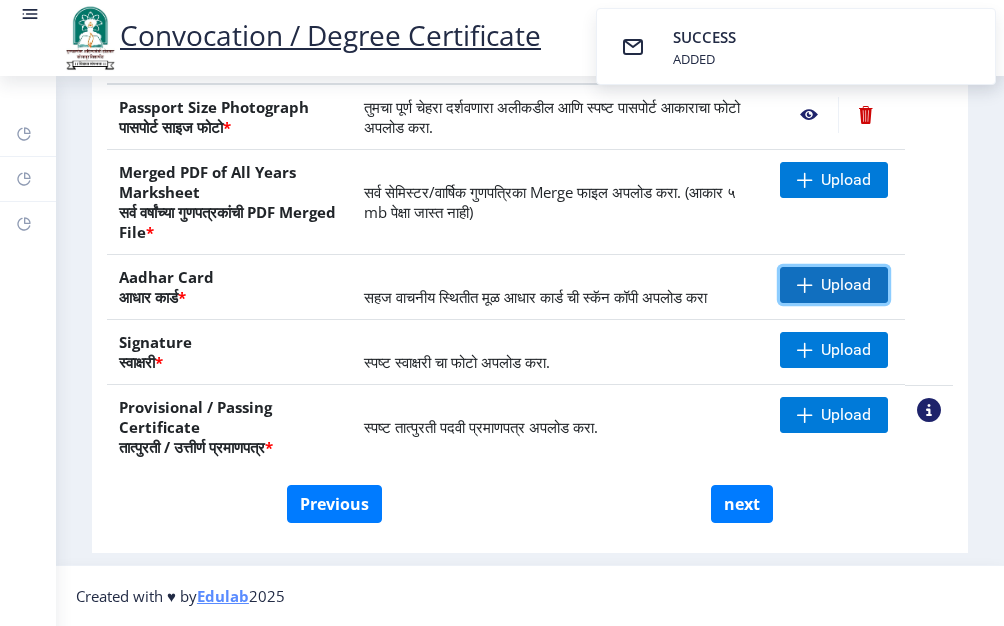 click on "Upload" 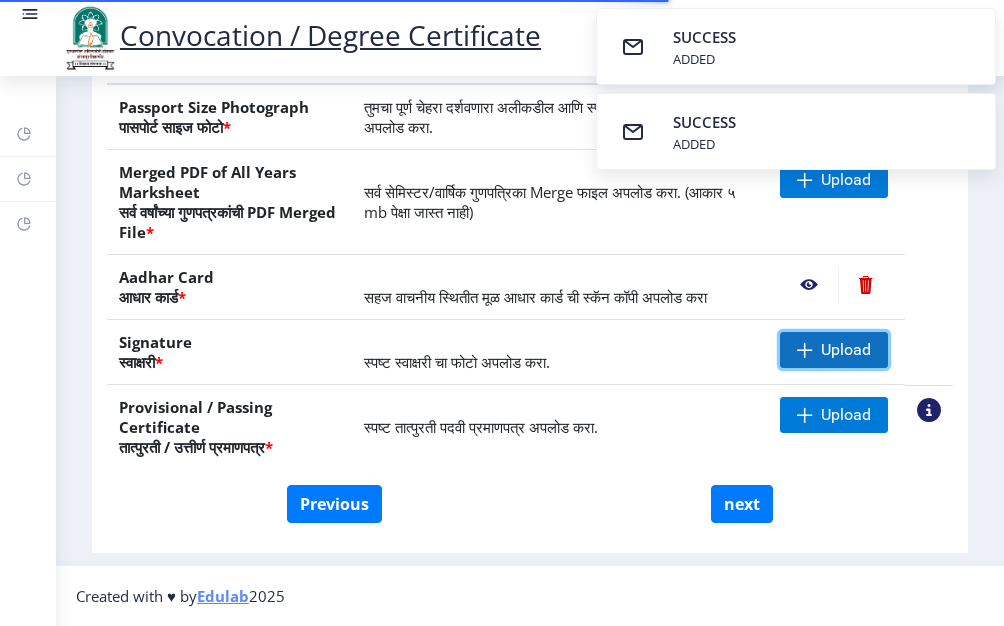 click on "Upload" 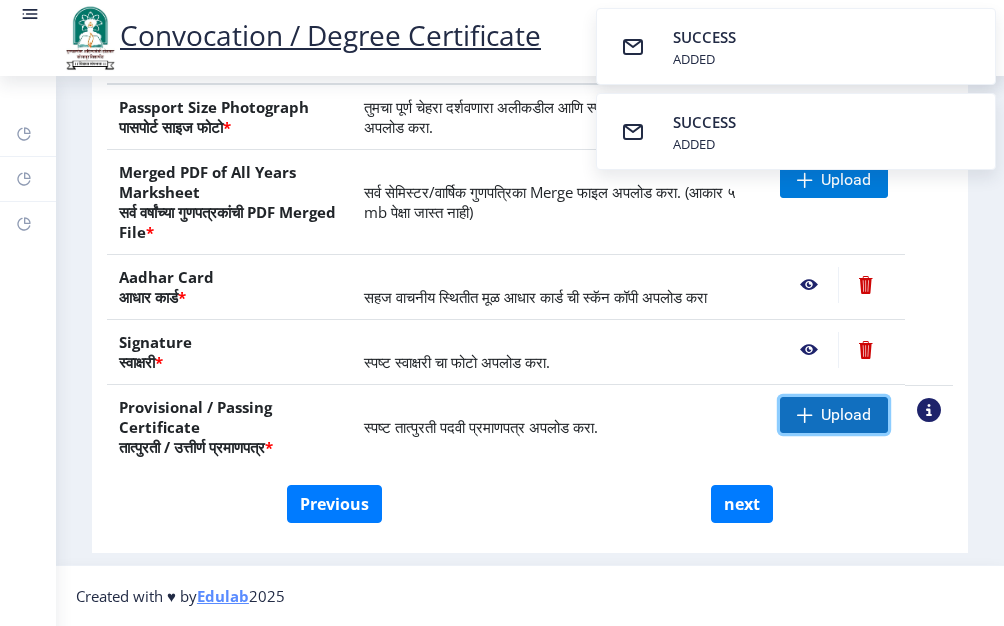 click on "Upload" 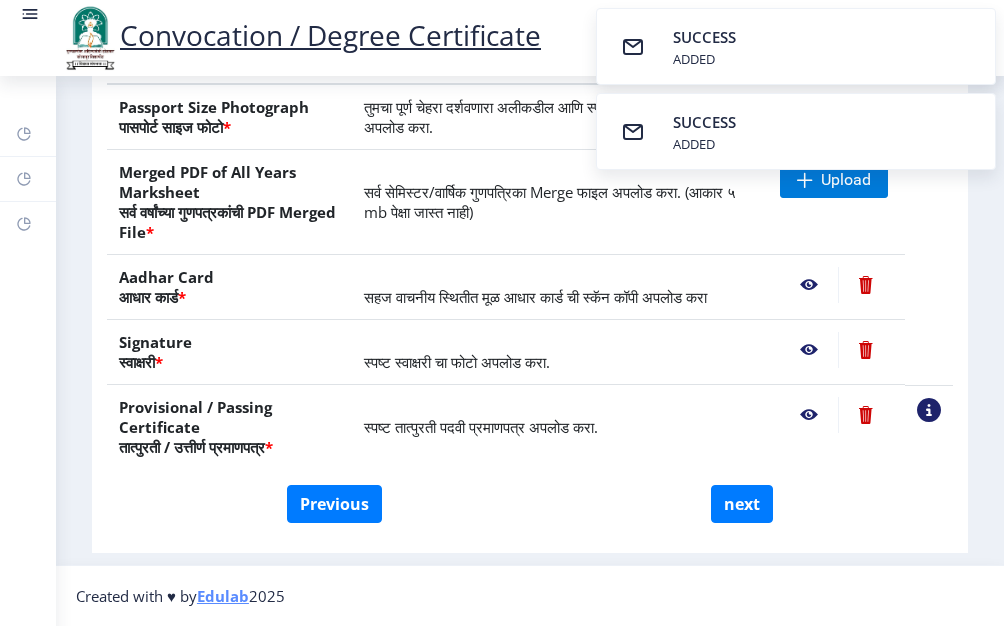 scroll, scrollTop: 372, scrollLeft: 0, axis: vertical 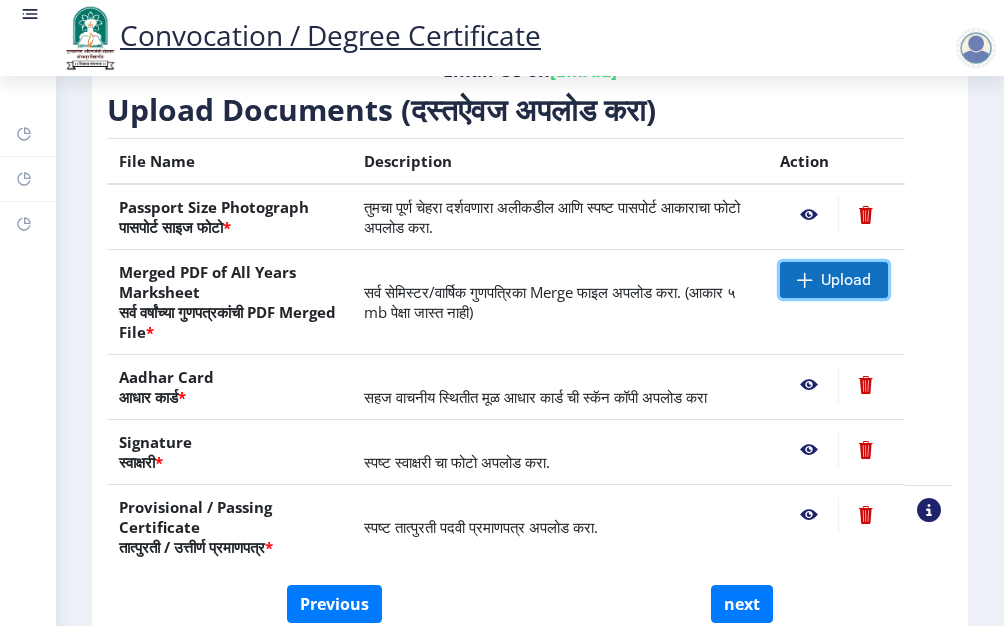 click on "Upload" 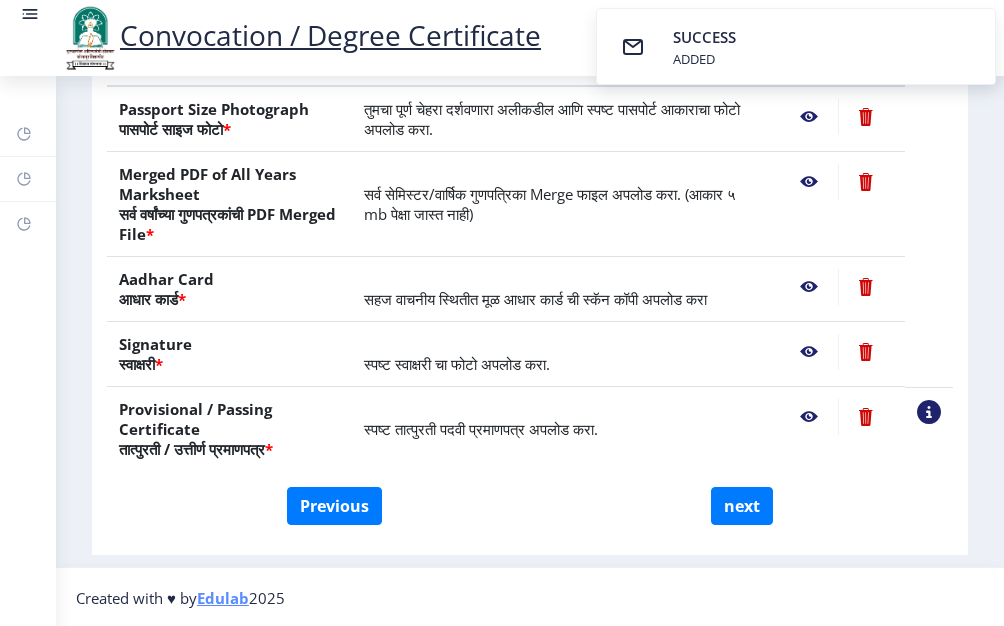 scroll, scrollTop: 472, scrollLeft: 0, axis: vertical 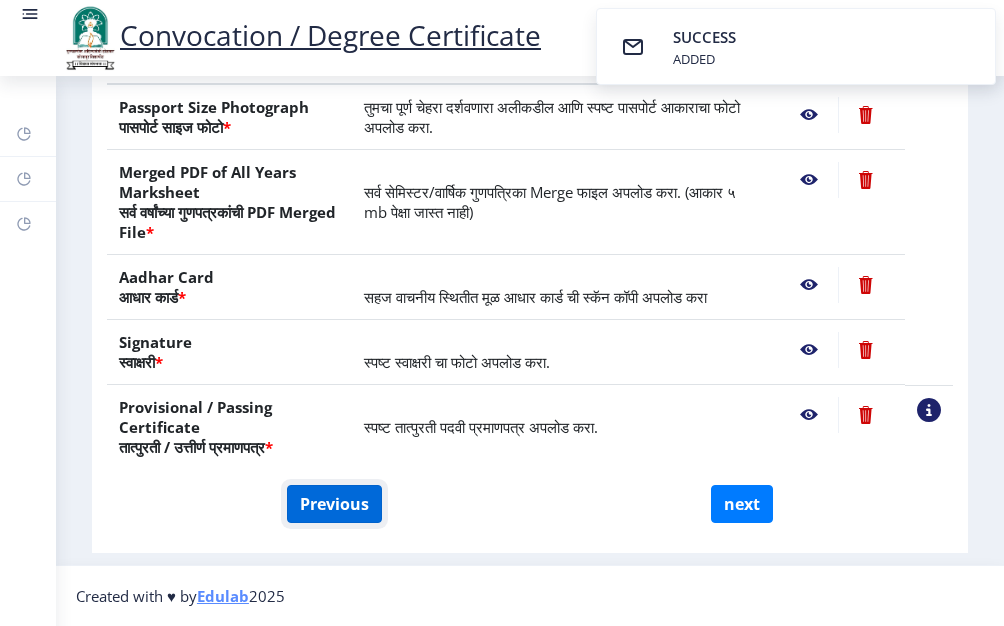 click on "Previous" 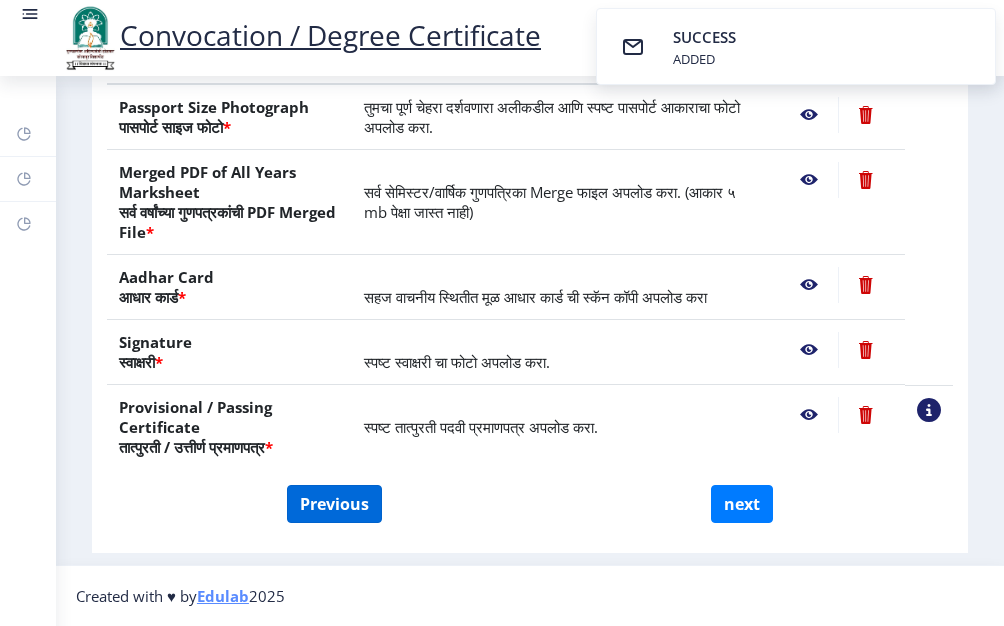 scroll, scrollTop: 0, scrollLeft: 0, axis: both 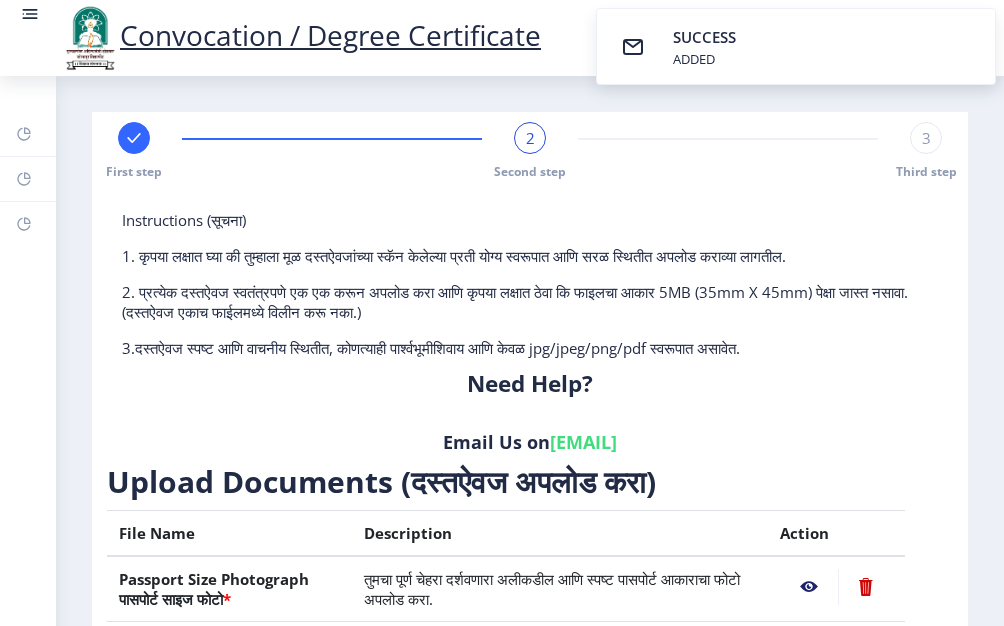 select on "Regular" 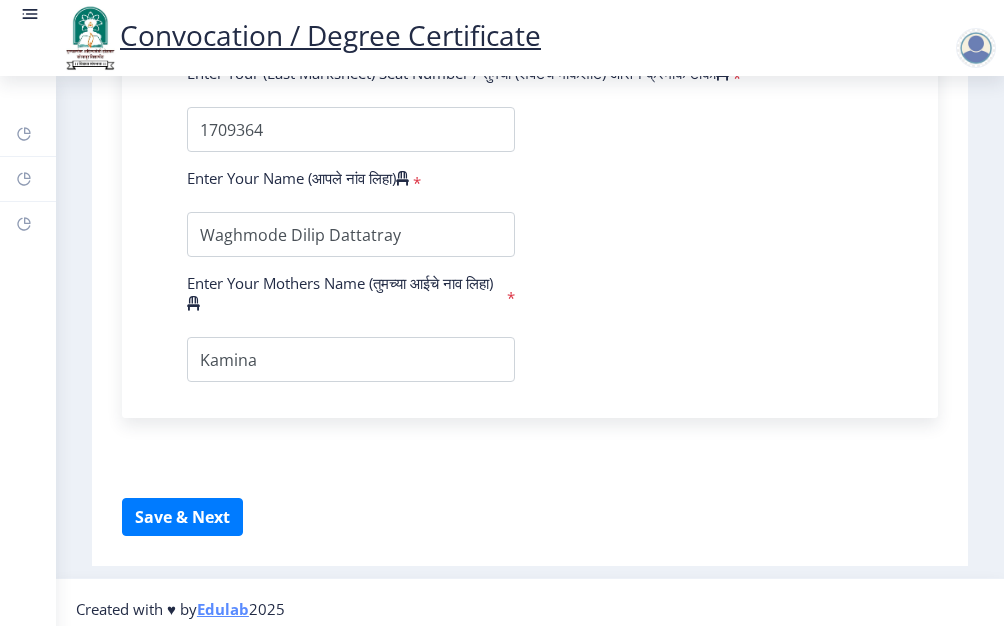 scroll, scrollTop: 1433, scrollLeft: 0, axis: vertical 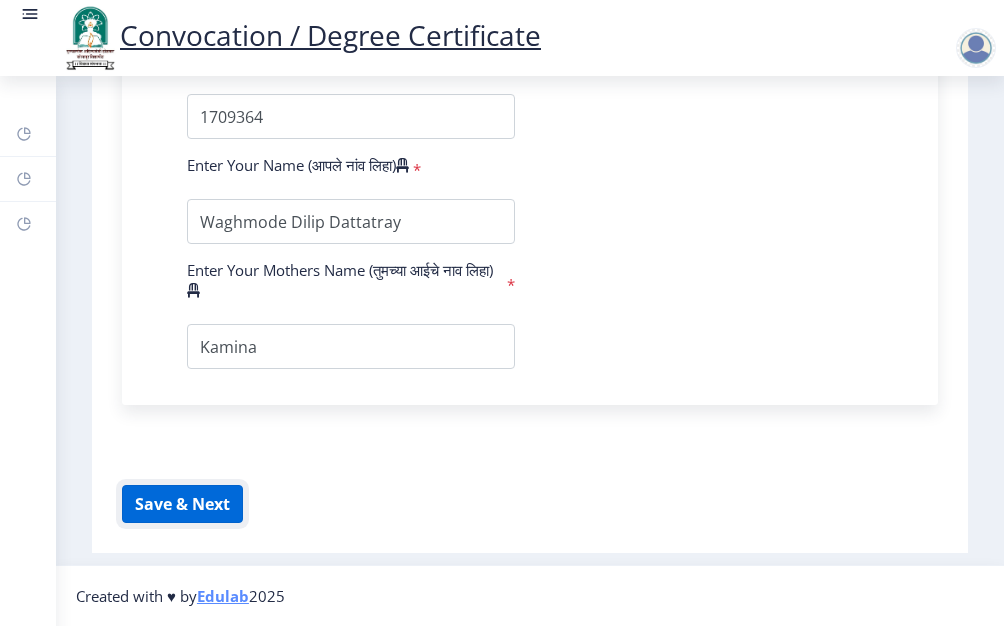 click on "Save & Next" 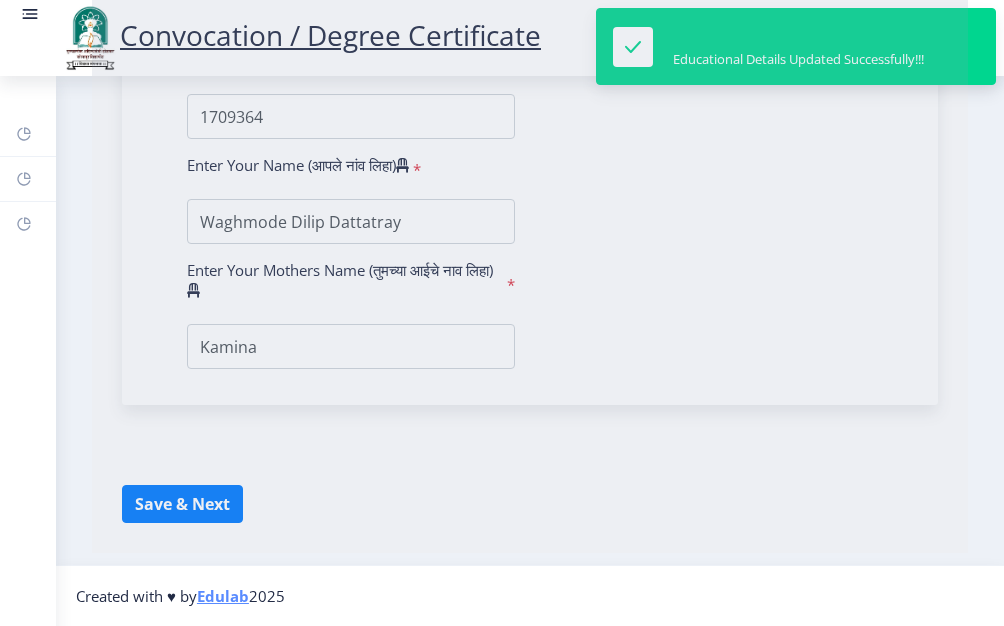 select 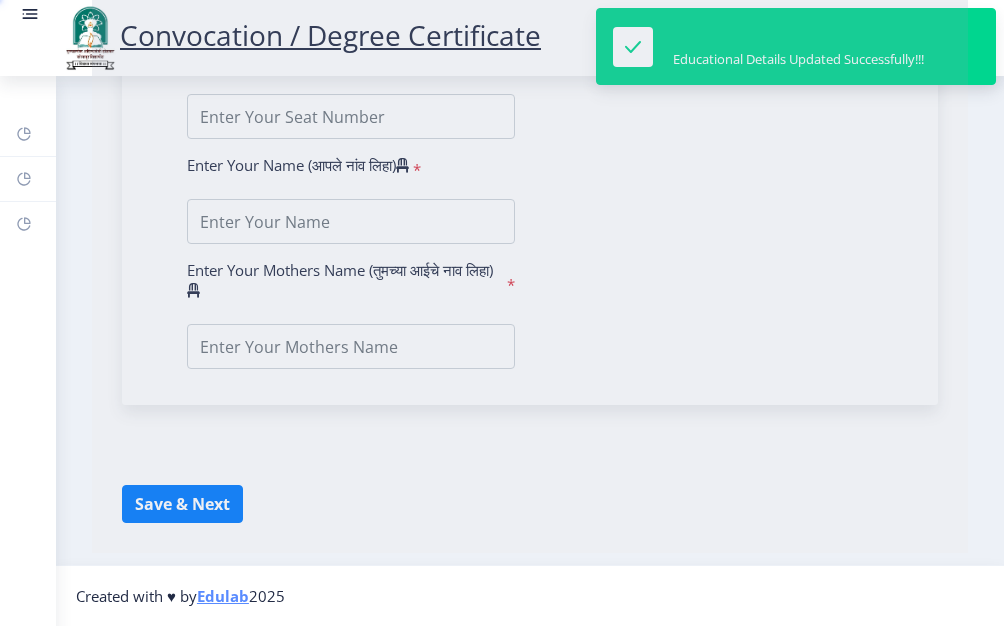 scroll, scrollTop: 0, scrollLeft: 0, axis: both 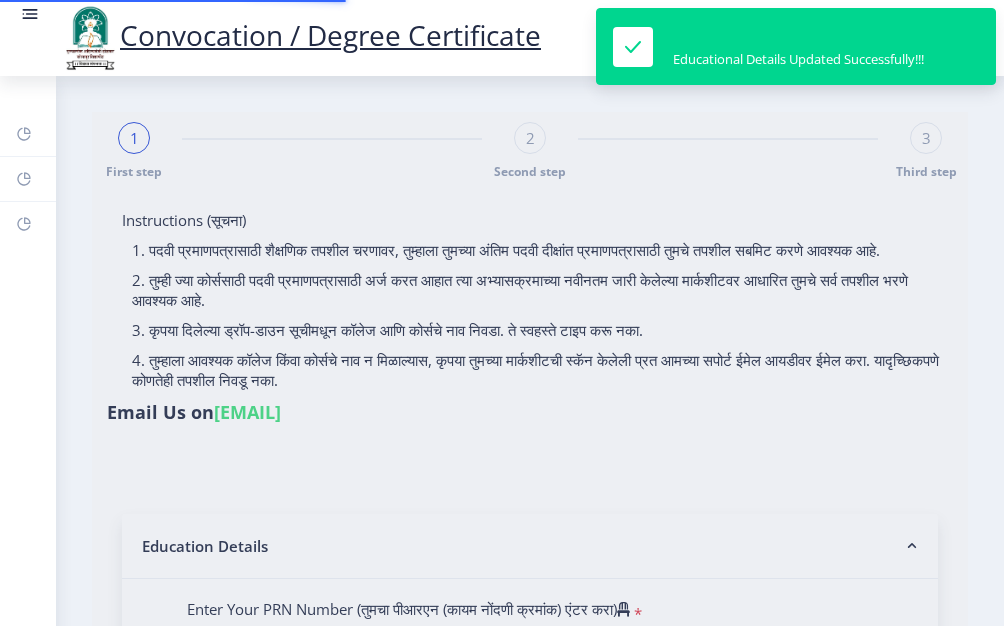type on "Waghmode Dilip Dattatray" 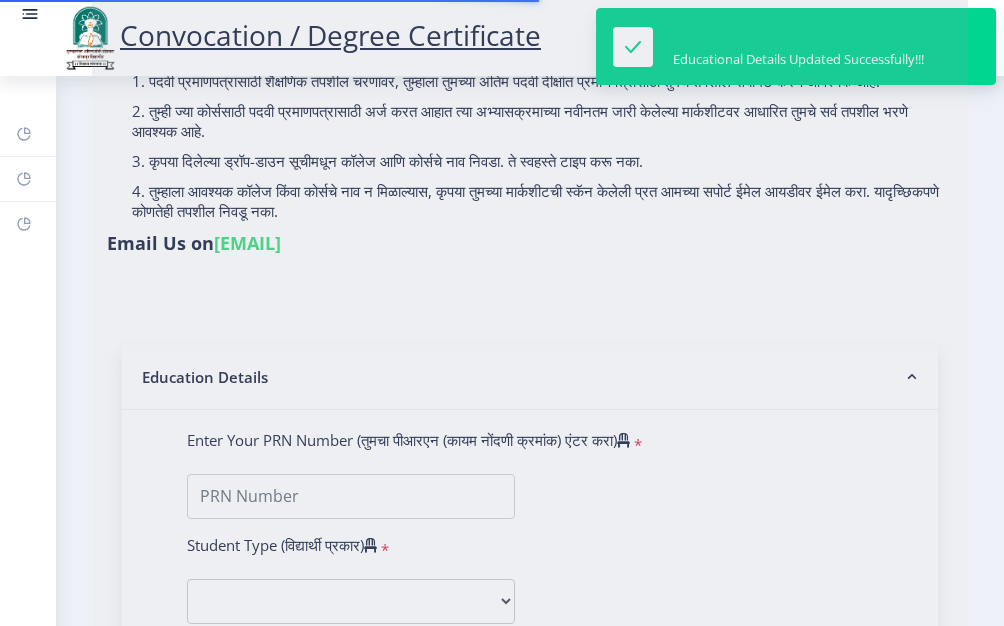 scroll, scrollTop: 400, scrollLeft: 0, axis: vertical 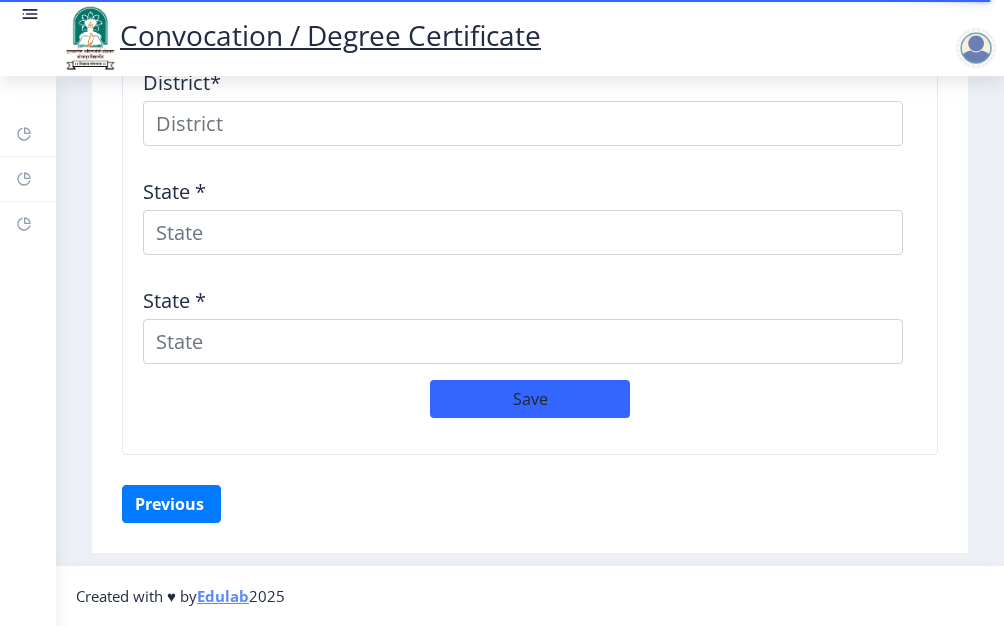 select 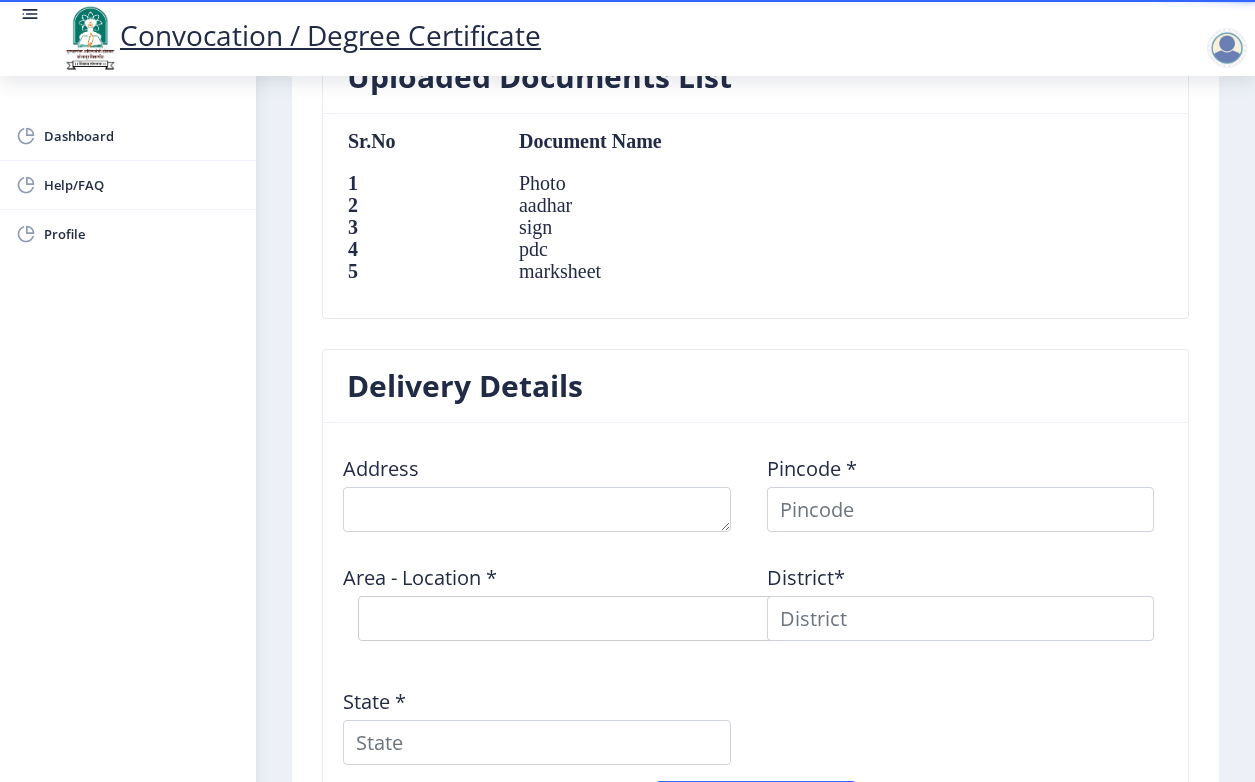 scroll, scrollTop: 1375, scrollLeft: 0, axis: vertical 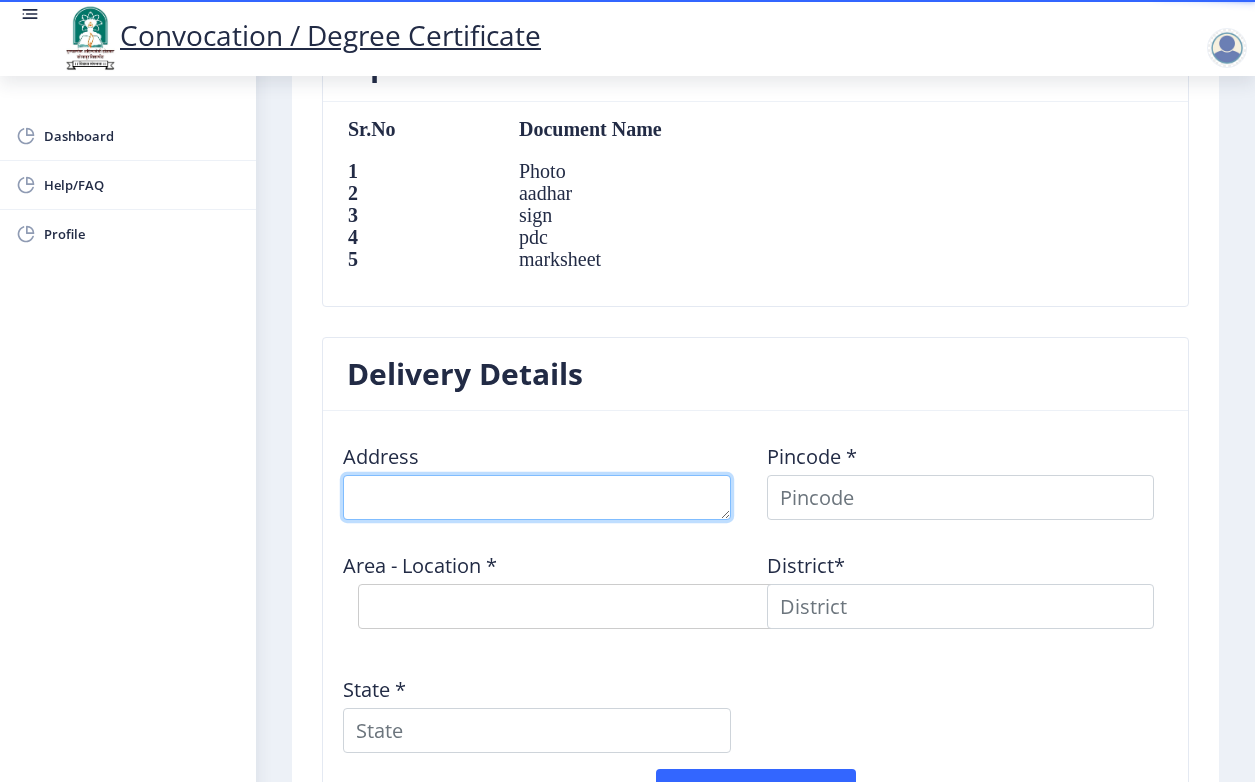 click at bounding box center (537, 497) 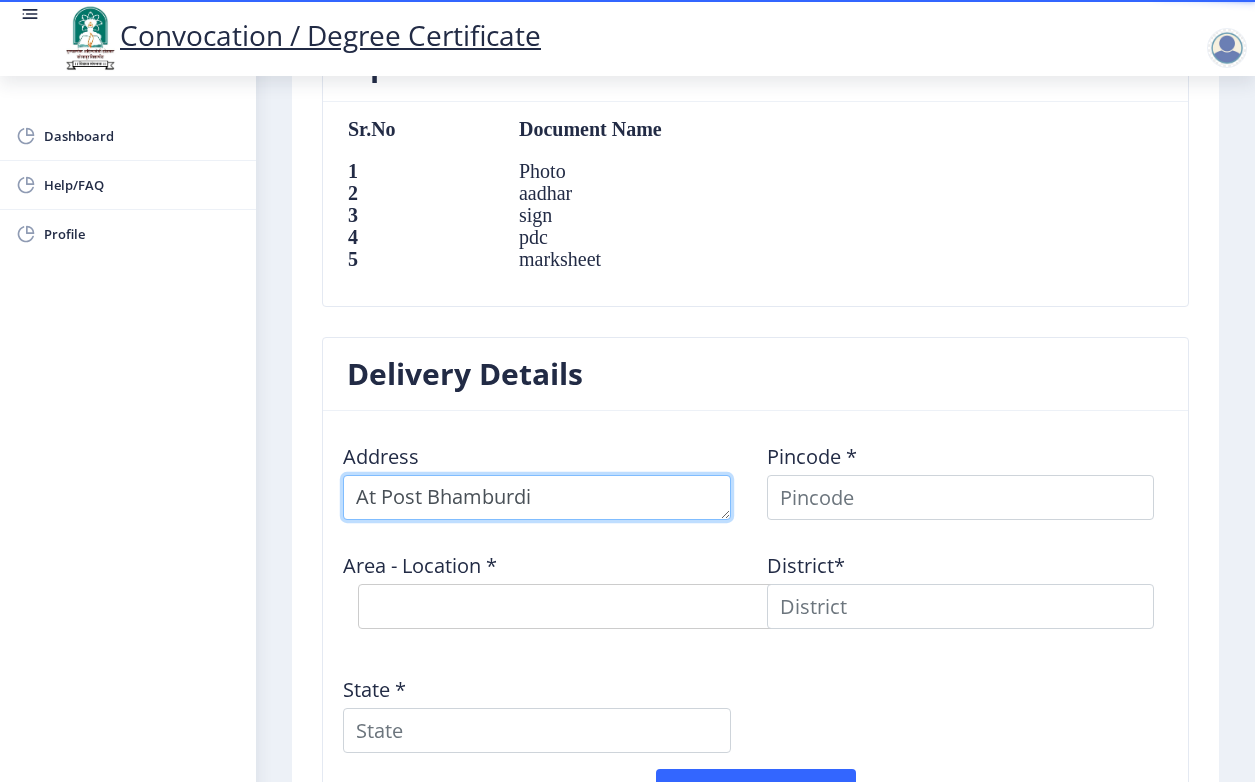 type on "At Post Bhamburdi" 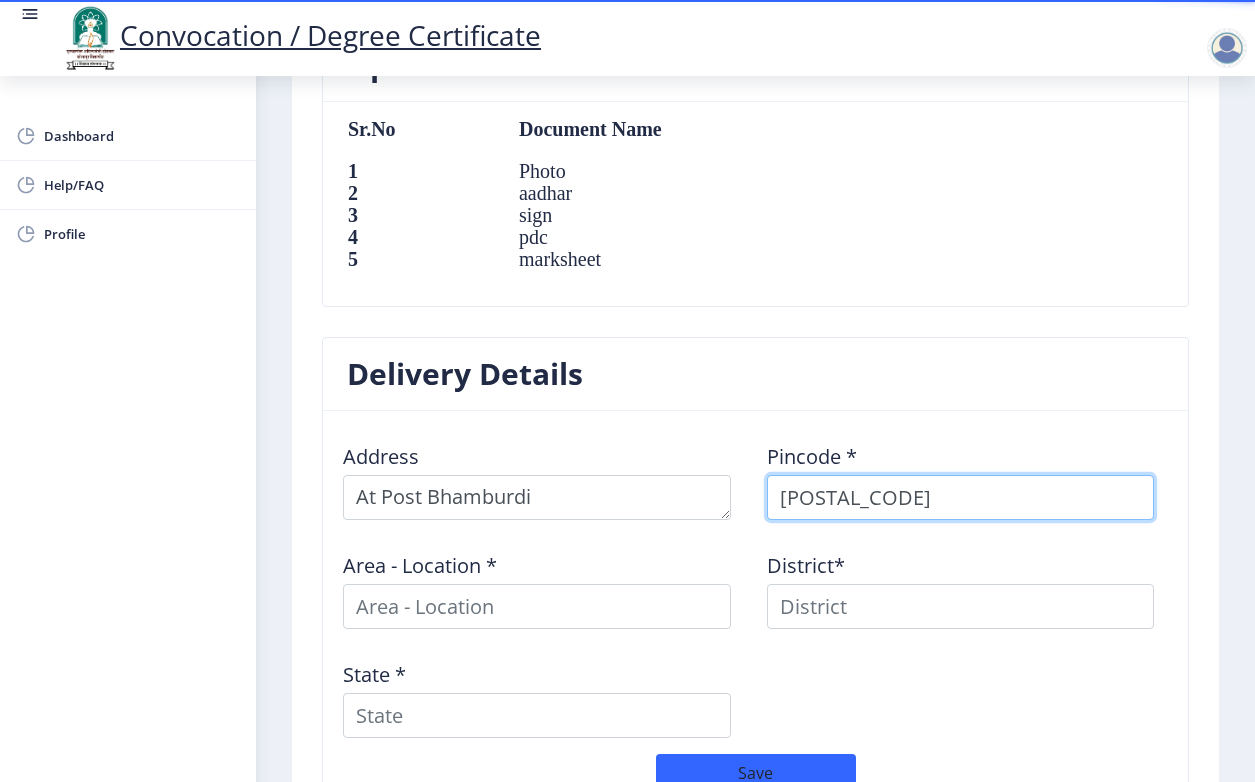 type on "[POSTAL_CODE]" 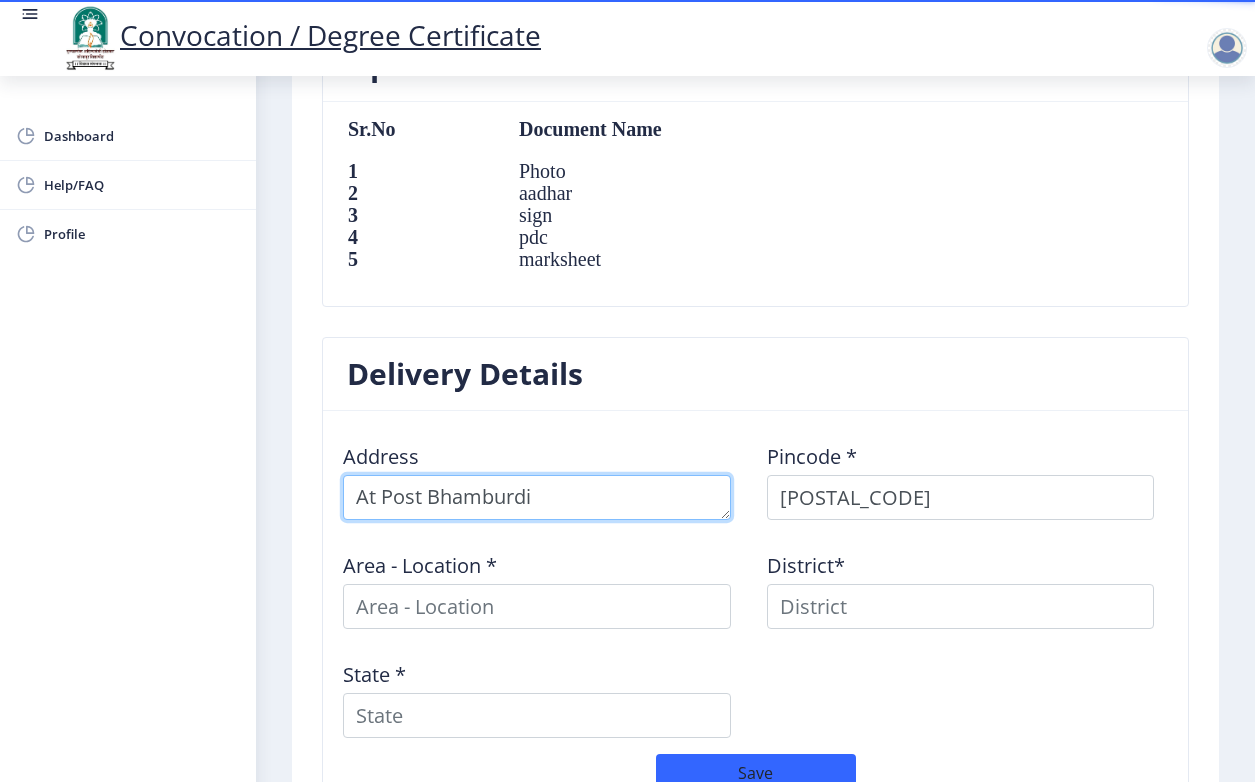 click at bounding box center (537, 497) 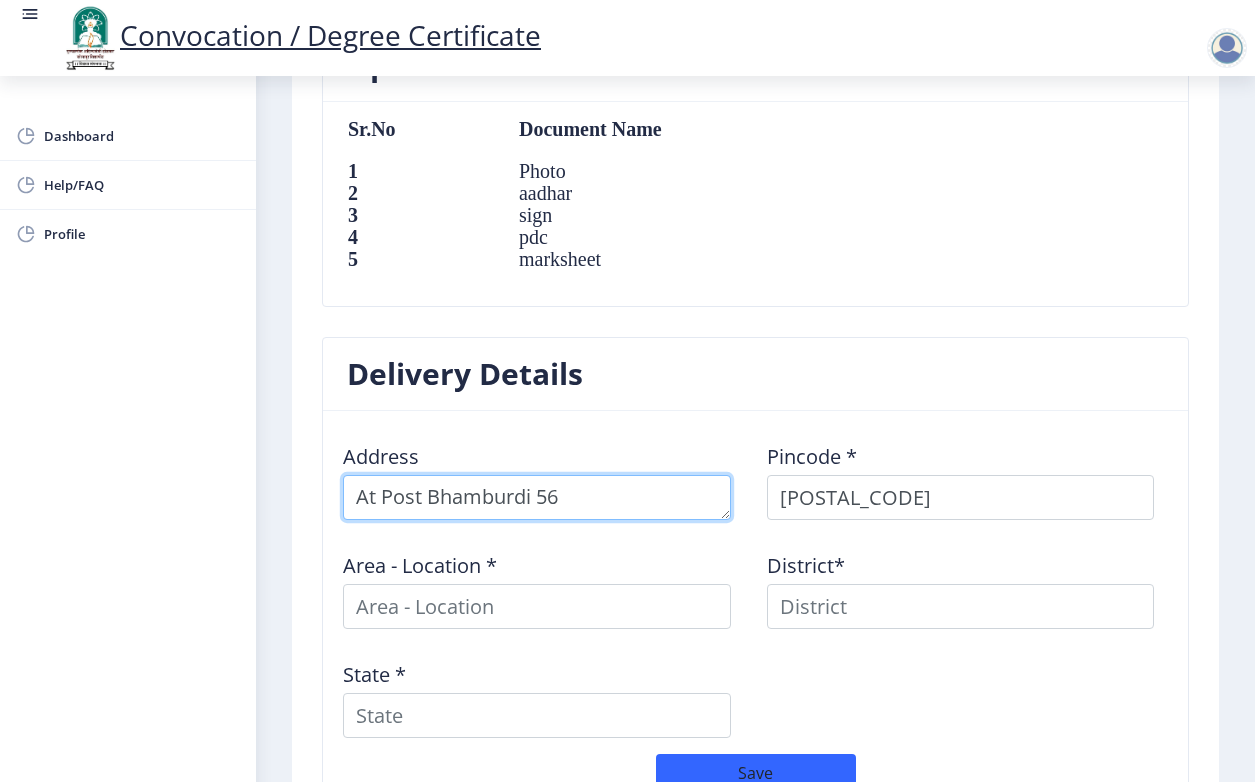 type on "At Post Bhamburdi 5" 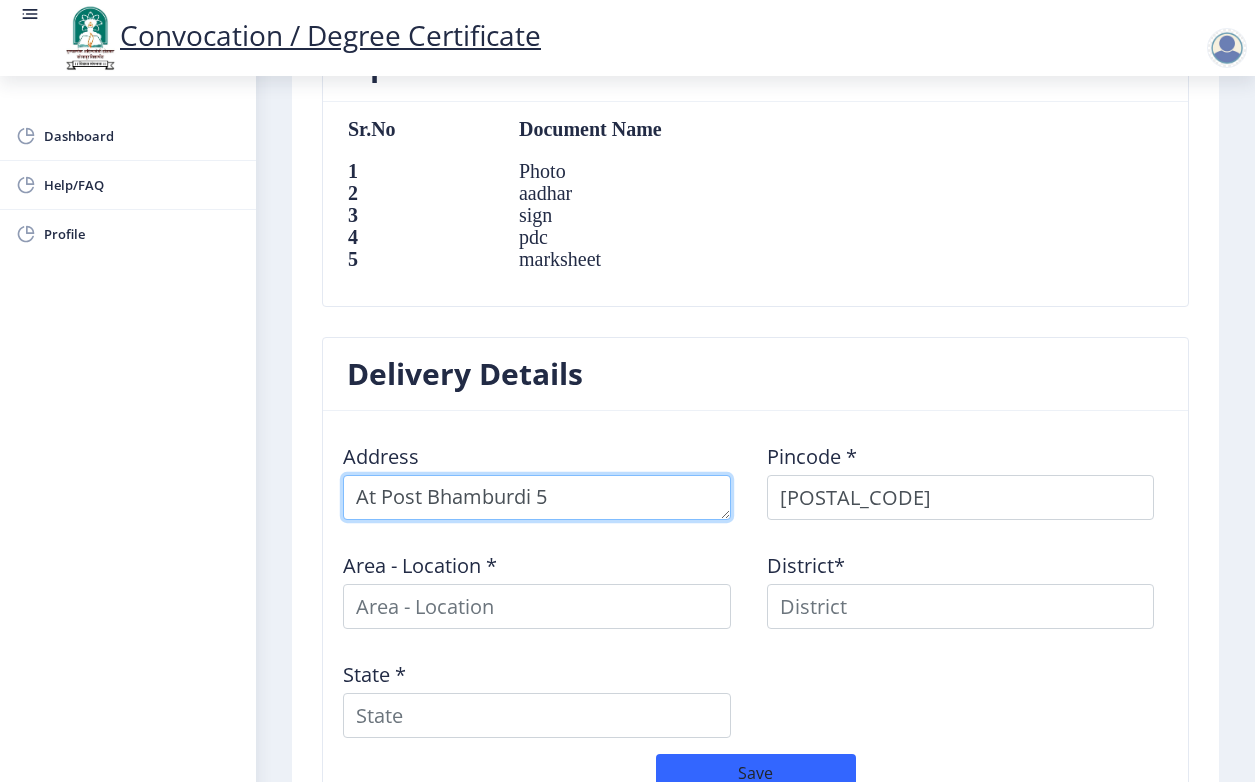 select 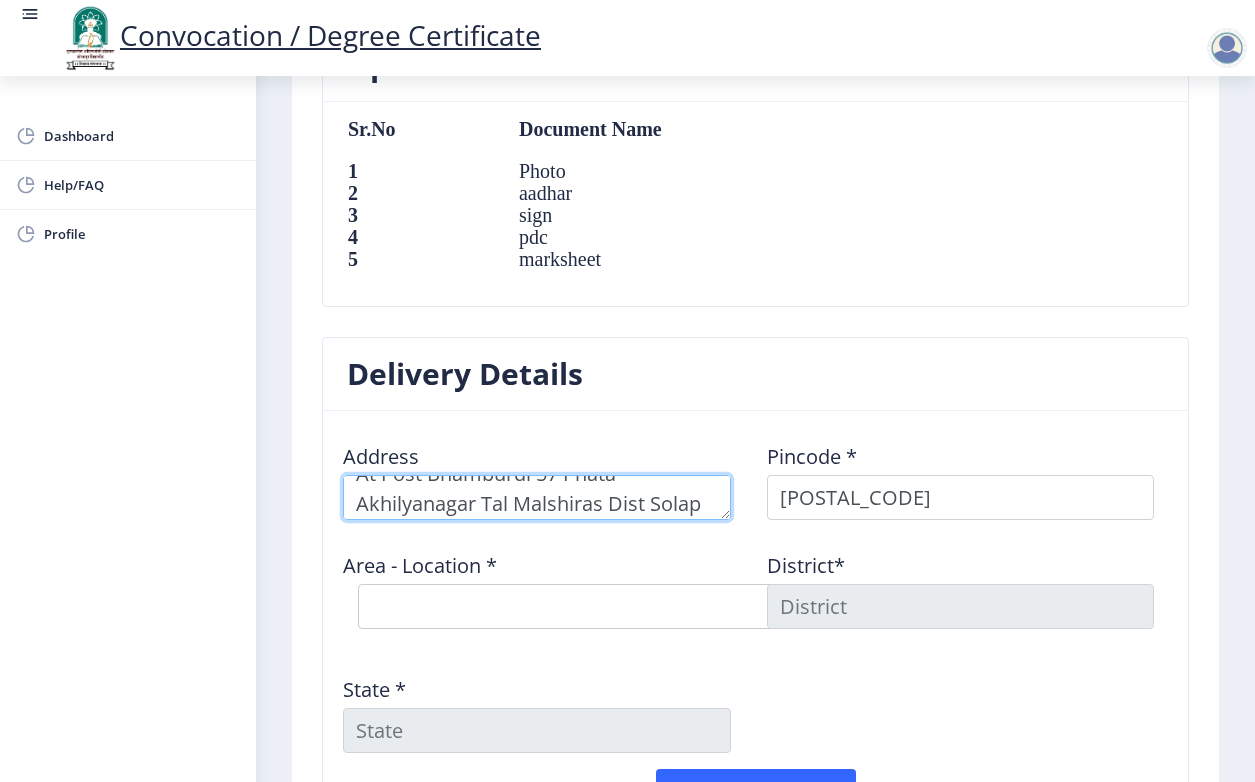 scroll, scrollTop: 53, scrollLeft: 0, axis: vertical 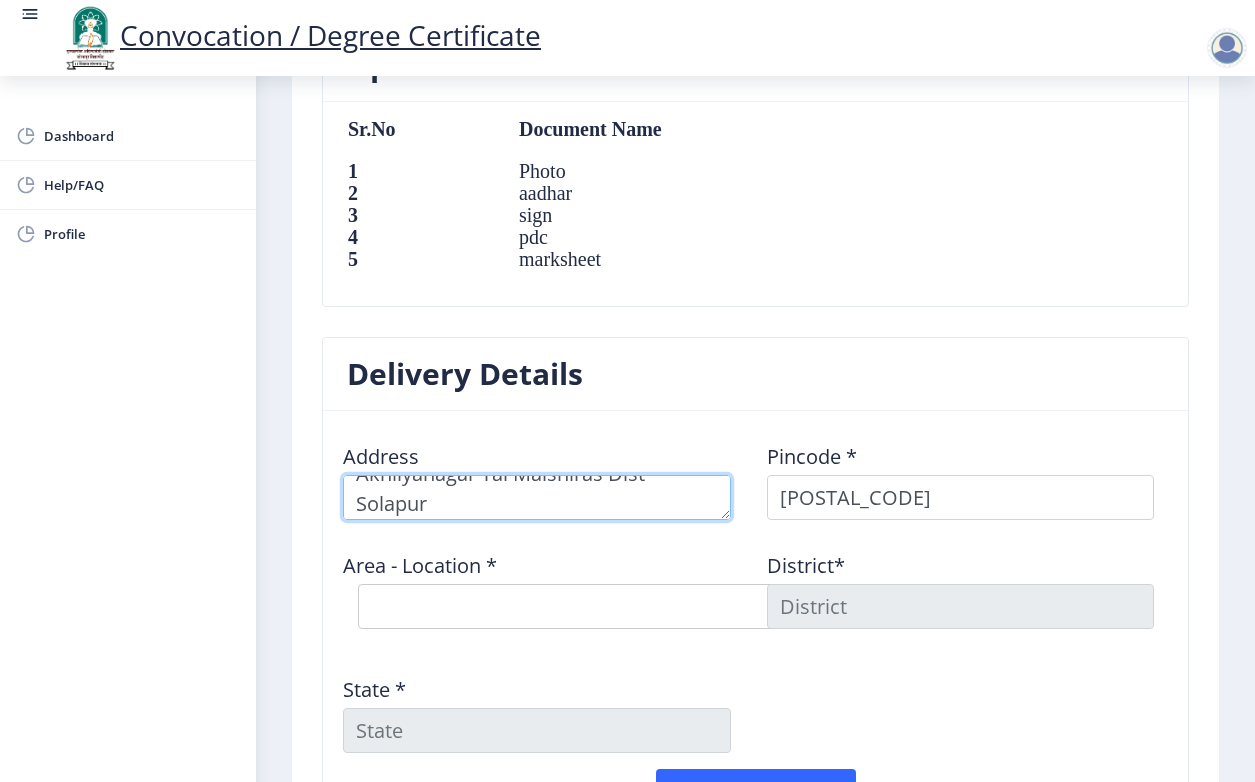 type on "At Post Bhamburdi 57 Phata Akhilyanagar Tal Malshiras Dist Solapur" 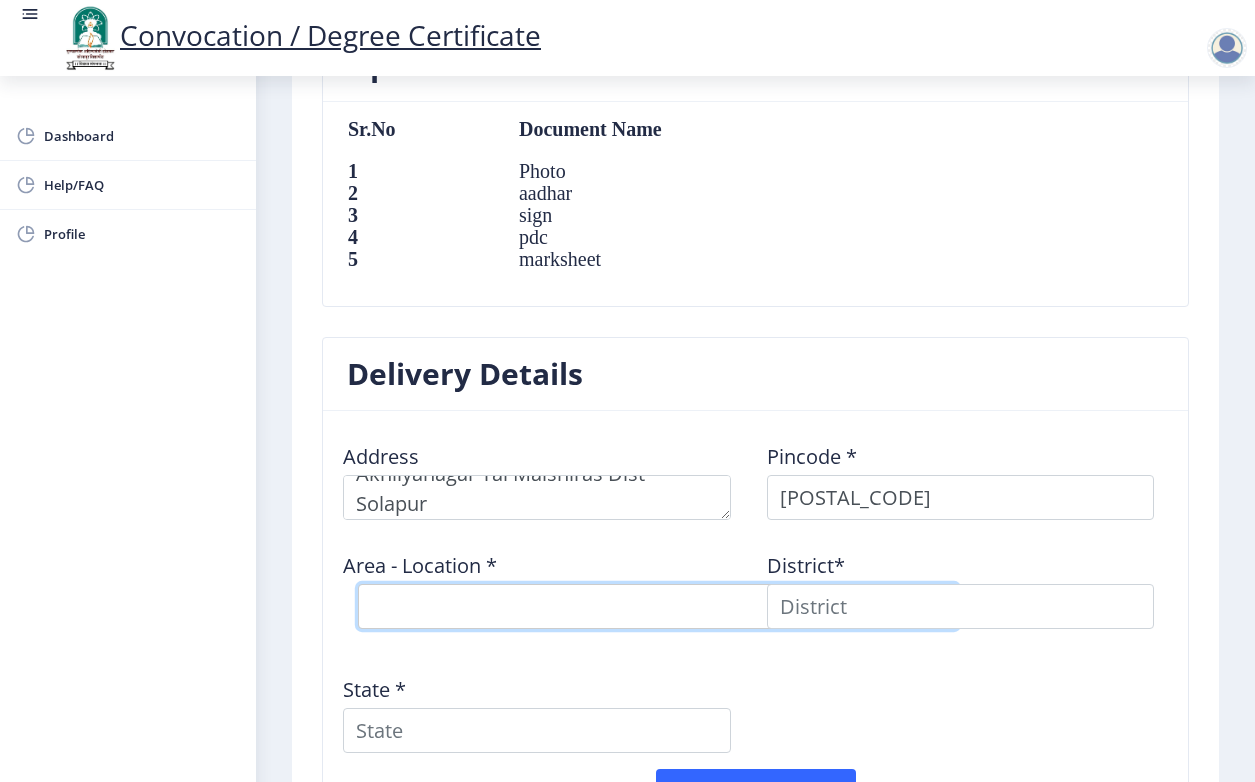 select on "6: Object" 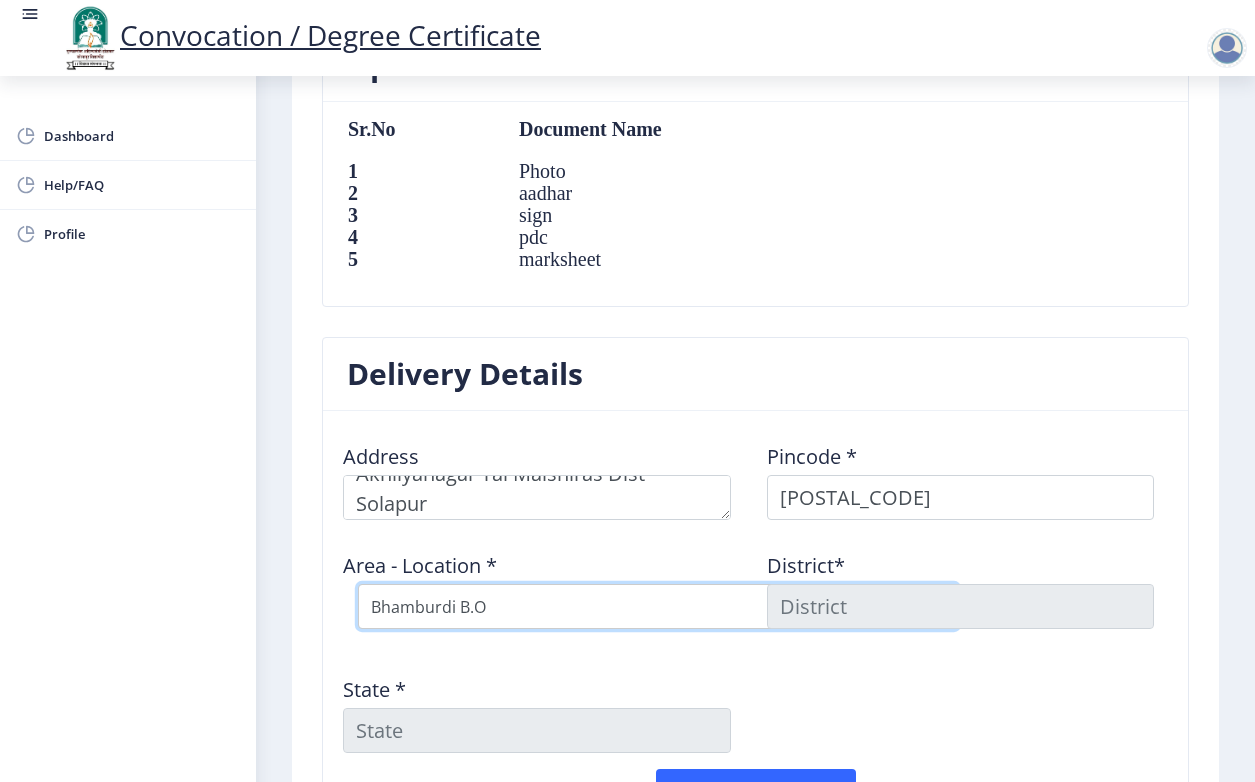 click on "Select Area Location Bhamburdi B.O Girvi B.O Mandave B.O Purandawade B.O Sadashivenagar S.O" at bounding box center (658, 606) 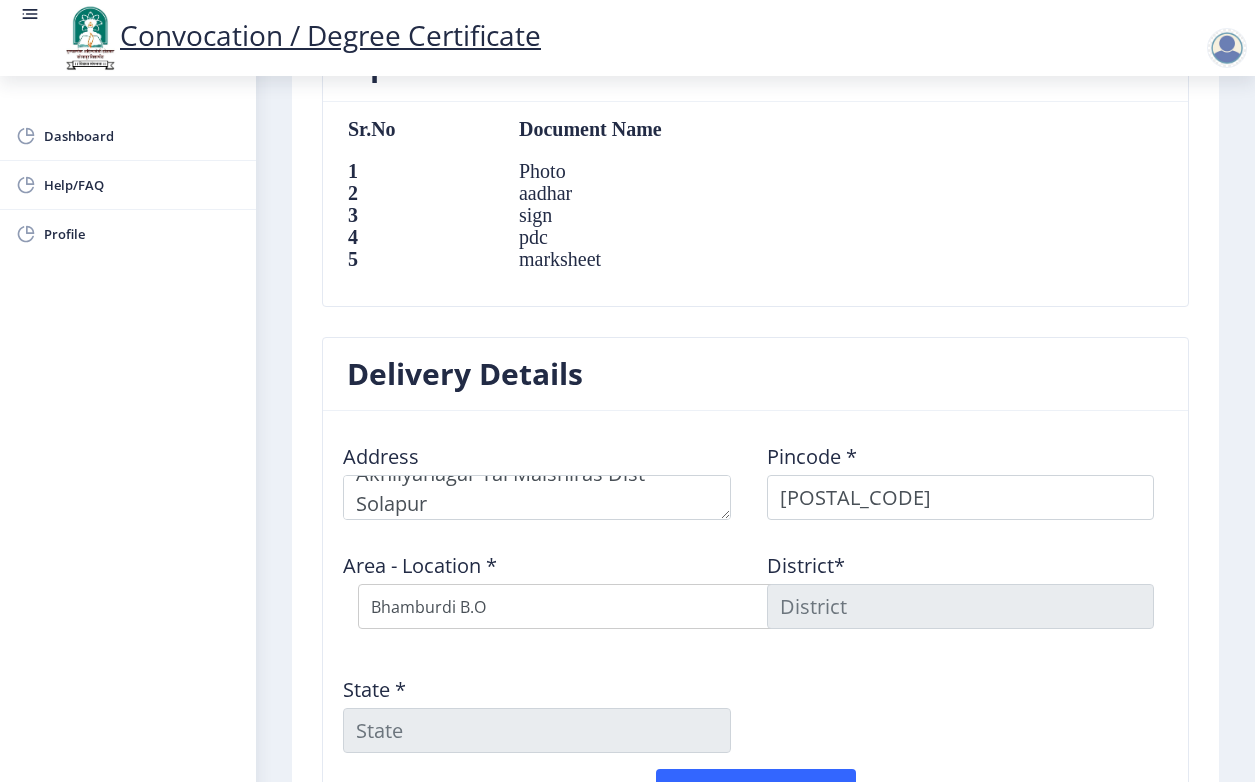 click on "District*" 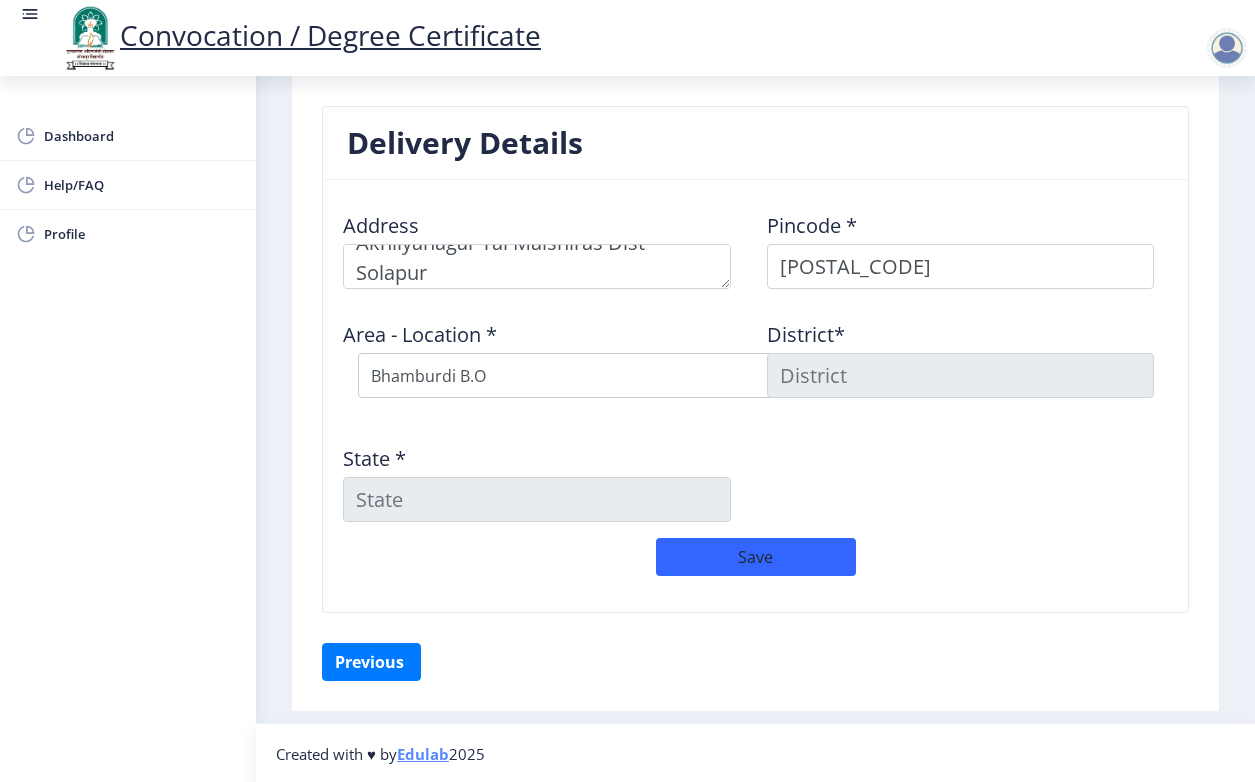 scroll, scrollTop: 1613, scrollLeft: 0, axis: vertical 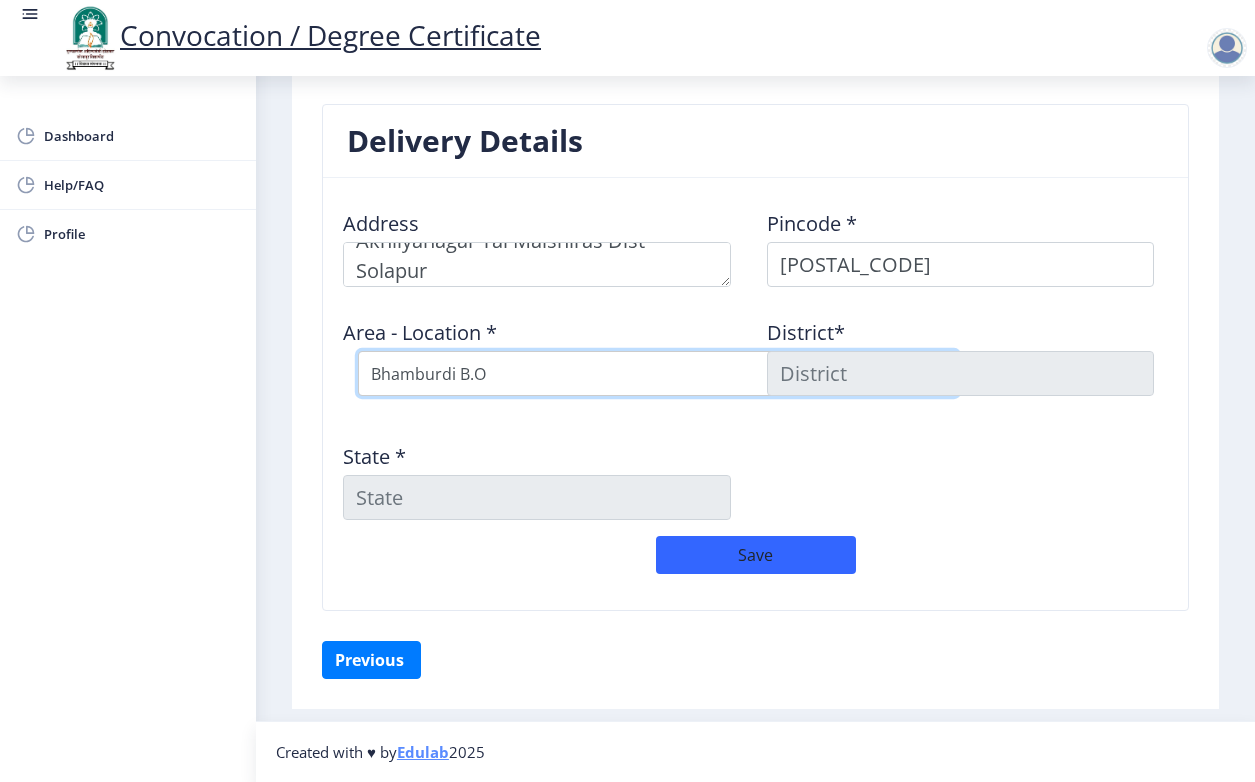 click on "Select Area Location Bhamburdi B.O Girvi B.O Mandave B.O Purandawade B.O Sadashivenagar S.O" at bounding box center (658, 373) 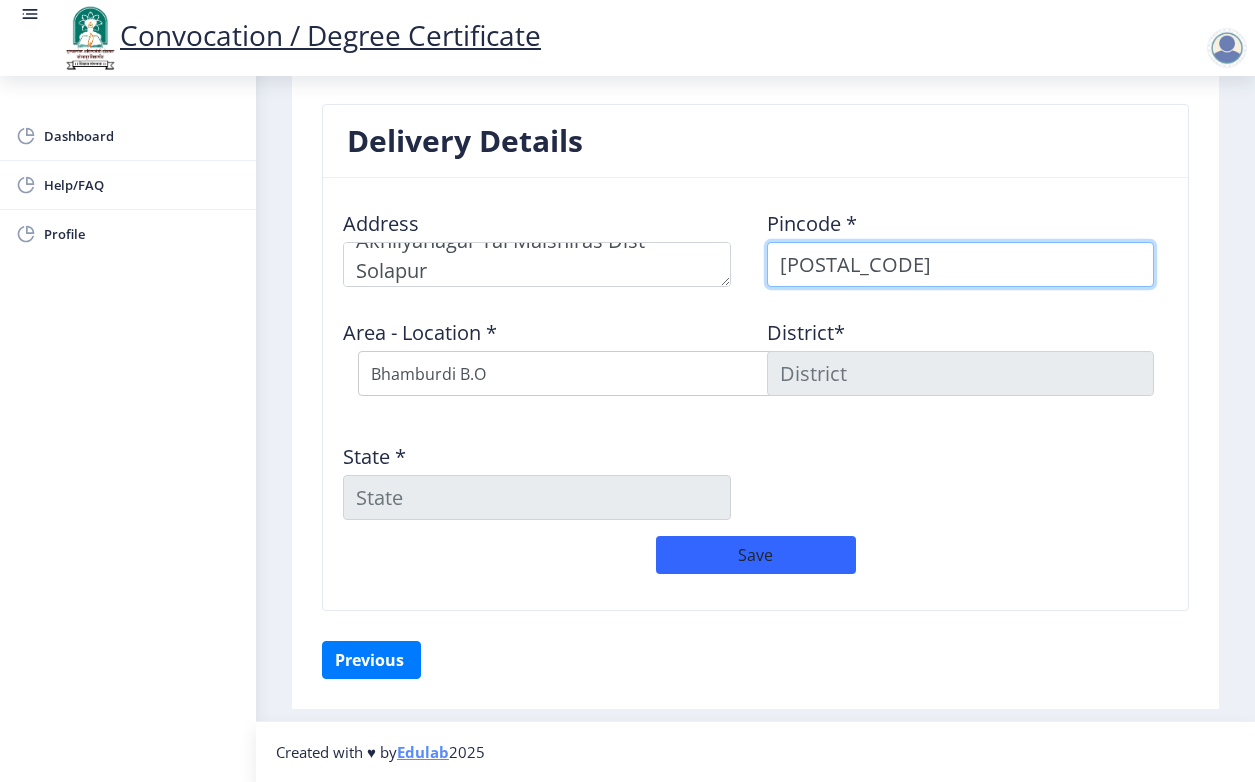 click on "[POSTAL_CODE]" at bounding box center (961, 264) 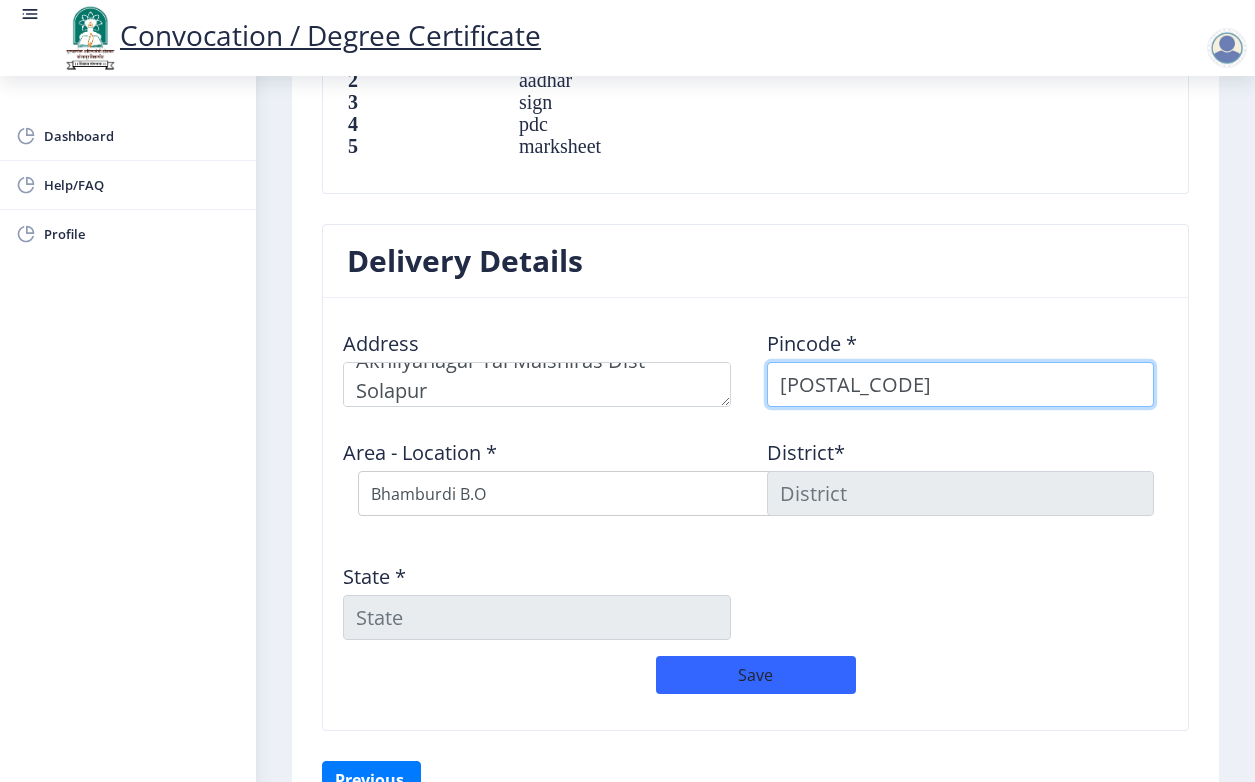 scroll, scrollTop: 1613, scrollLeft: 0, axis: vertical 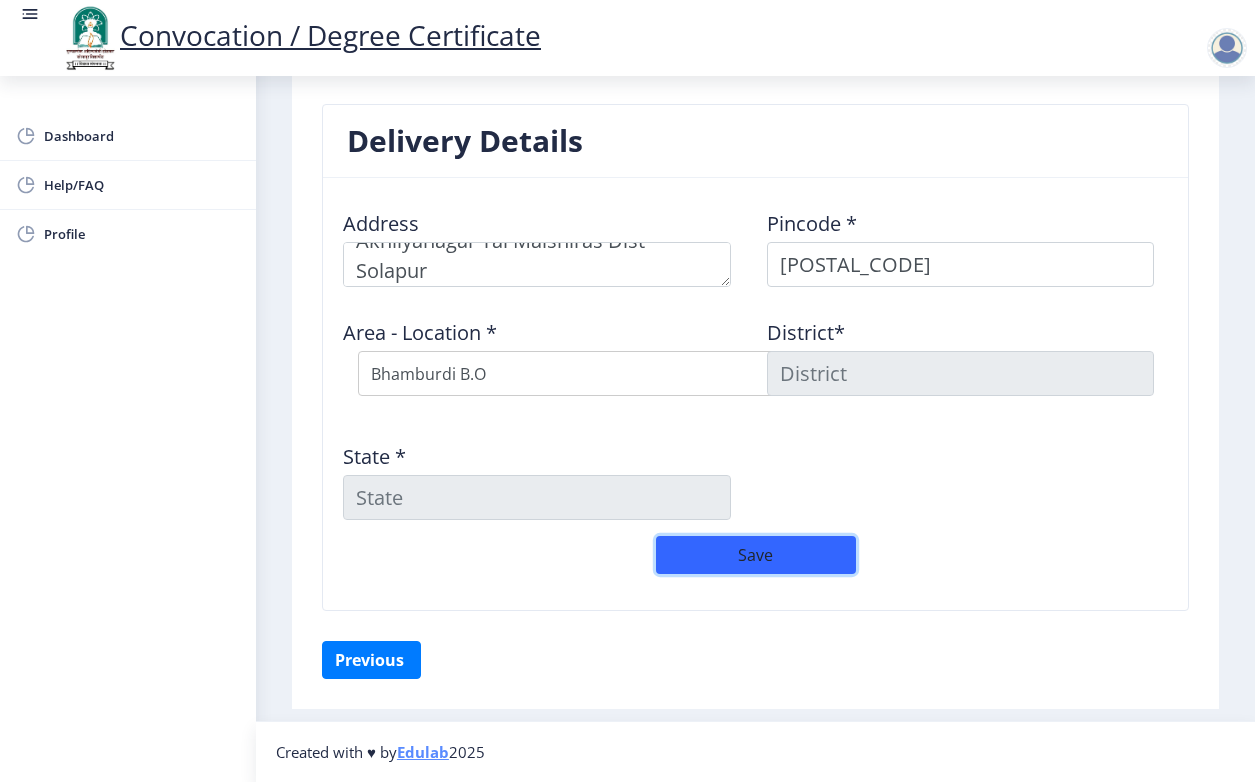 click on "Save" 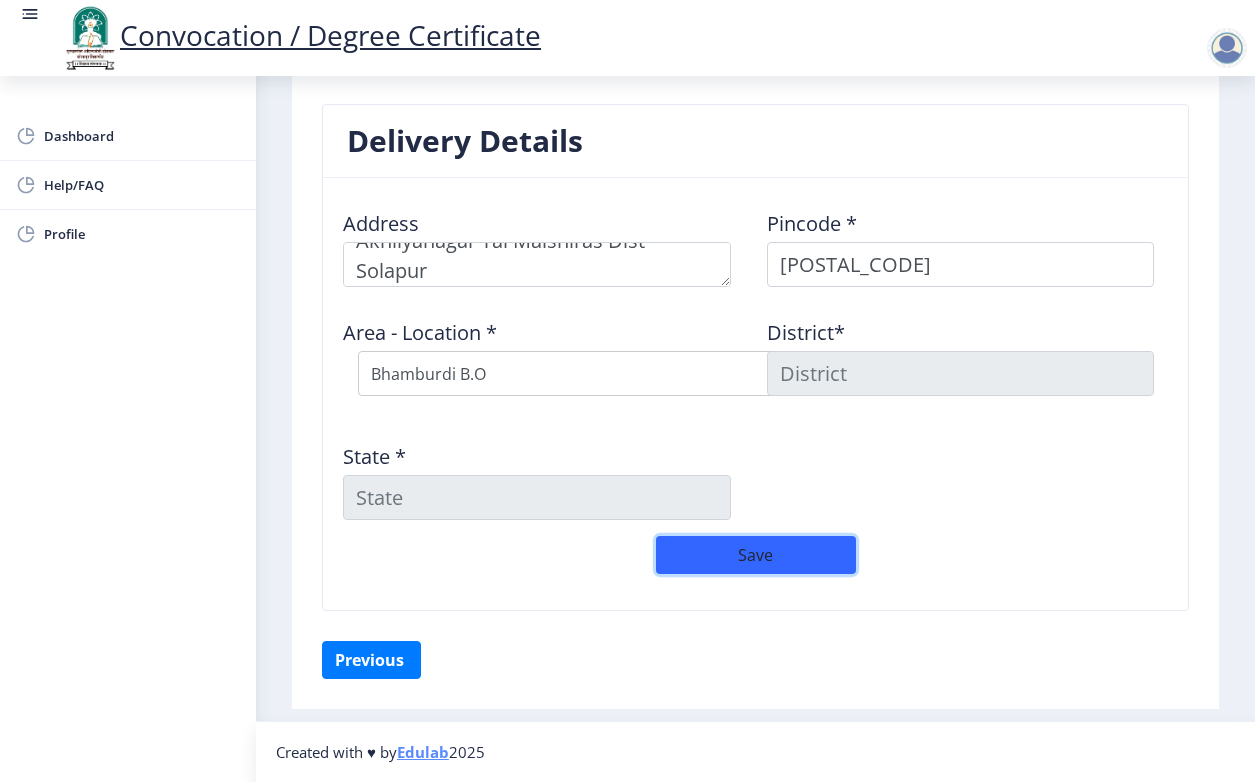 click on "Save" 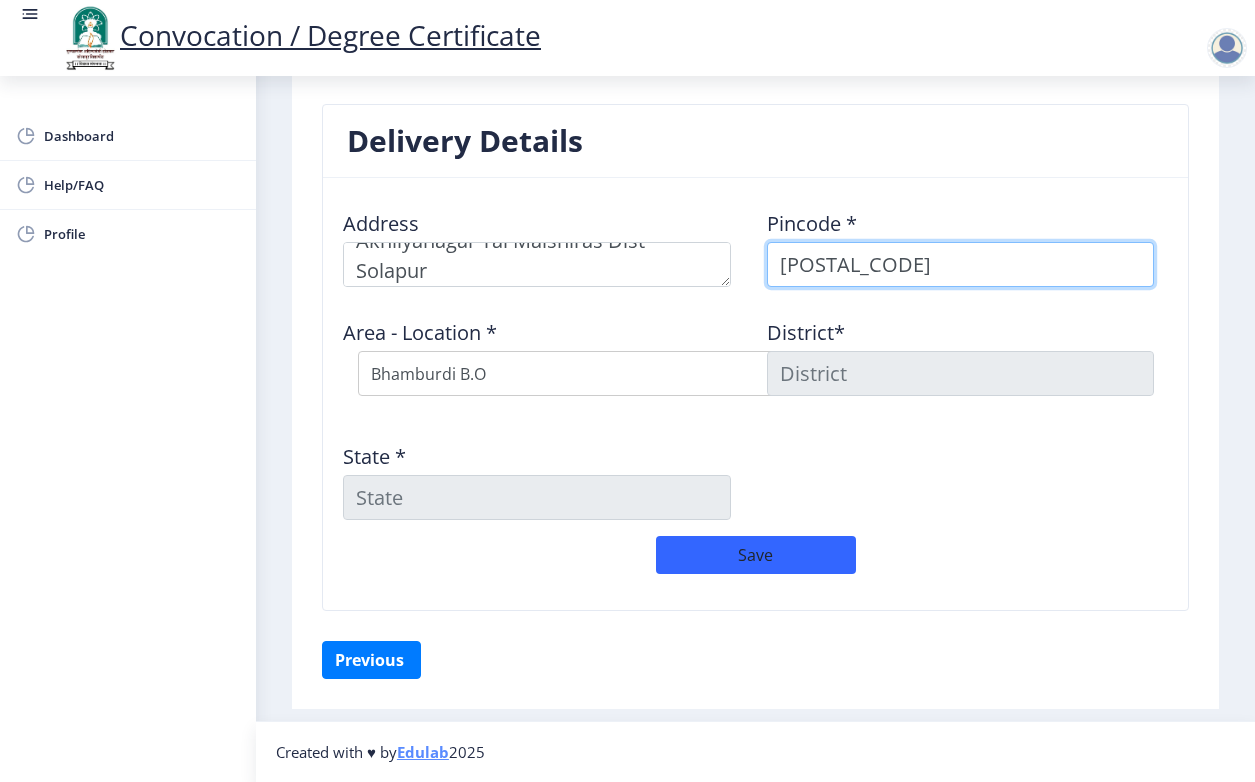 drag, startPoint x: 873, startPoint y: 273, endPoint x: 680, endPoint y: 285, distance: 193.3727 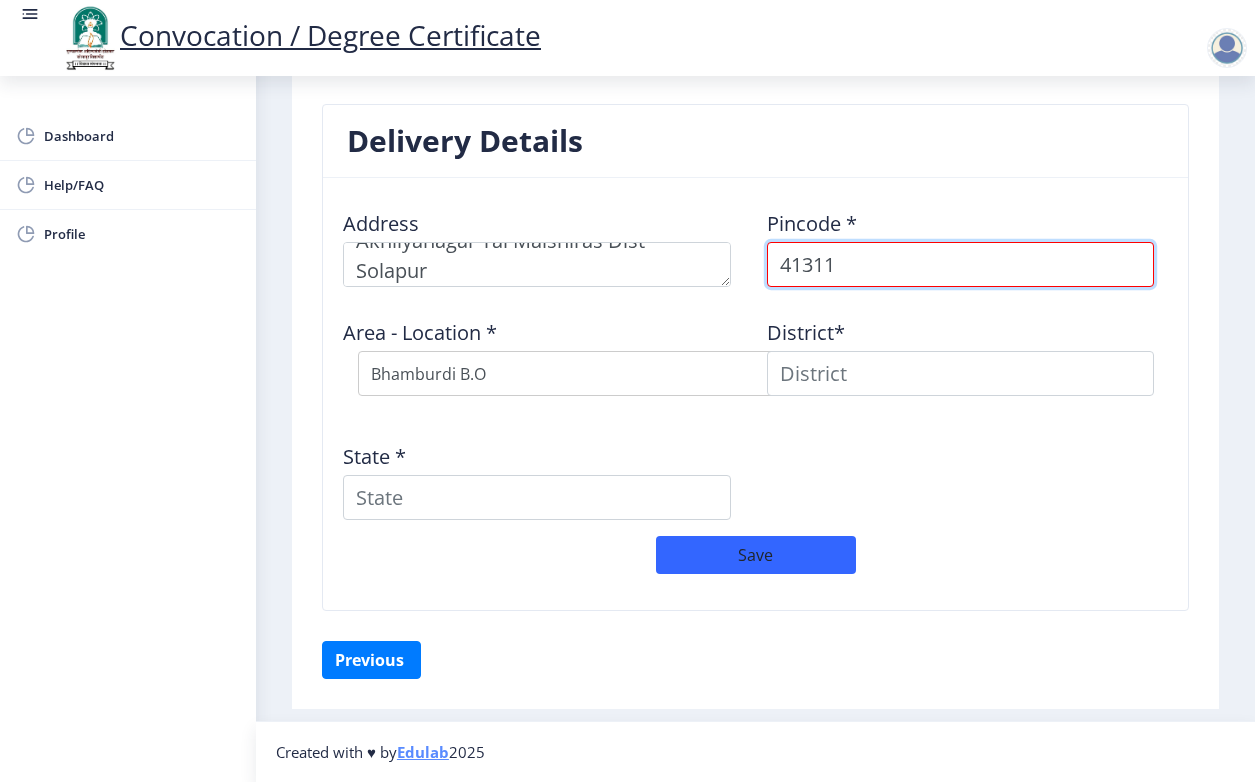 type on "[POSTAL_CODE]" 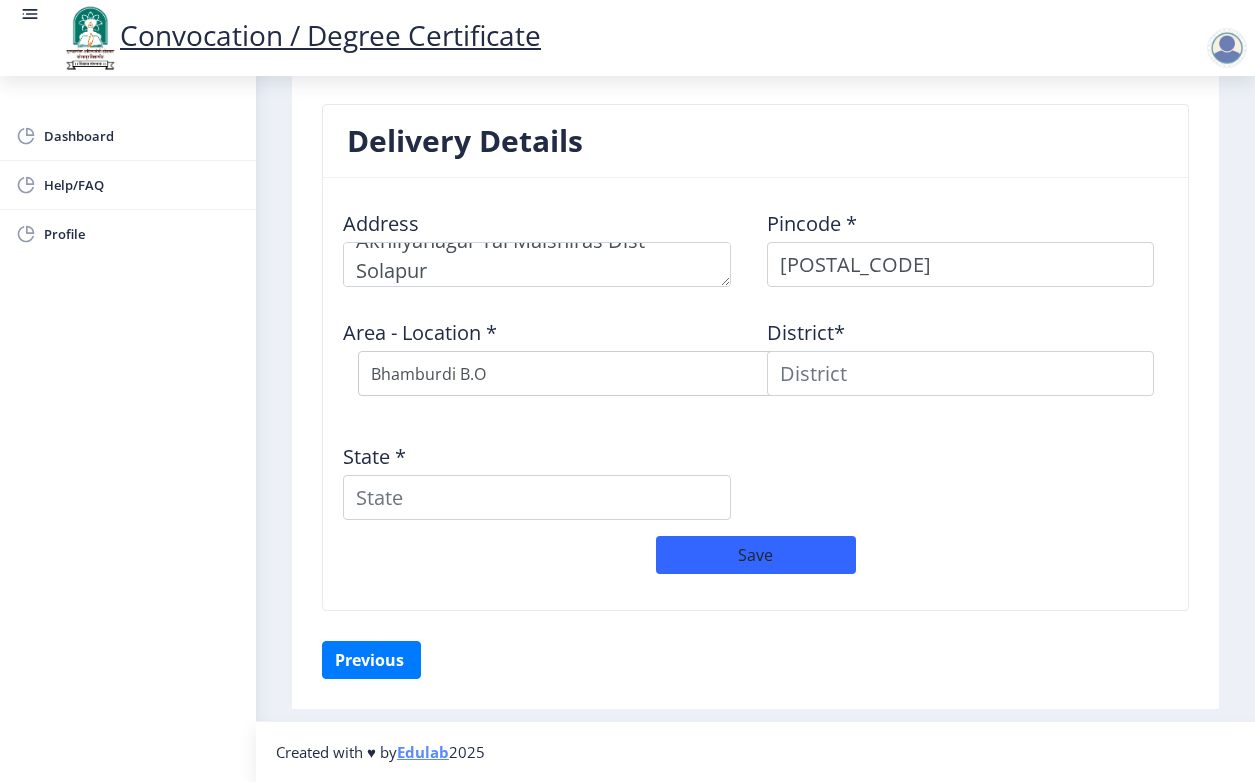 click on "District*" 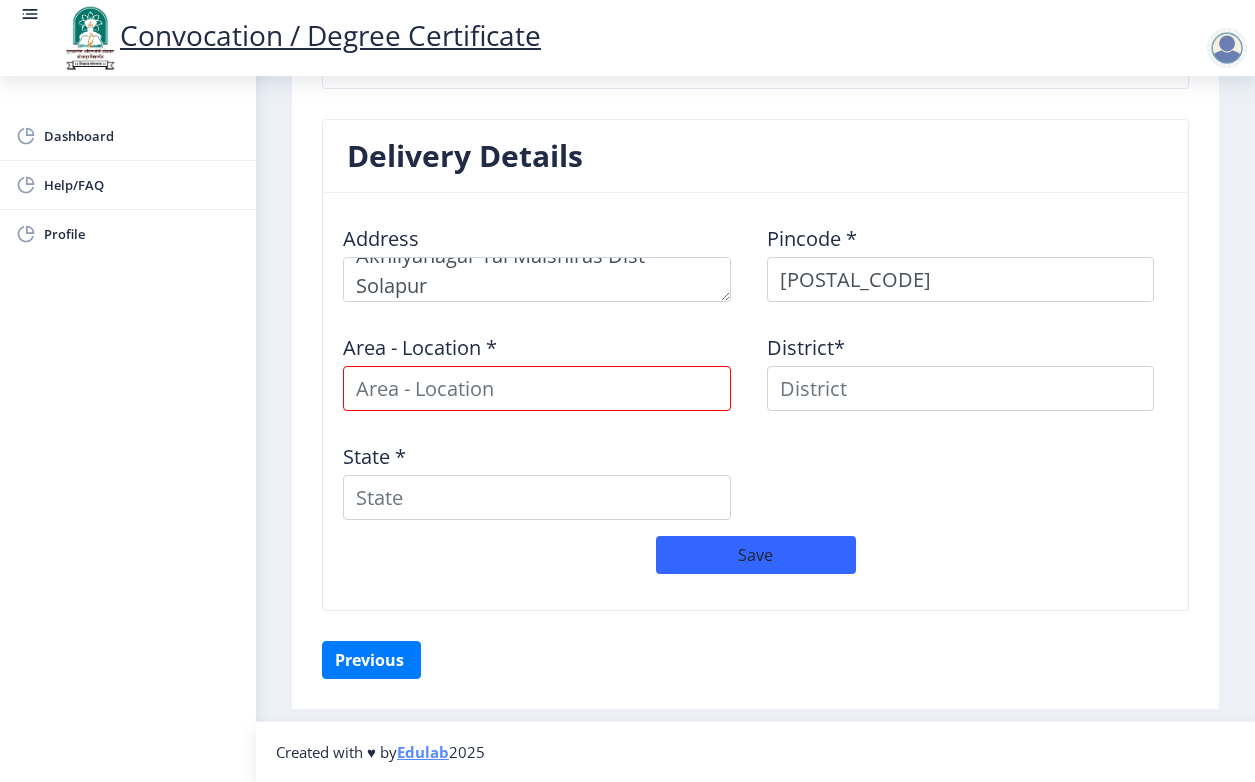 scroll, scrollTop: 1598, scrollLeft: 0, axis: vertical 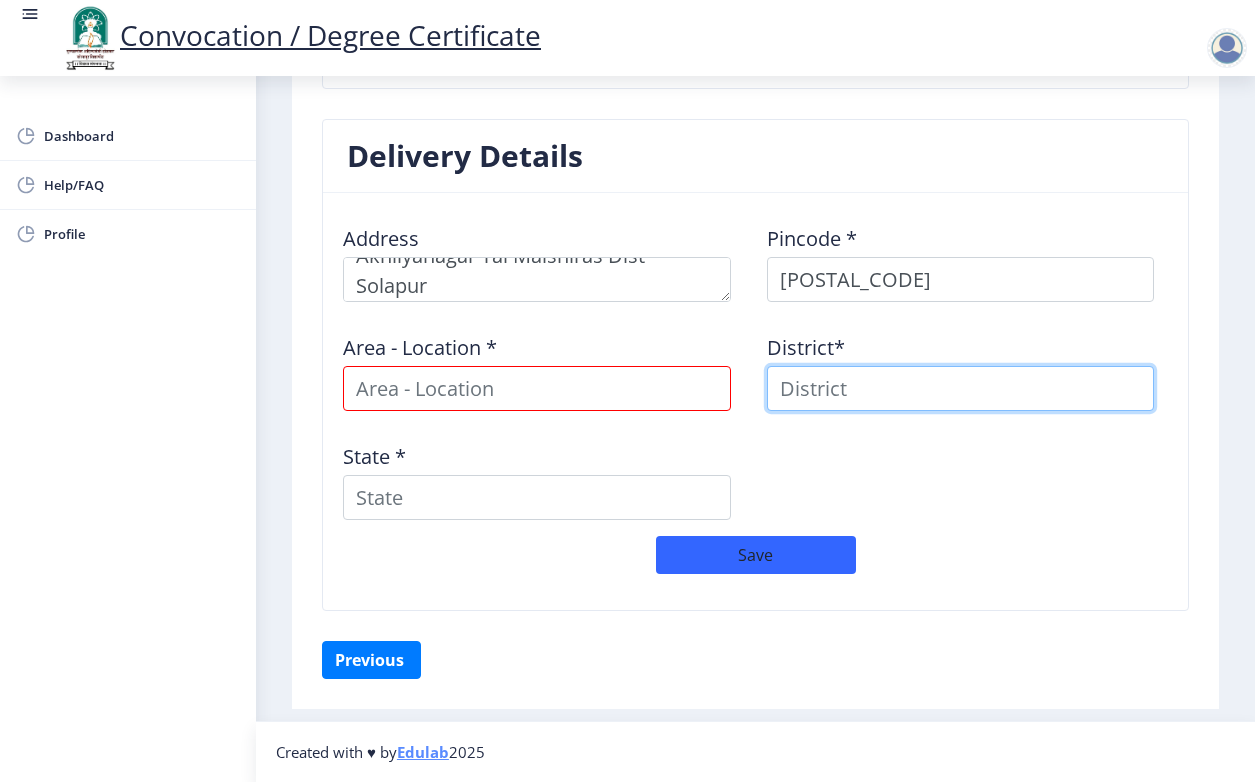 click at bounding box center (961, 388) 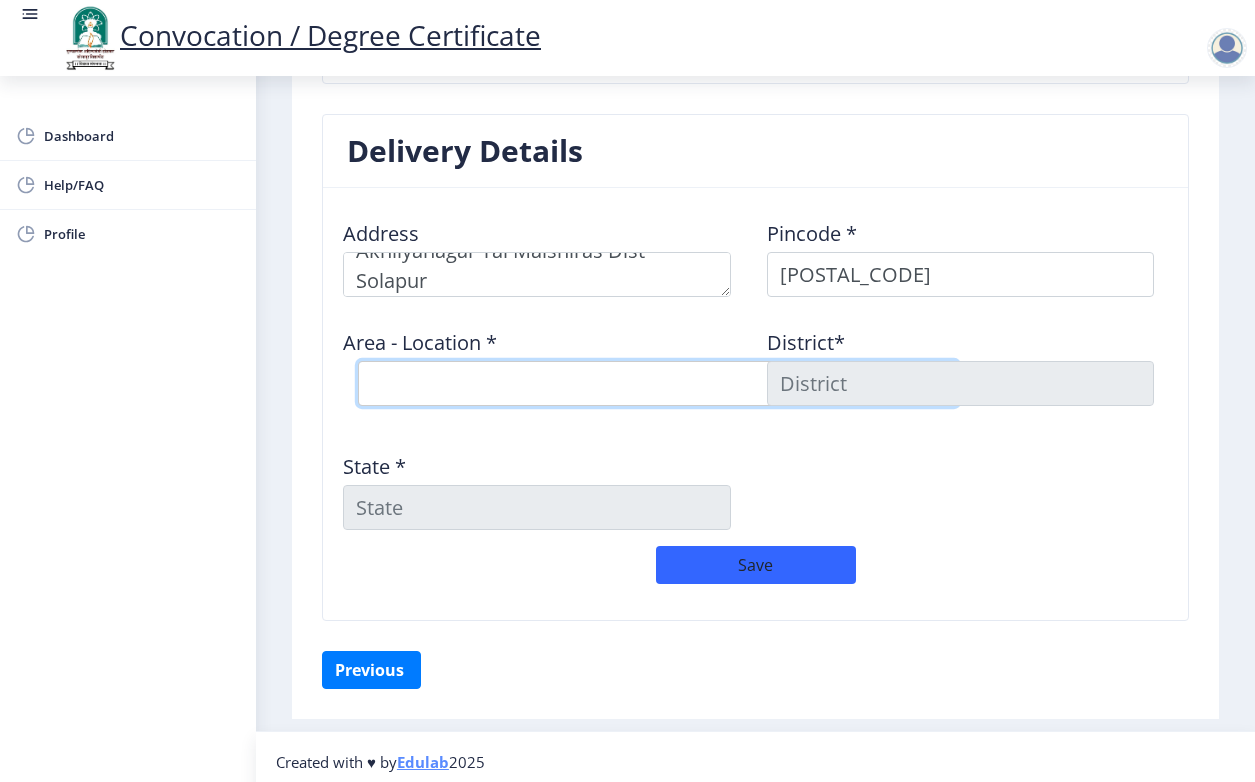 click on "Select Area Location Bhamburdi B.O Girvi B.O Mandave B.O Purandawade B.O Sadashivenagar S.O" at bounding box center (658, 383) 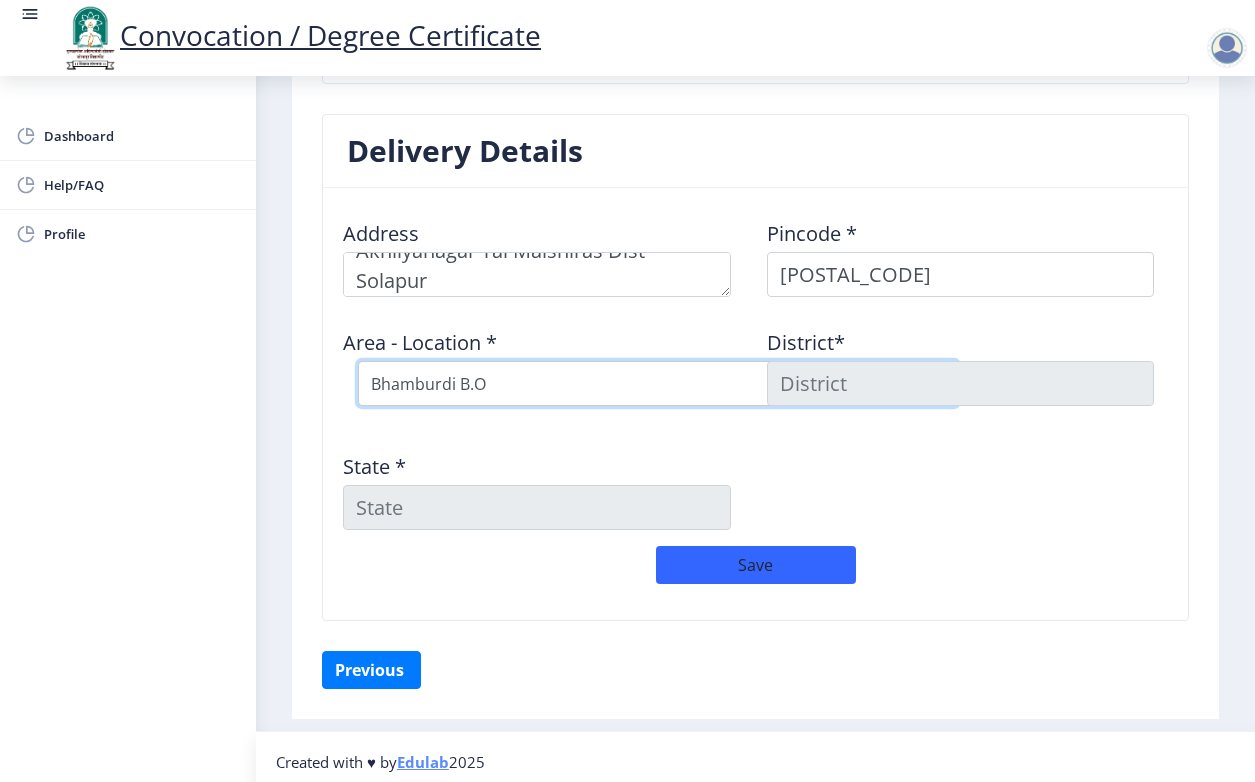 click on "Select Area Location Bhamburdi B.O Girvi B.O Mandave B.O Purandawade B.O Sadashivenagar S.O" at bounding box center (658, 383) 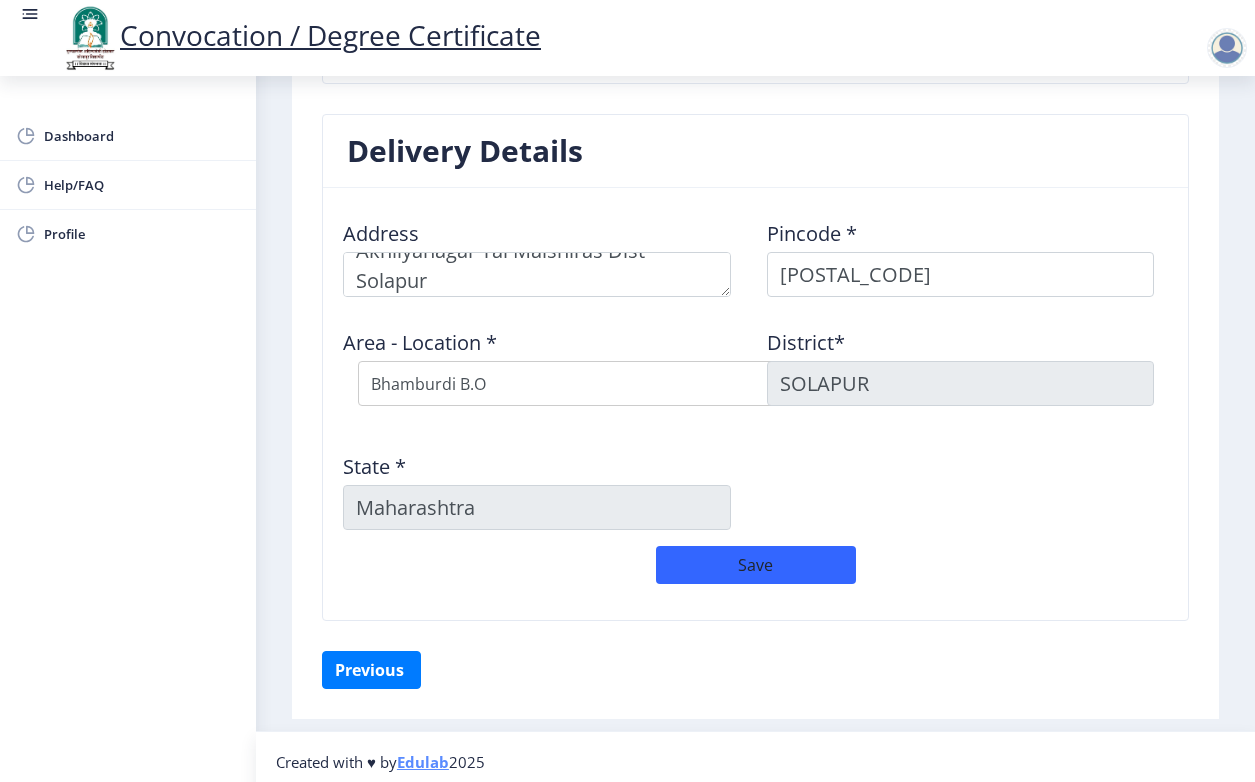 click on "Address    Pincode *  [POSTAL_CODE] Area - Location *  Select Area Location Bhamburdi B.O Girvi B.O Mandave B.O Purandawade B.O Sadashivenagar S.O District*  SOLAPUR State *  Maharashtra" 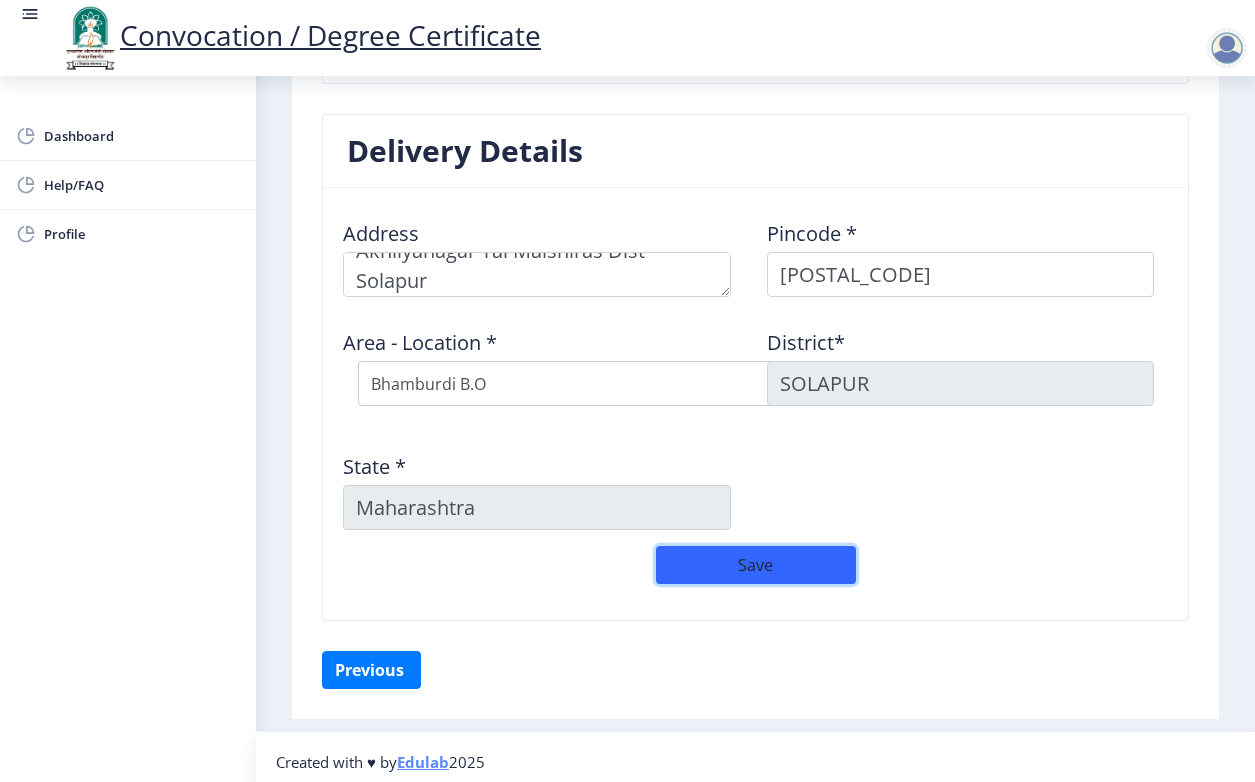 click on "Save" 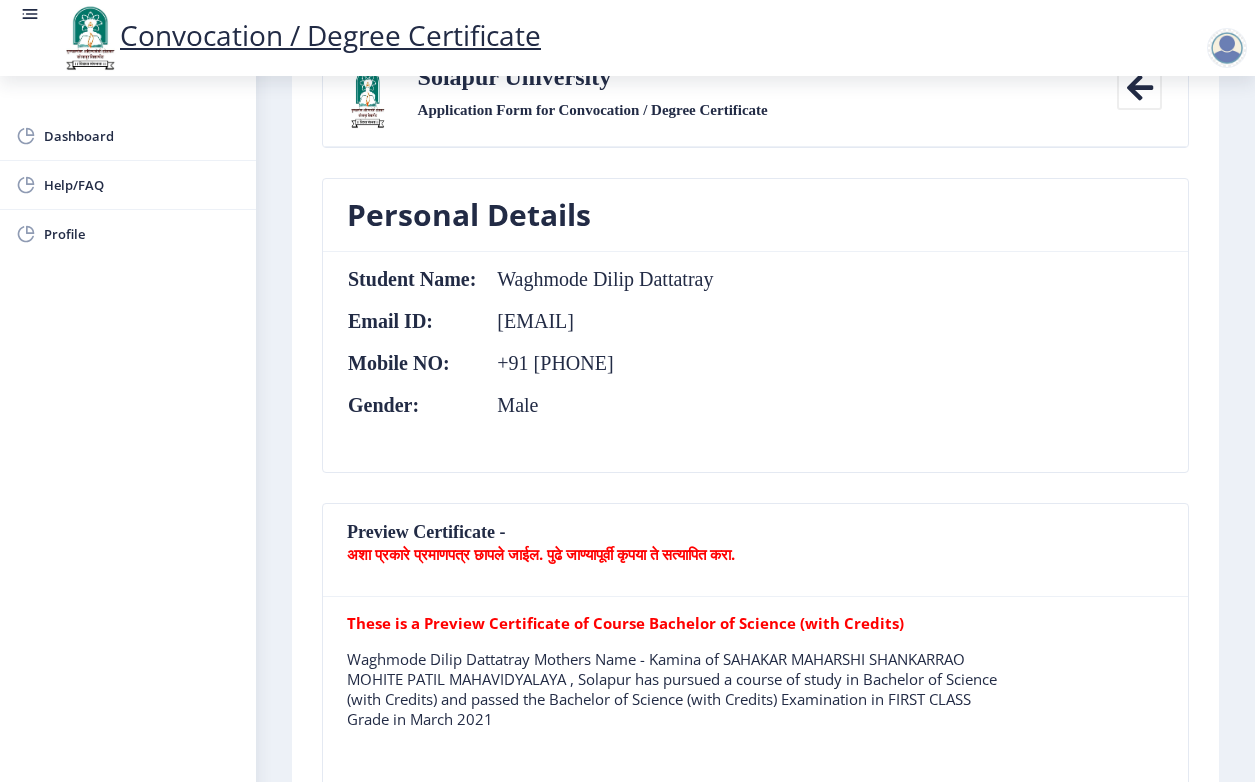 scroll, scrollTop: 156, scrollLeft: 0, axis: vertical 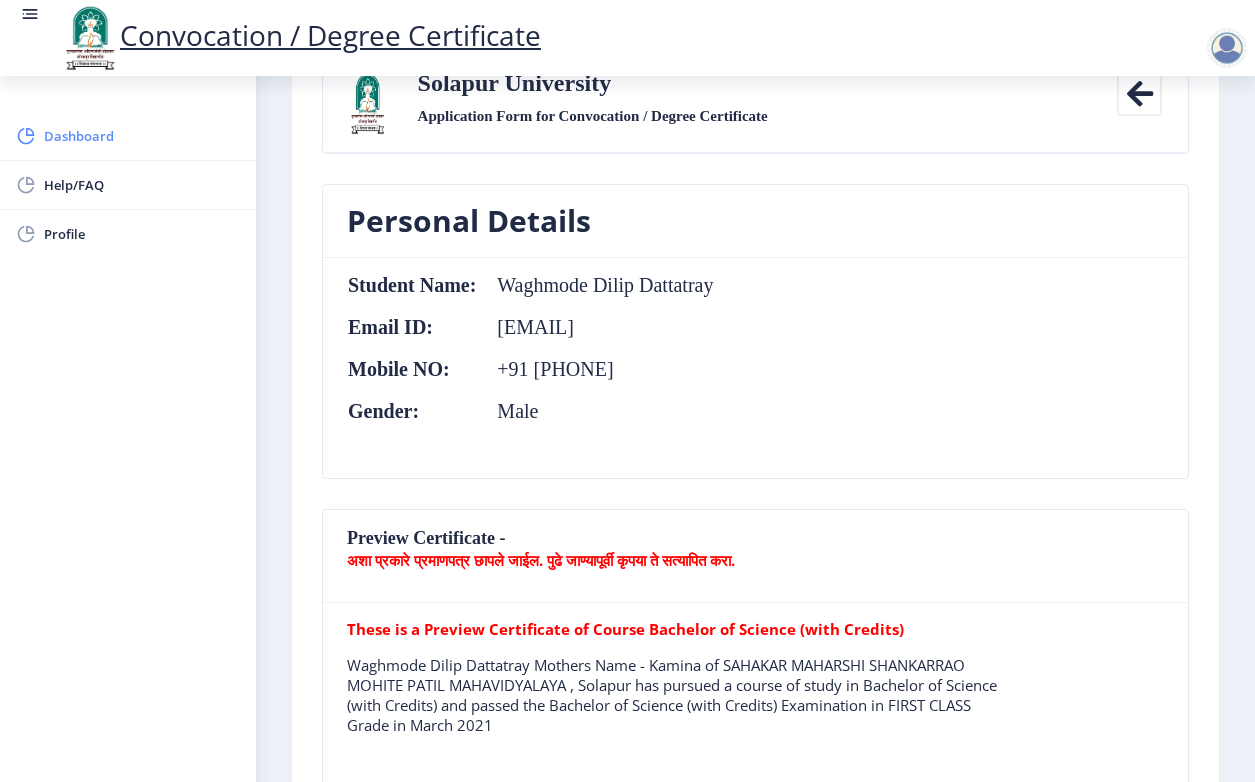 click on "Dashboard" 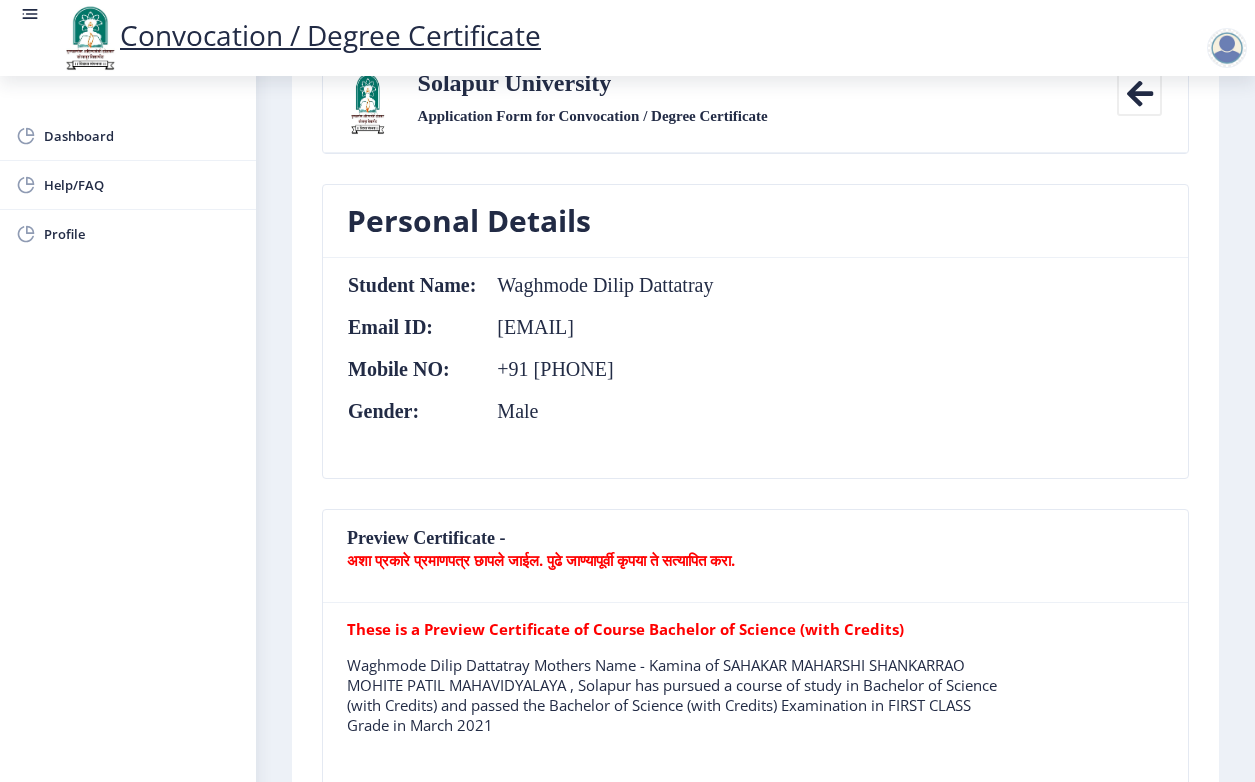 scroll, scrollTop: 0, scrollLeft: 0, axis: both 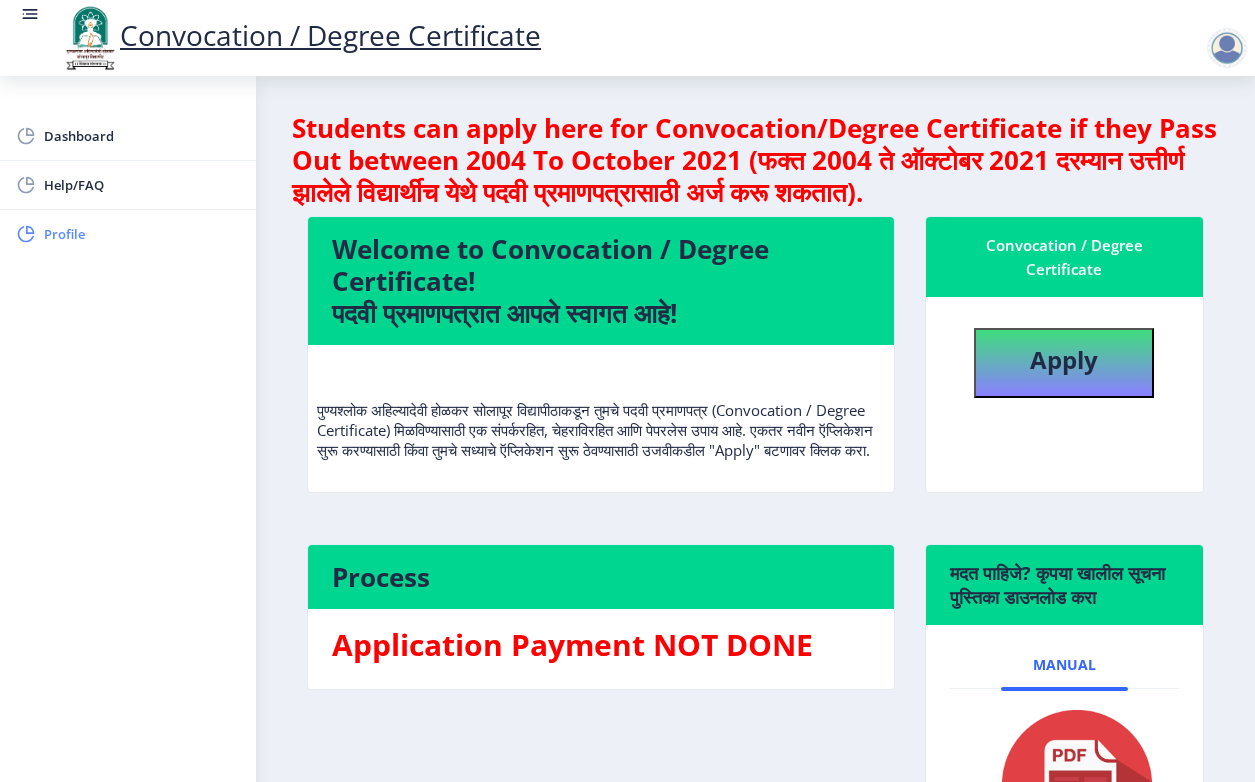 click on "Profile" 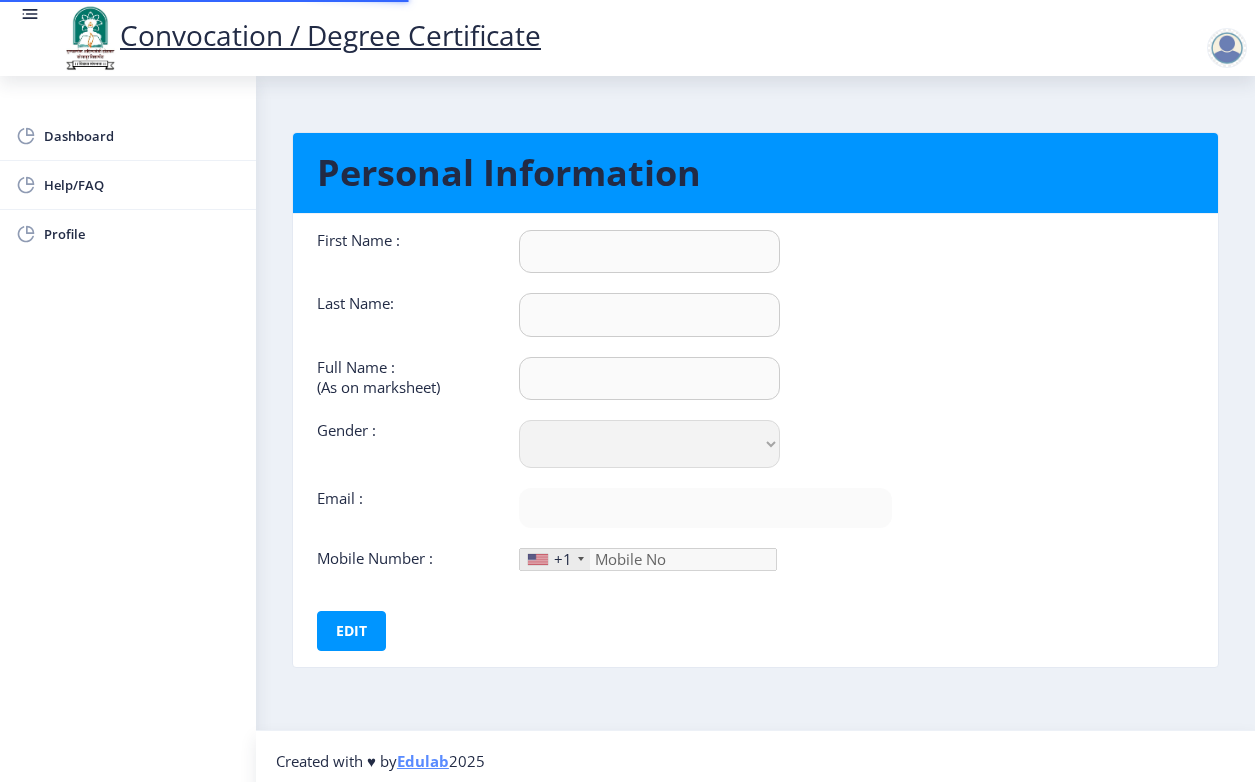 type on "Dilip" 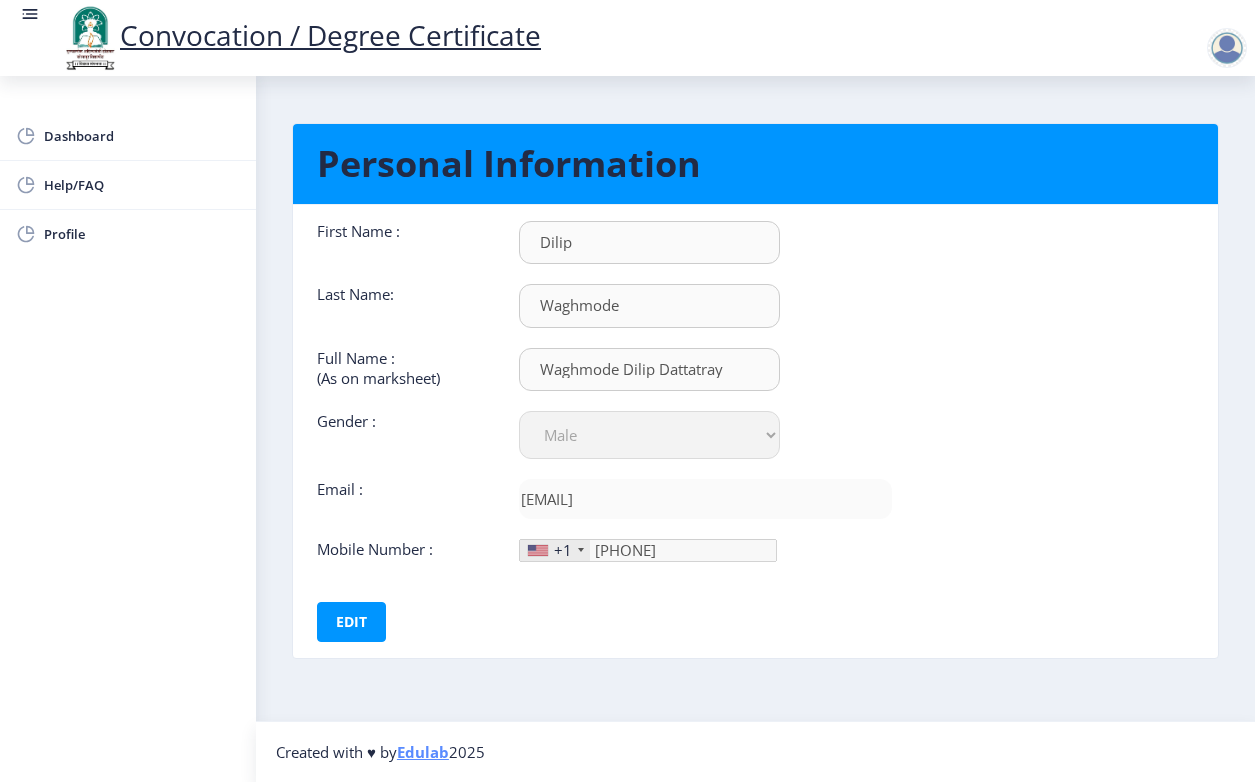 scroll, scrollTop: 0, scrollLeft: 0, axis: both 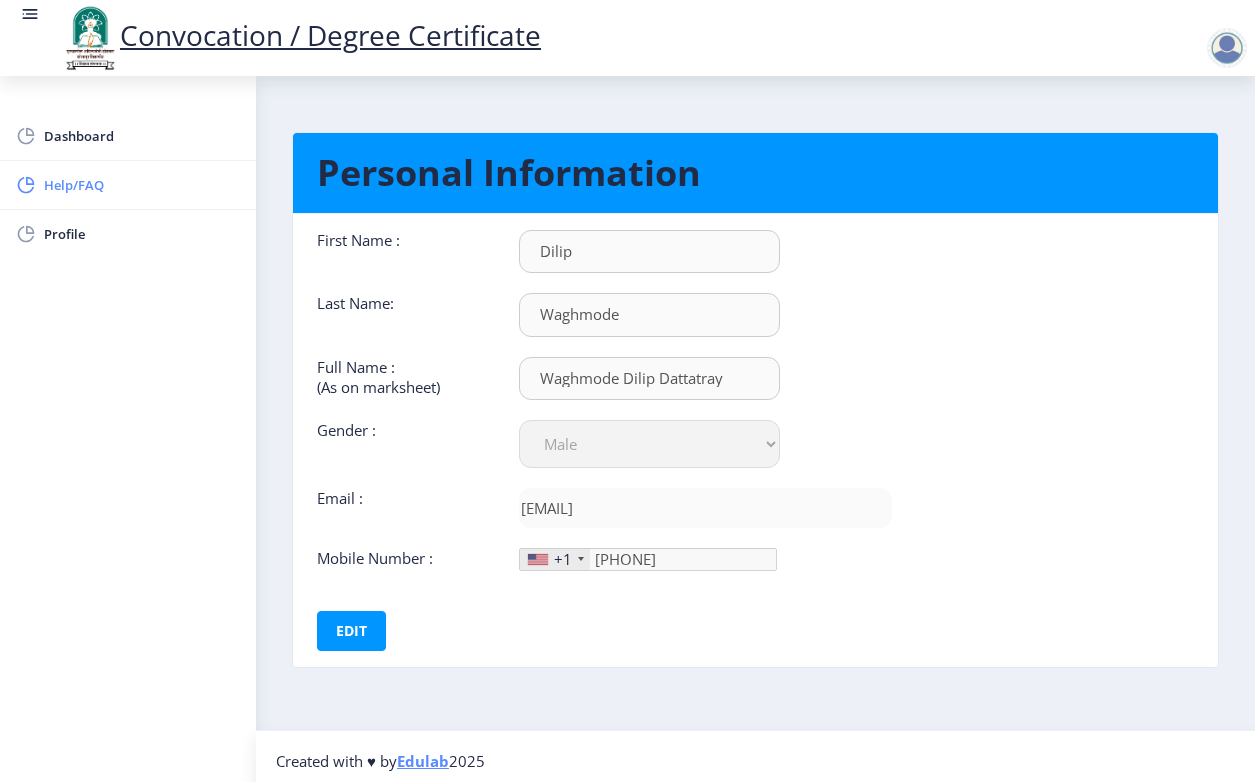 click on "Help/FAQ" 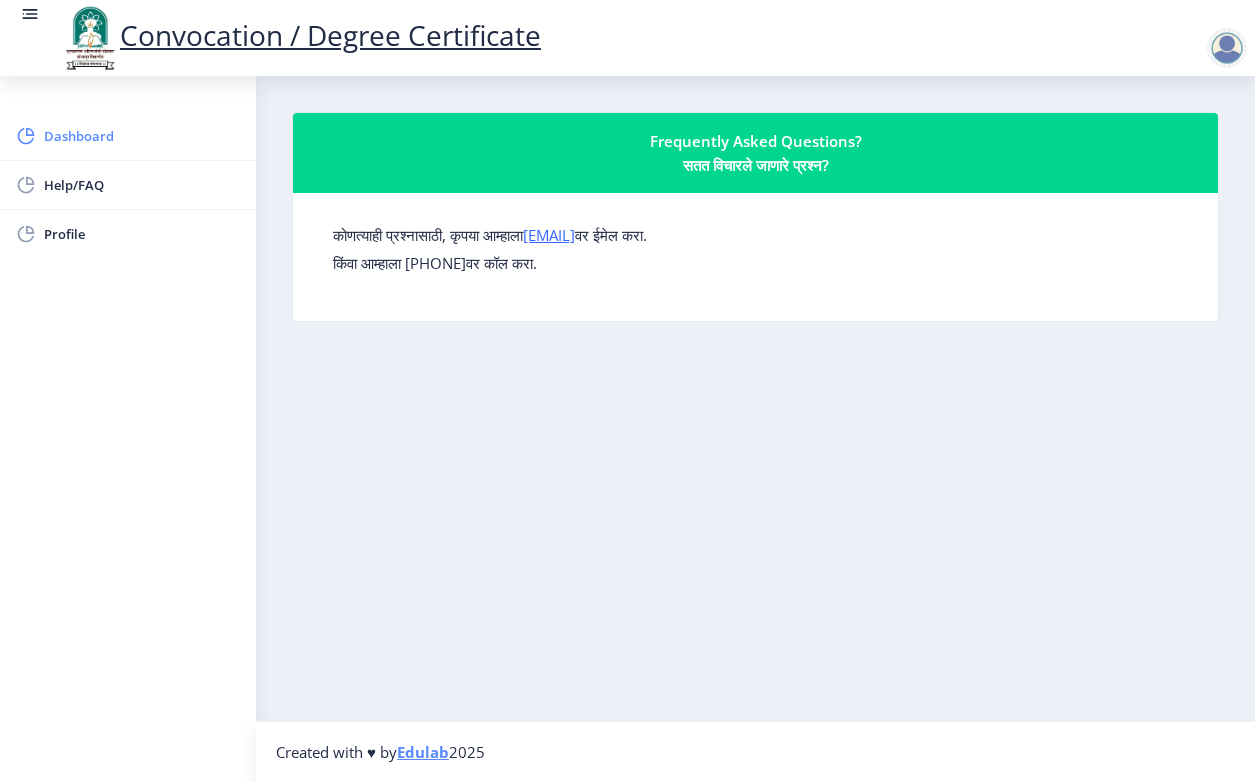 click on "Dashboard" 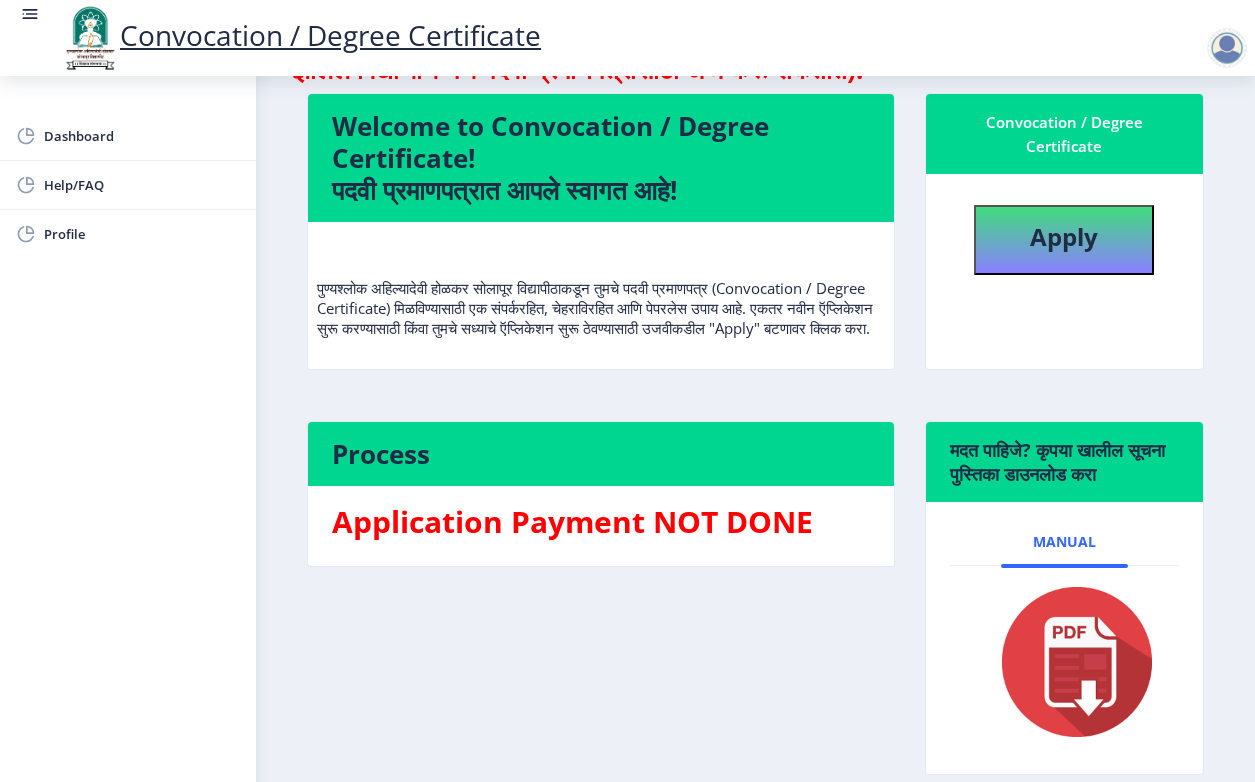 scroll, scrollTop: 0, scrollLeft: 0, axis: both 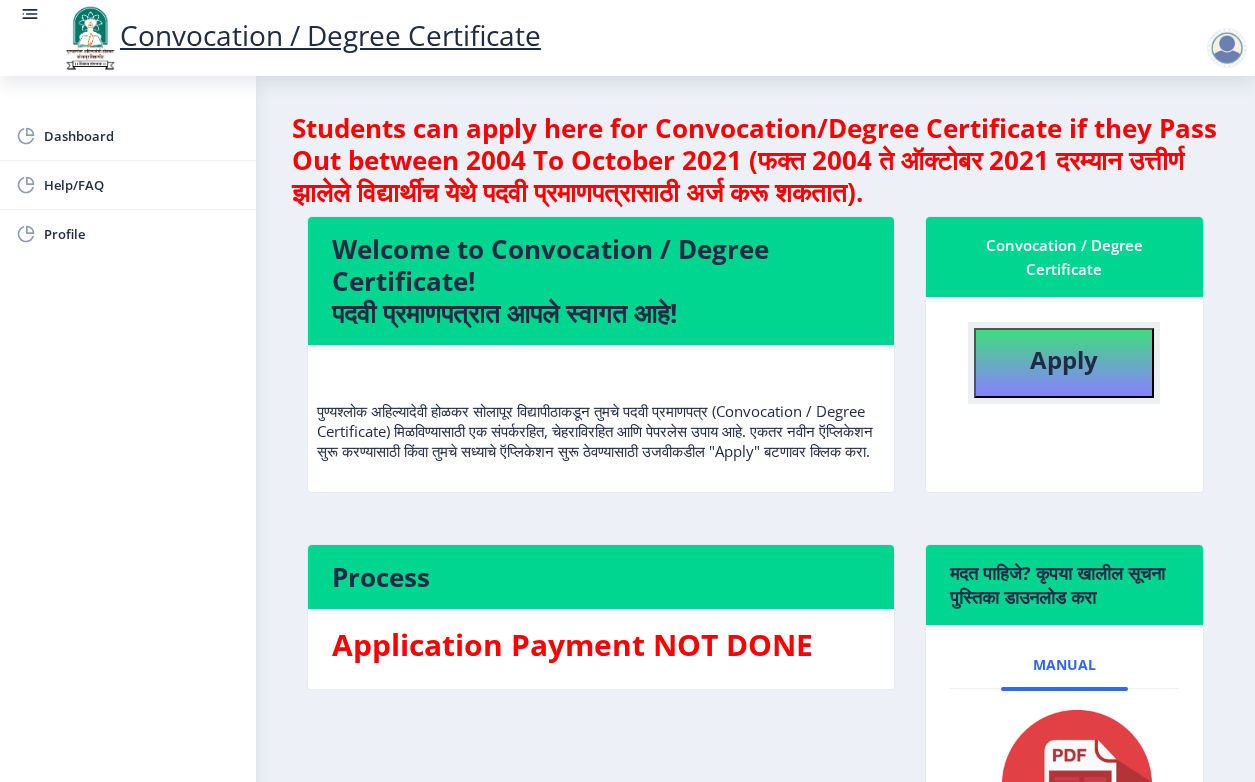 click on "Apply" 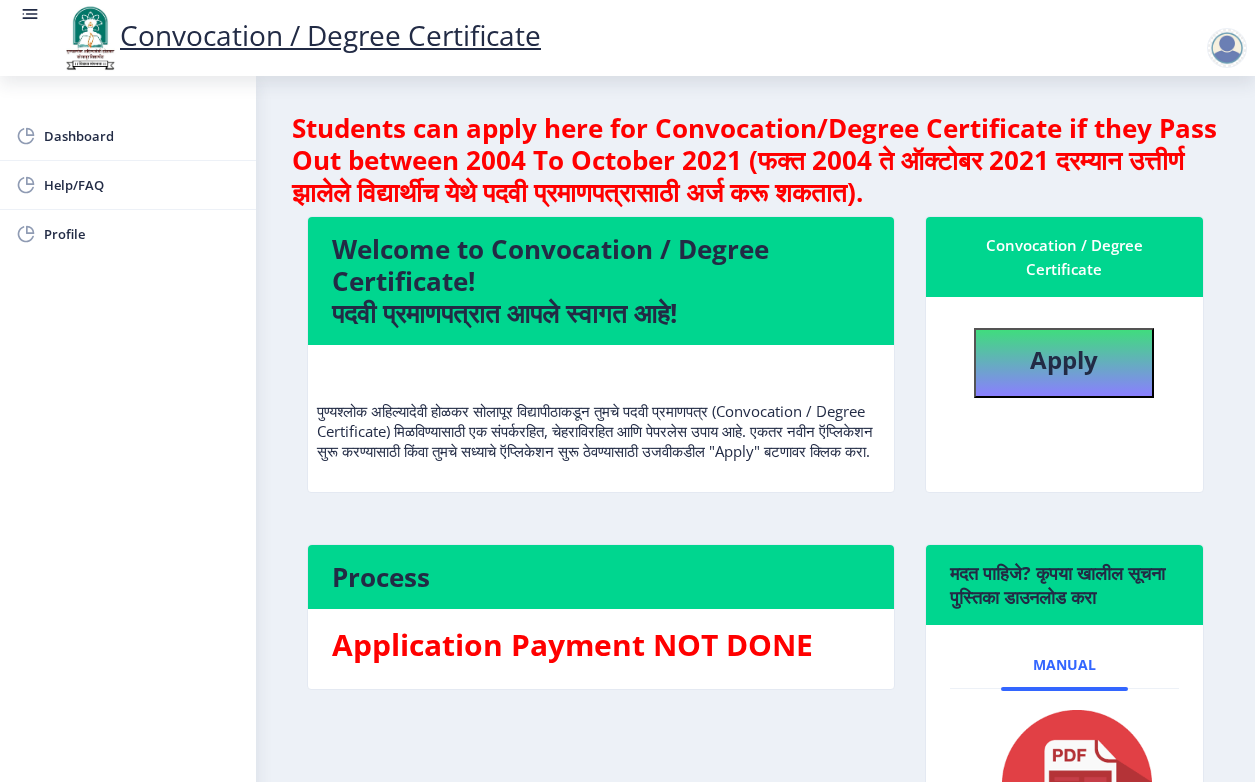 select 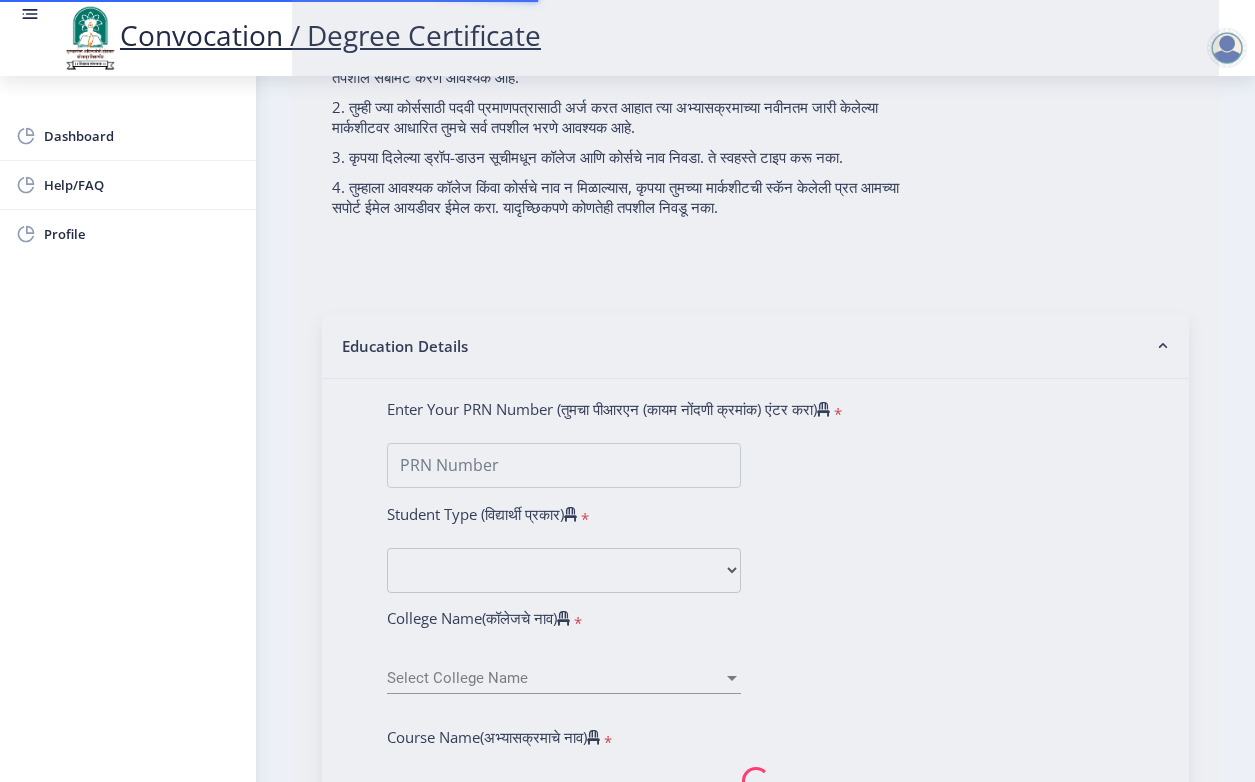 scroll, scrollTop: 500, scrollLeft: 0, axis: vertical 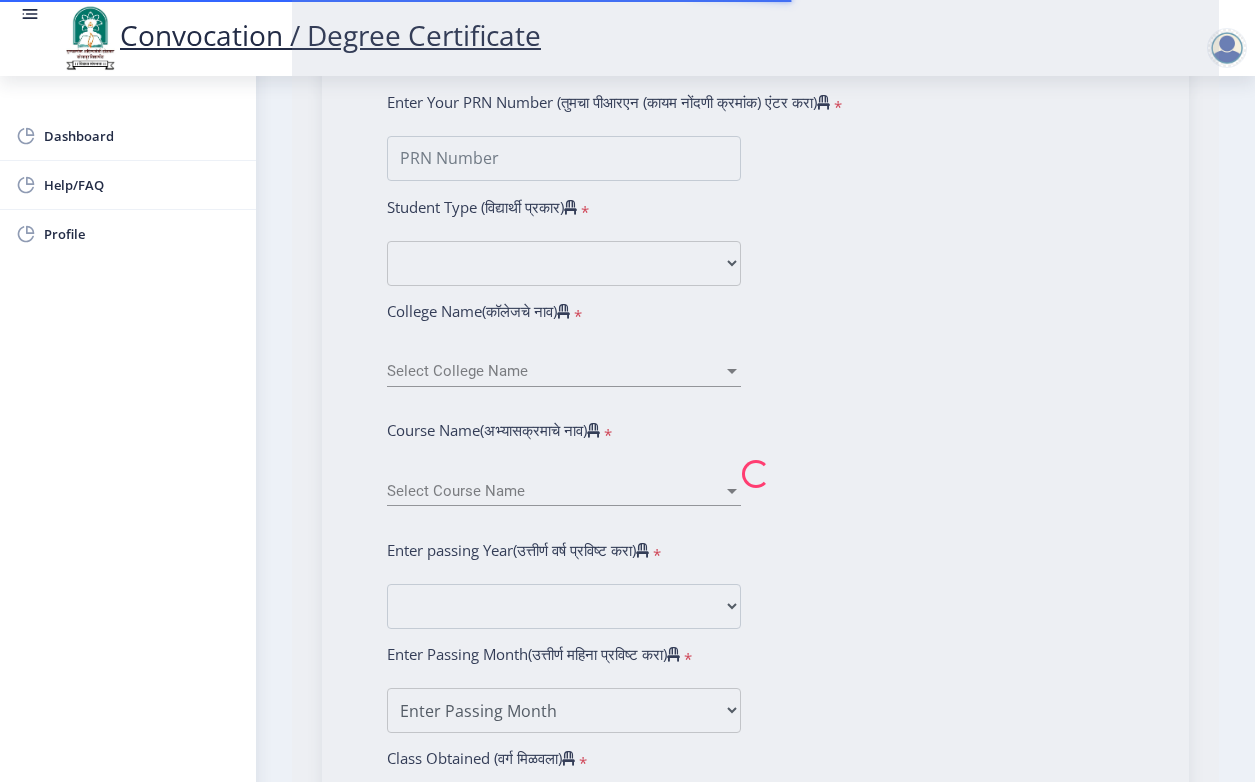 type on "Waghmode Dilip Dattatray" 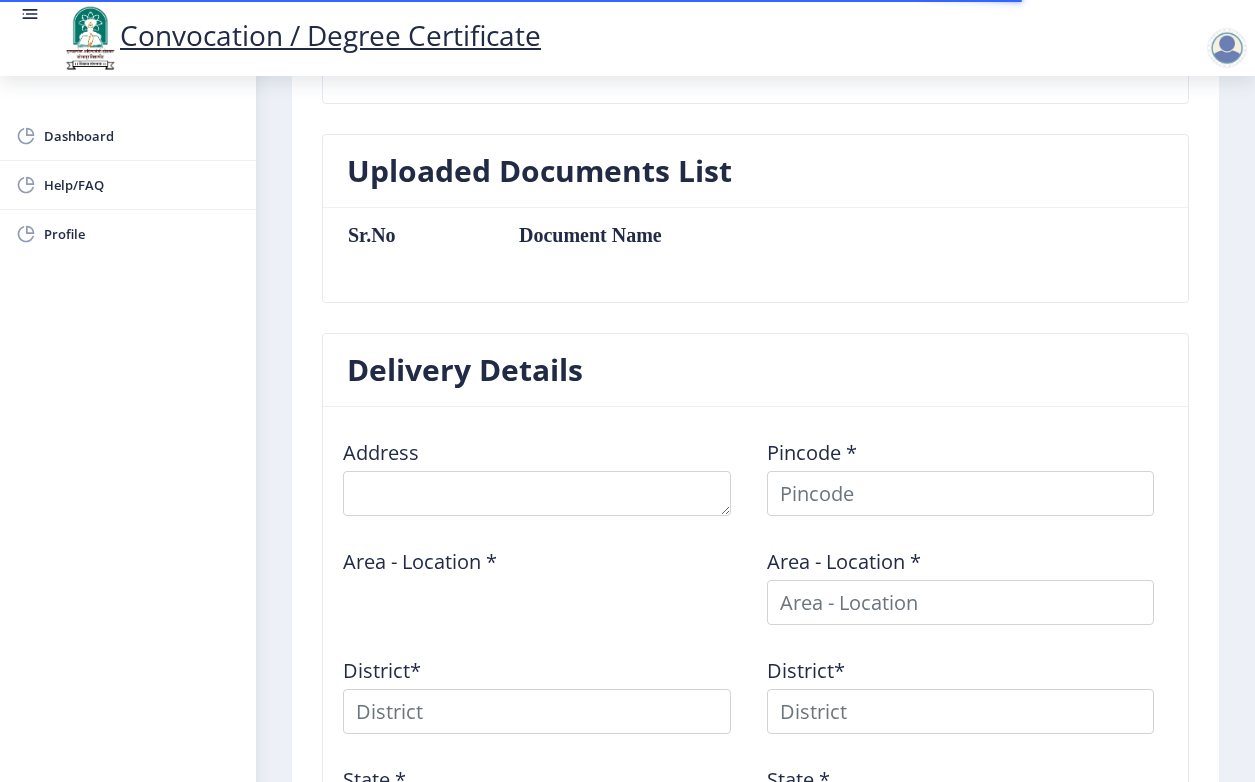 type on "At Post Bhamburdi 57 Phata Akhilyanagar Tal Malshiras Dist Solapur" 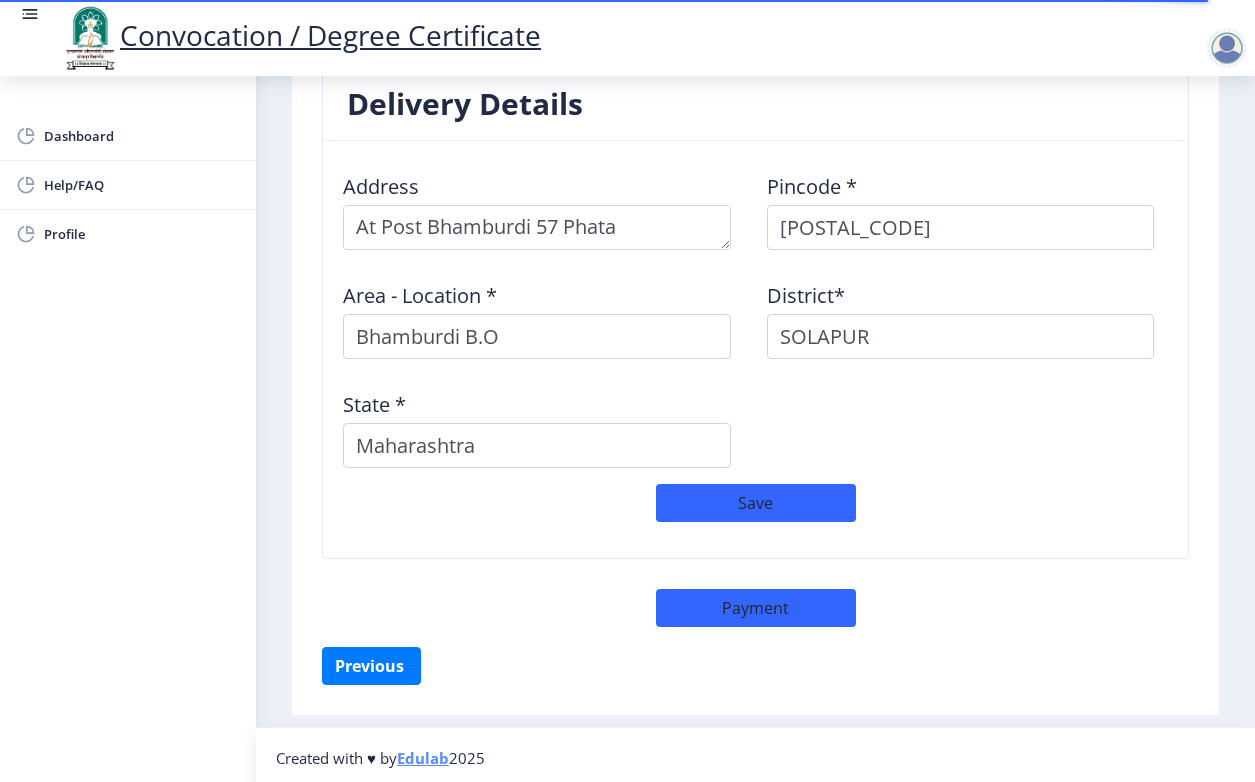 scroll, scrollTop: 1656, scrollLeft: 0, axis: vertical 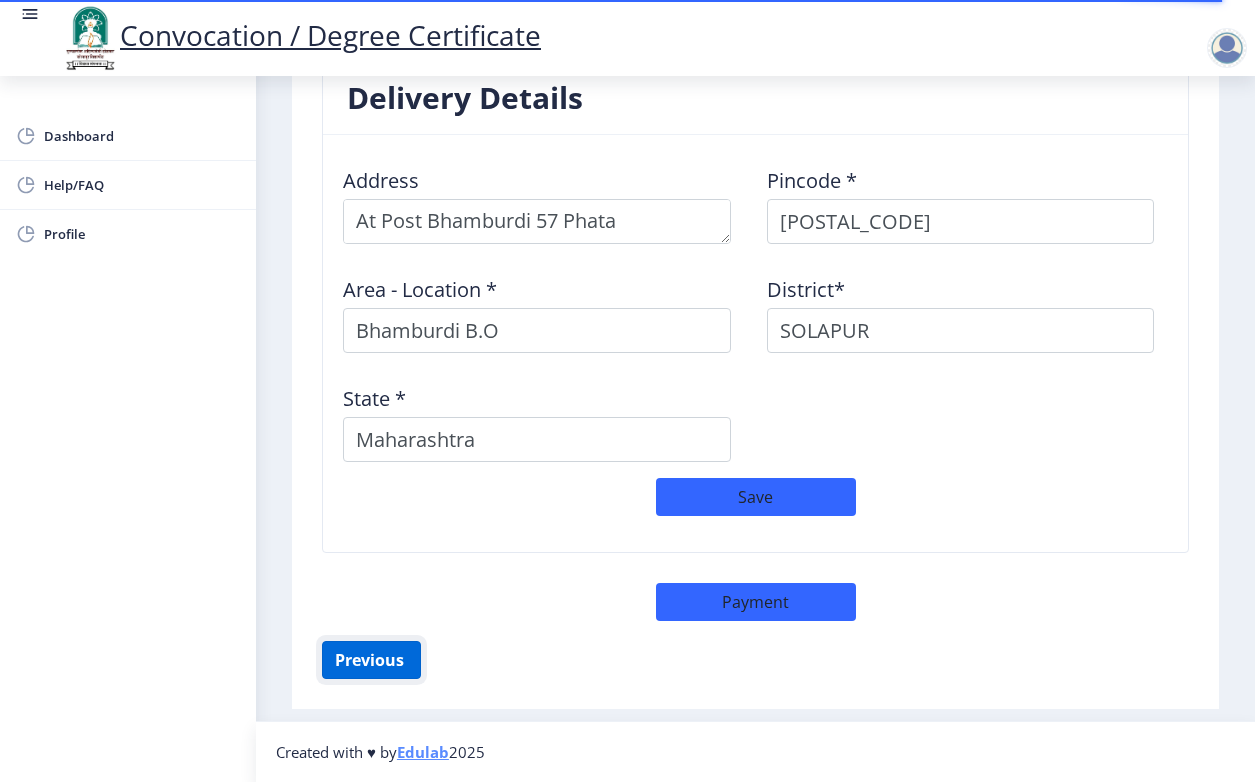 click on "Previous ‍" 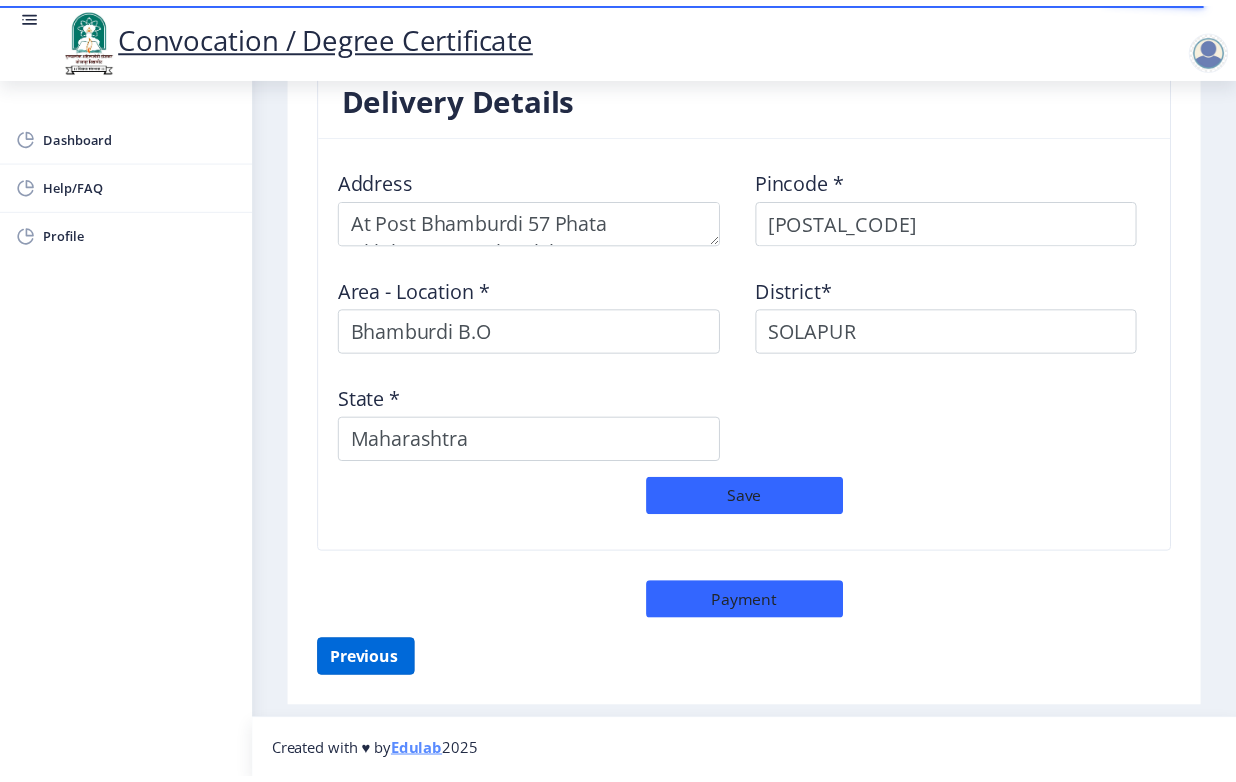 scroll, scrollTop: 288, scrollLeft: 0, axis: vertical 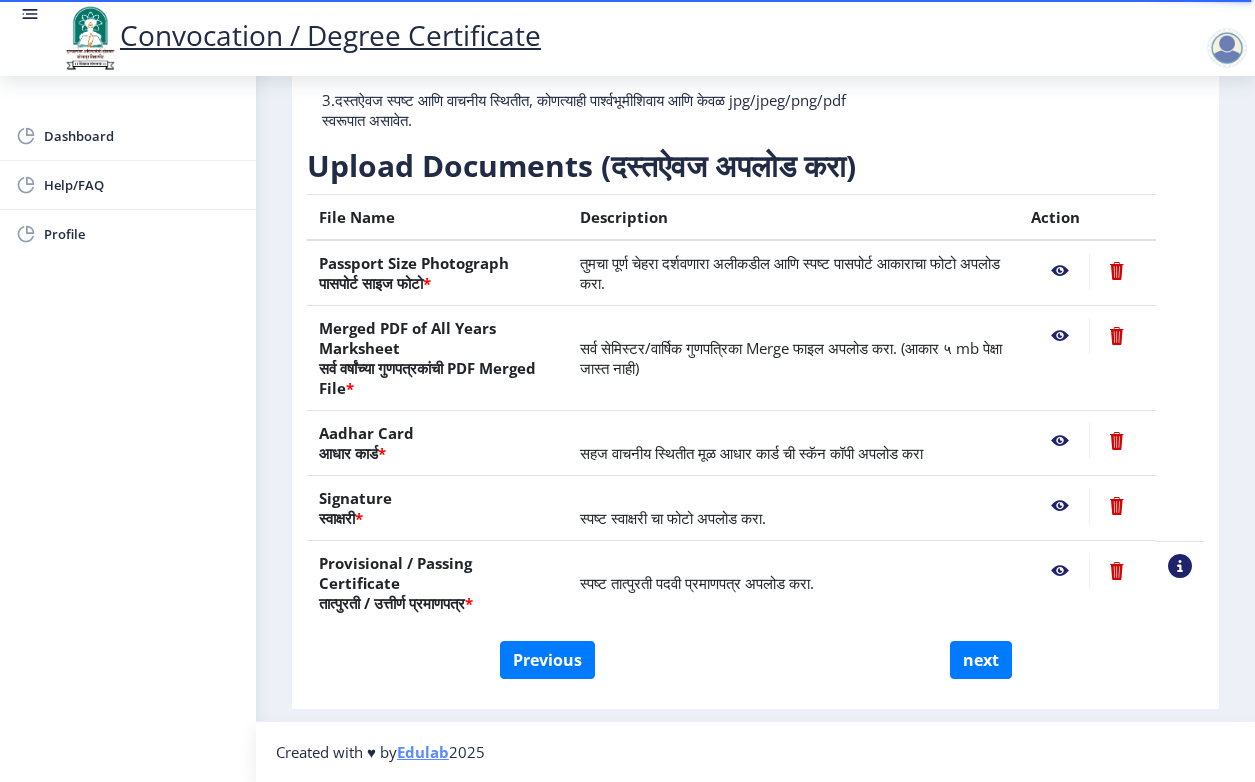 click 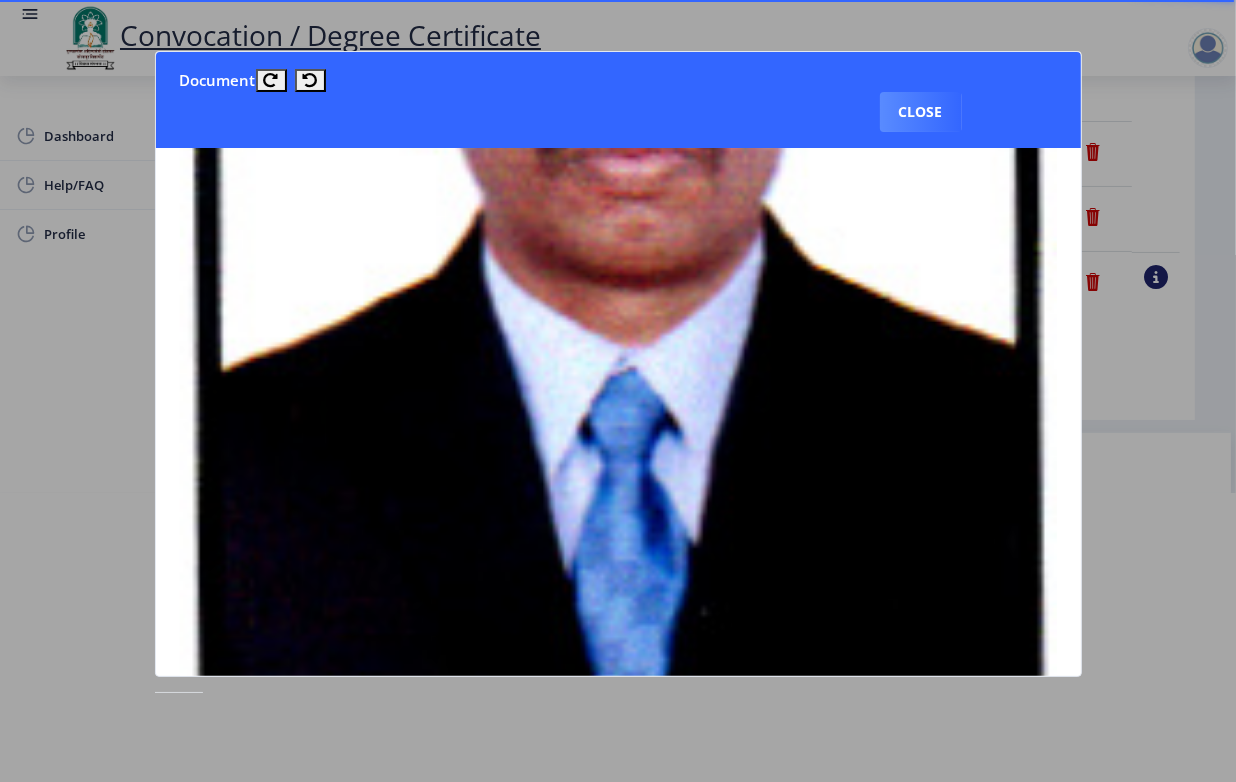scroll, scrollTop: 750, scrollLeft: 0, axis: vertical 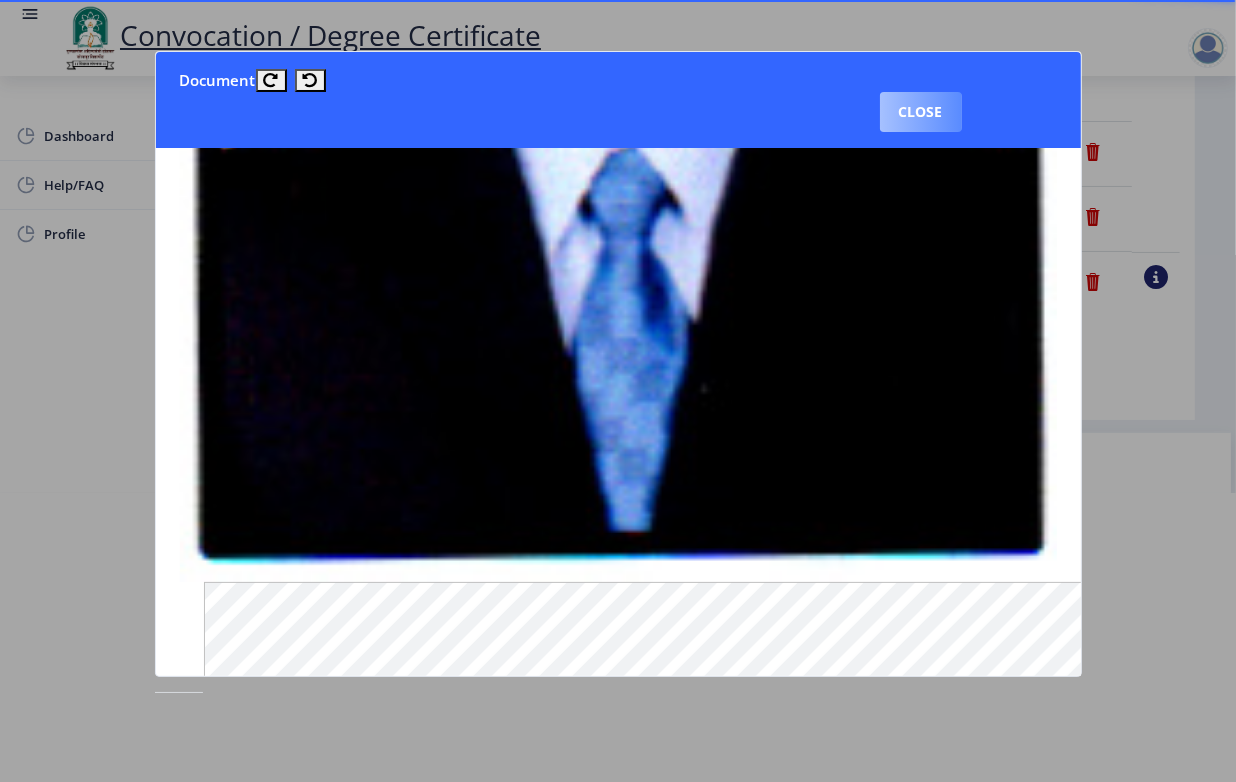 click on "Close" at bounding box center (921, 112) 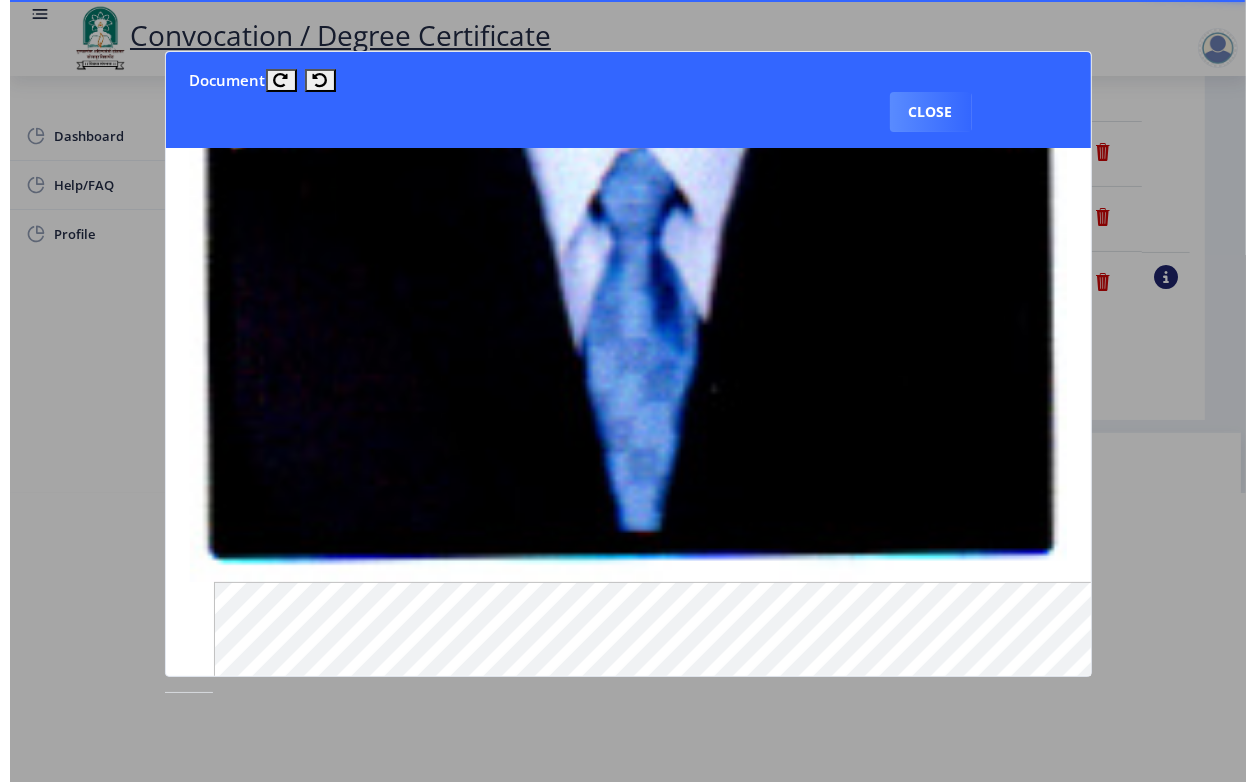 scroll, scrollTop: 72, scrollLeft: 0, axis: vertical 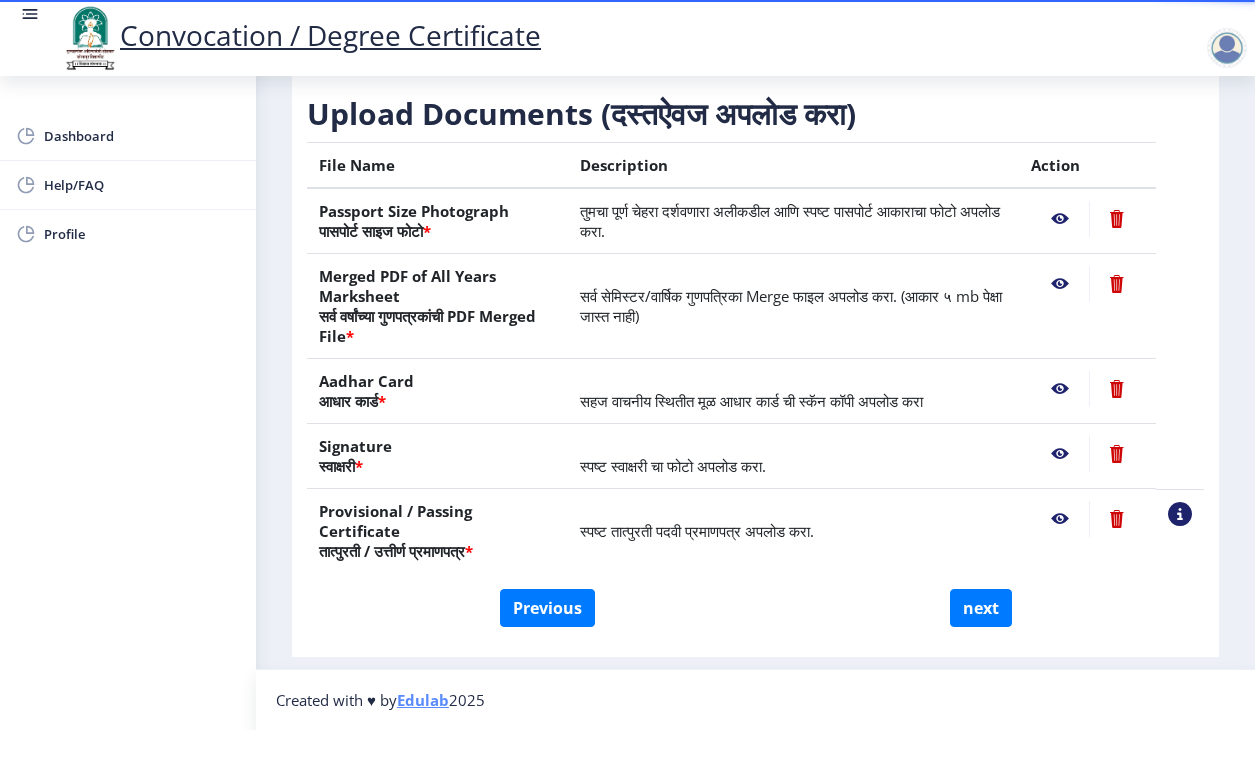 click 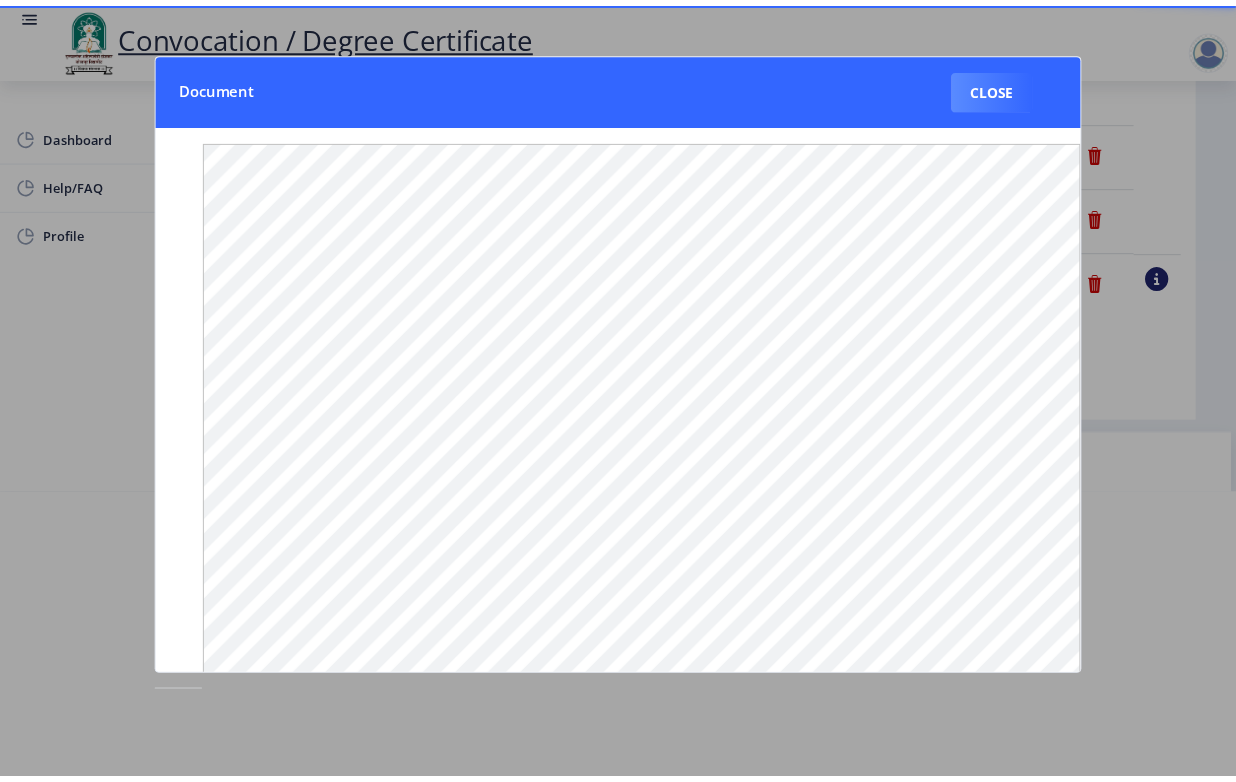 scroll, scrollTop: 0, scrollLeft: 0, axis: both 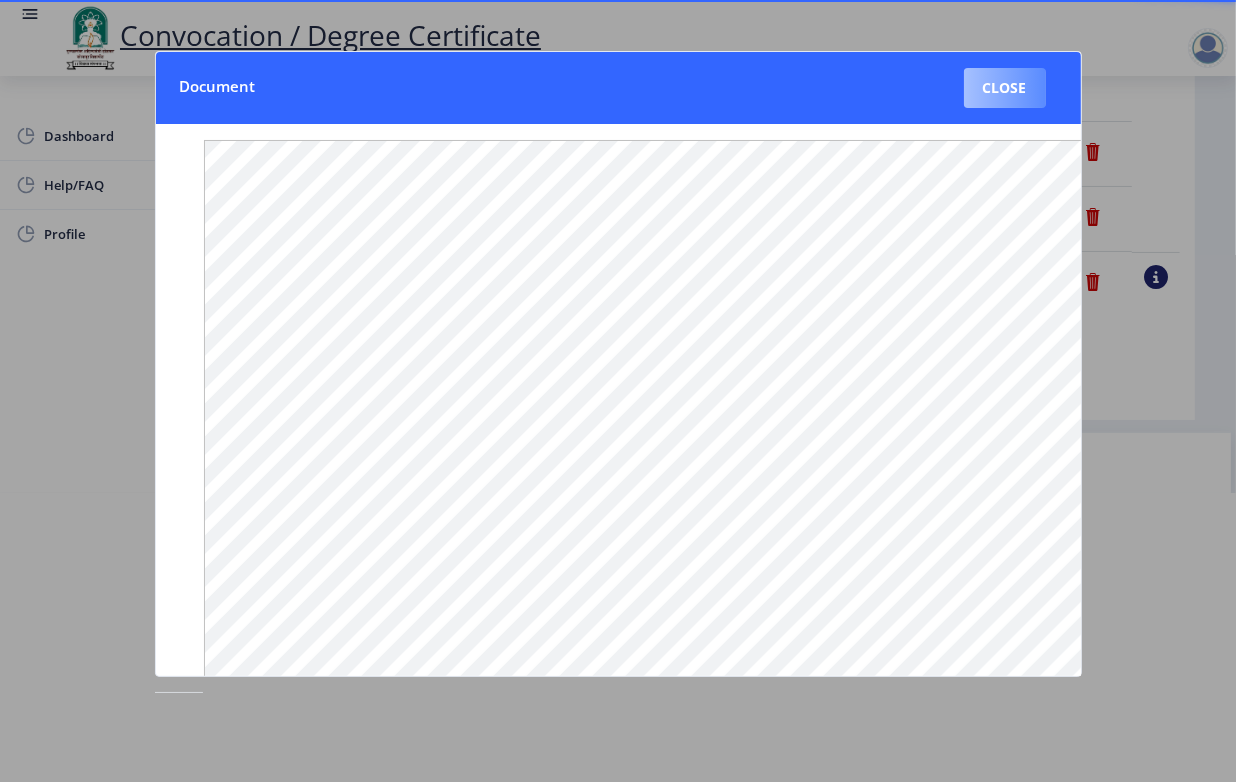 click on "Close" at bounding box center (1005, 88) 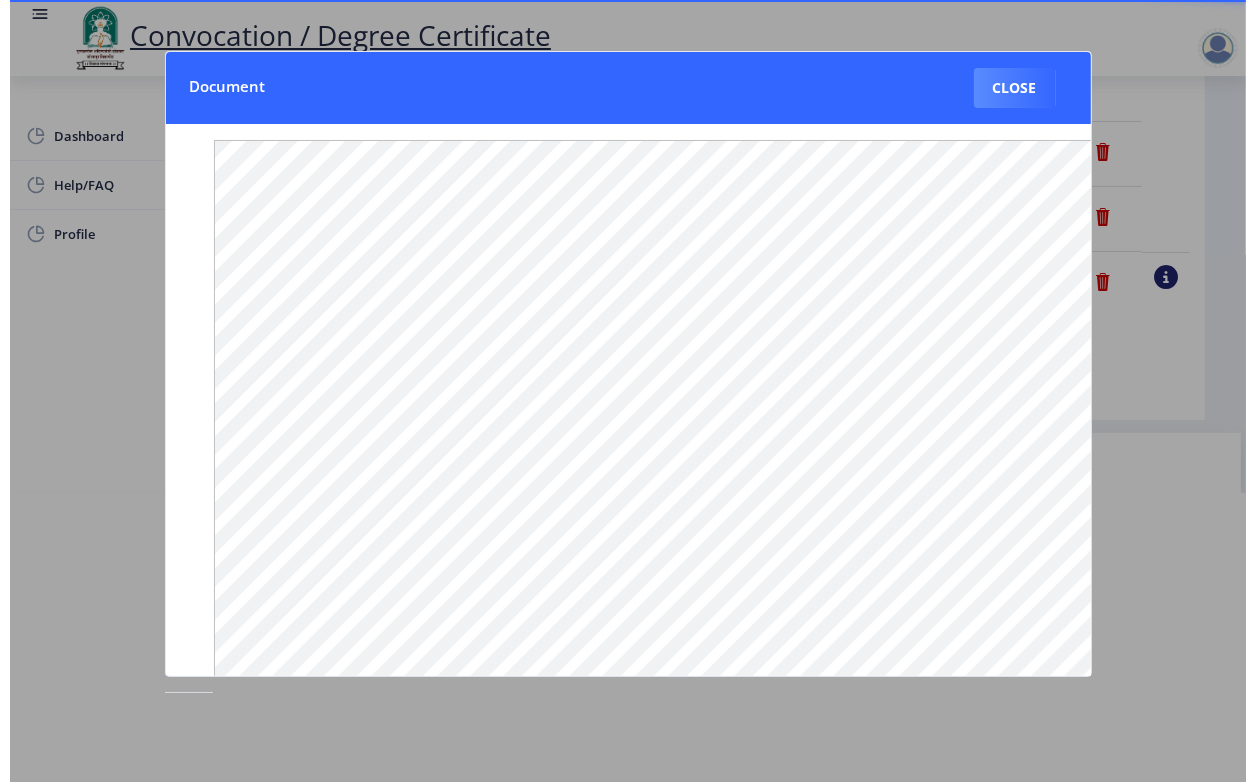 scroll, scrollTop: 72, scrollLeft: 0, axis: vertical 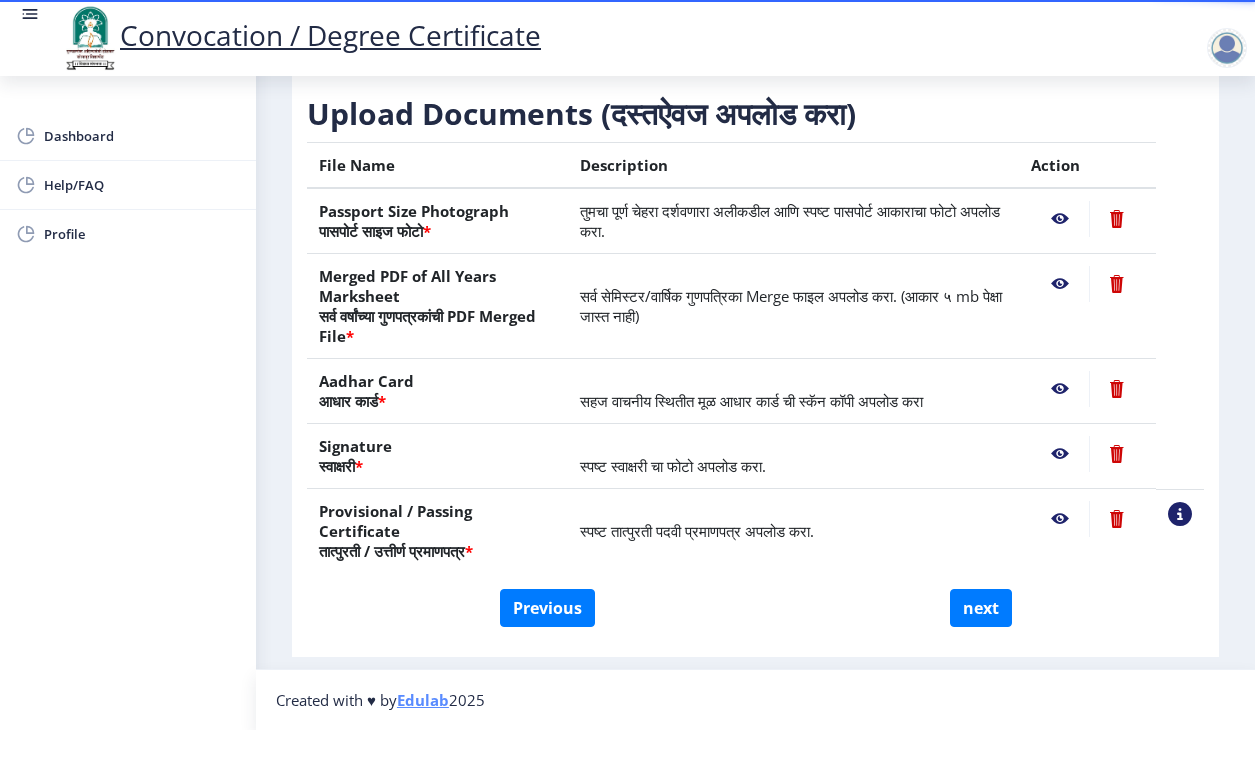 click 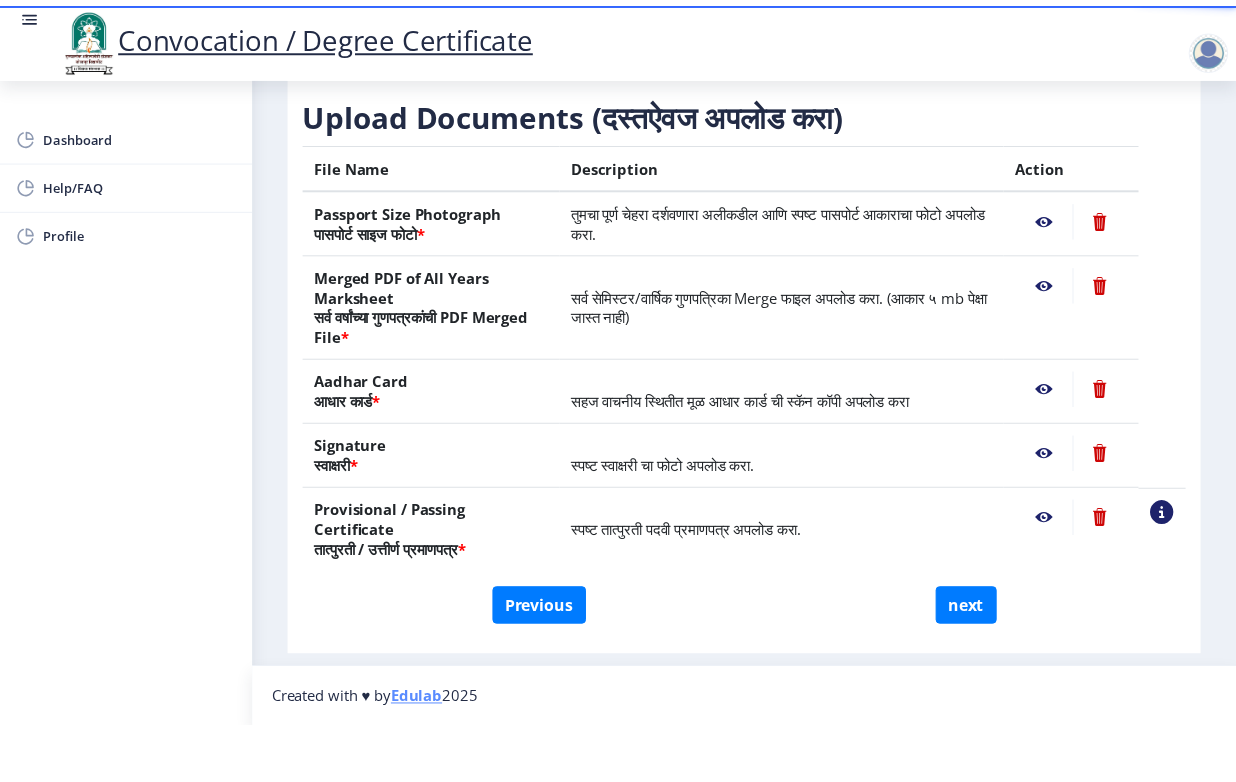 scroll, scrollTop: 0, scrollLeft: 0, axis: both 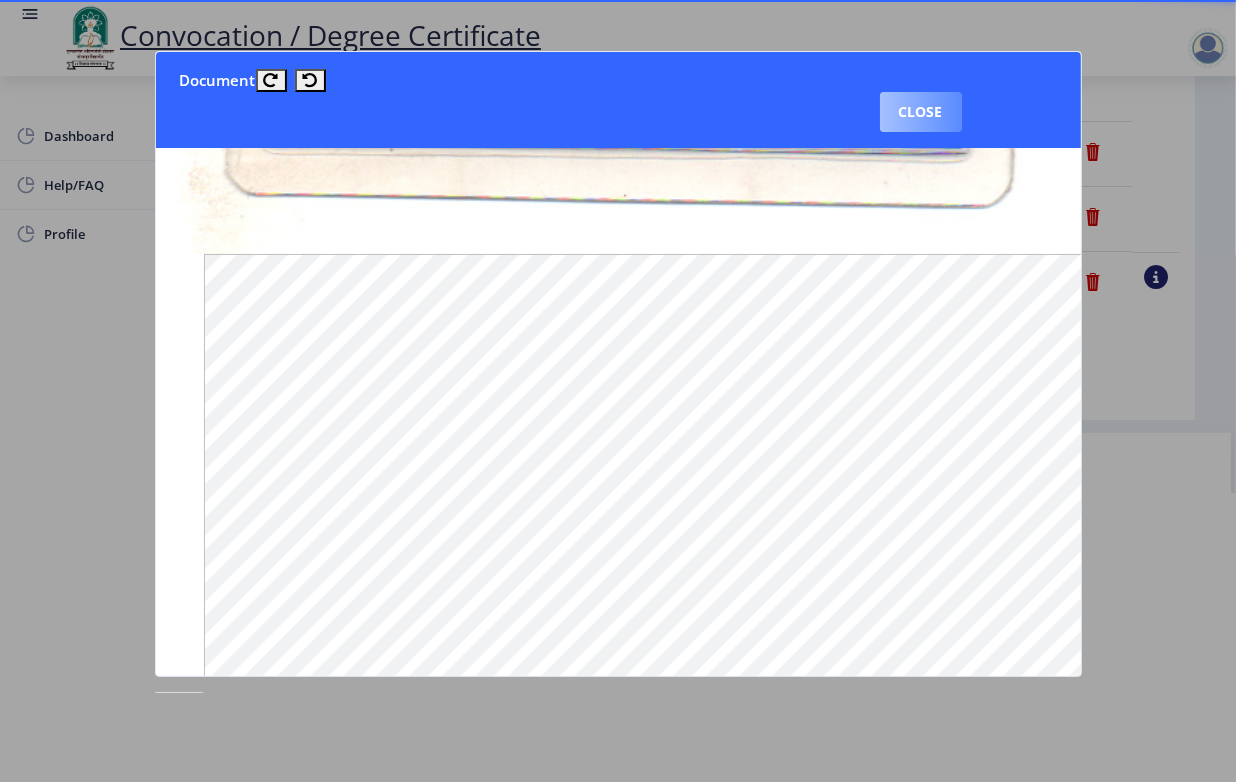 click on "Close" at bounding box center (921, 112) 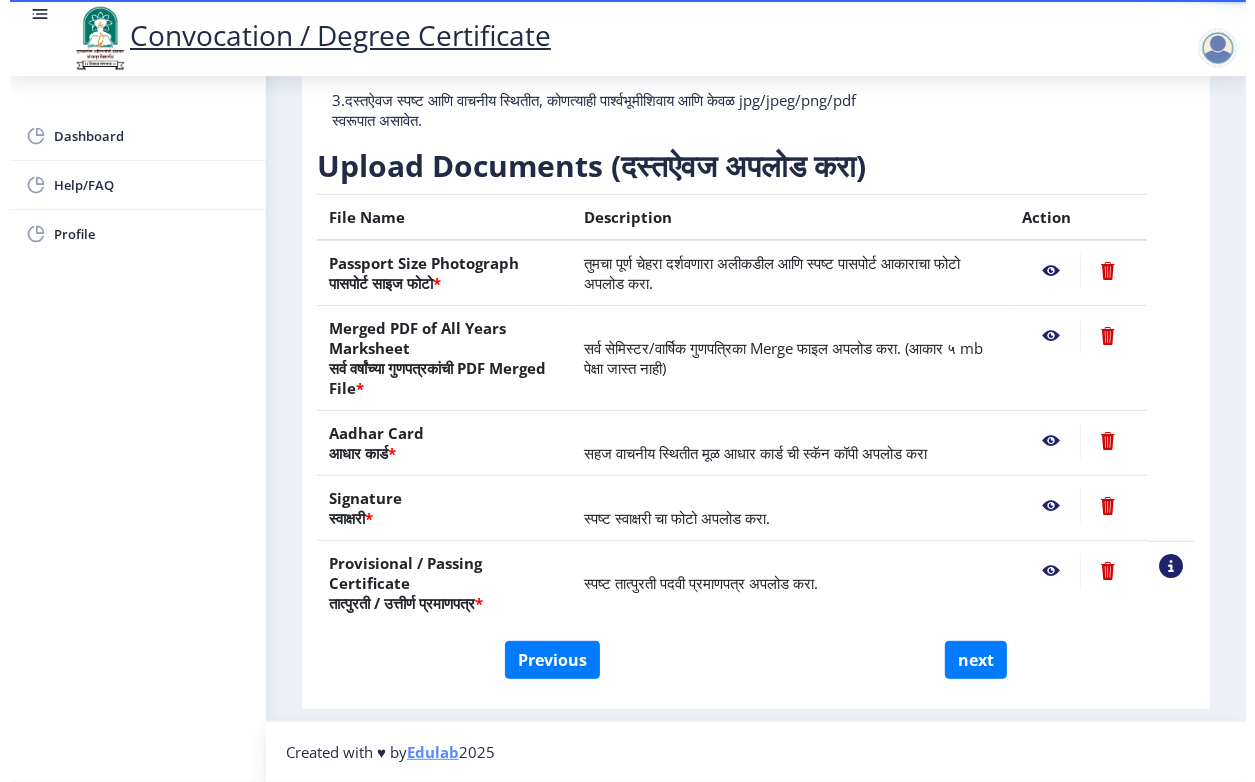 scroll, scrollTop: 72, scrollLeft: 0, axis: vertical 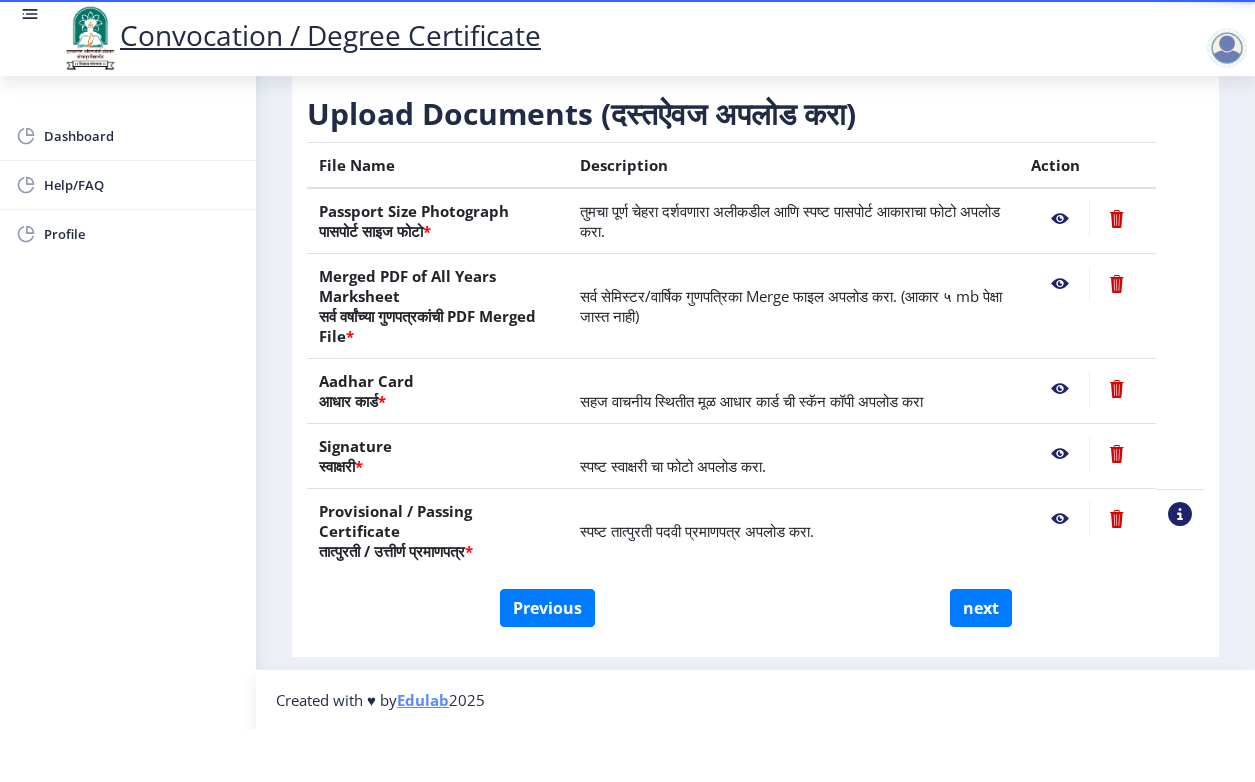 click 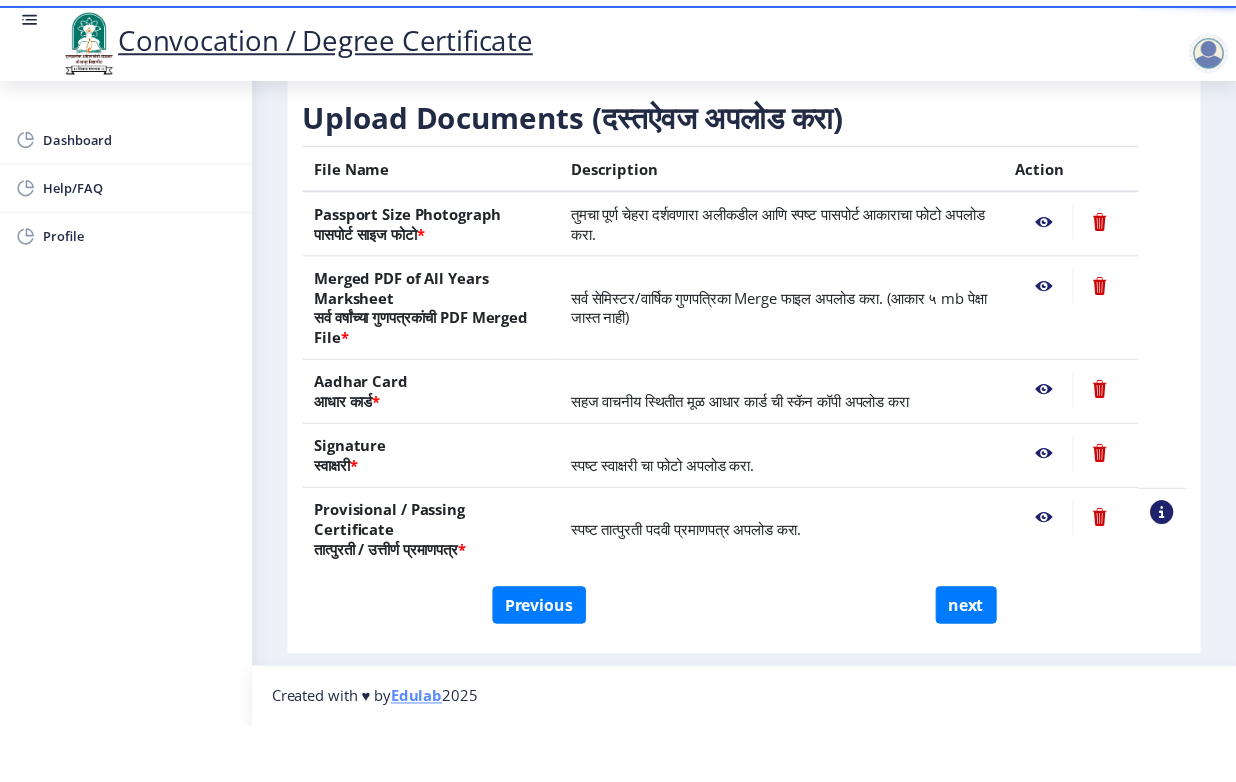 scroll, scrollTop: 0, scrollLeft: 0, axis: both 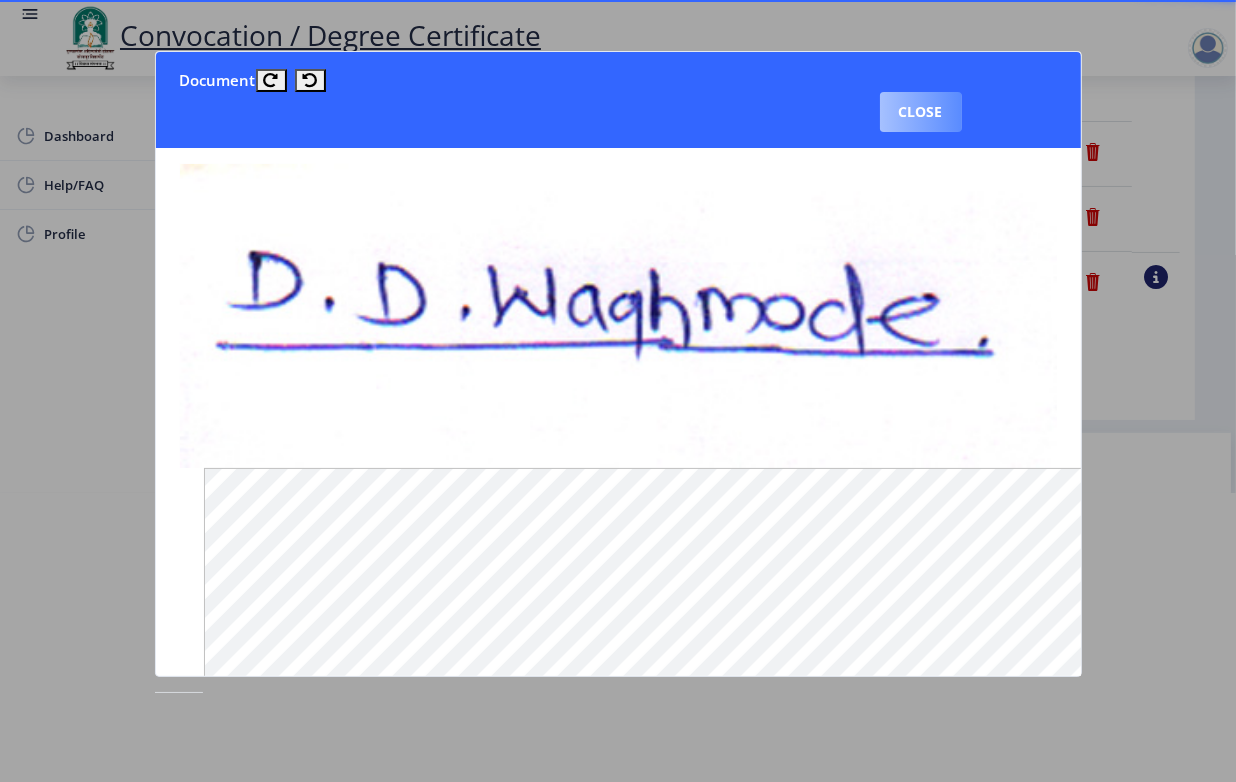 click on "Close" at bounding box center (921, 112) 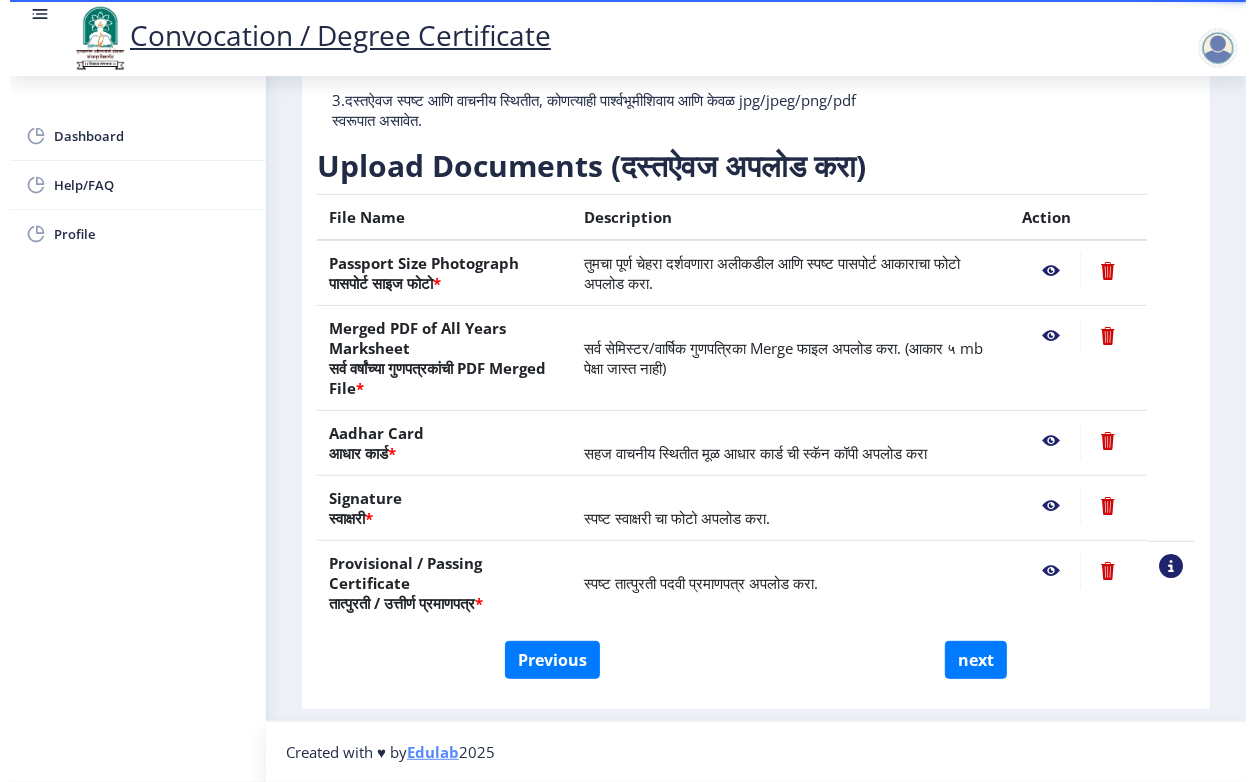 scroll, scrollTop: 72, scrollLeft: 0, axis: vertical 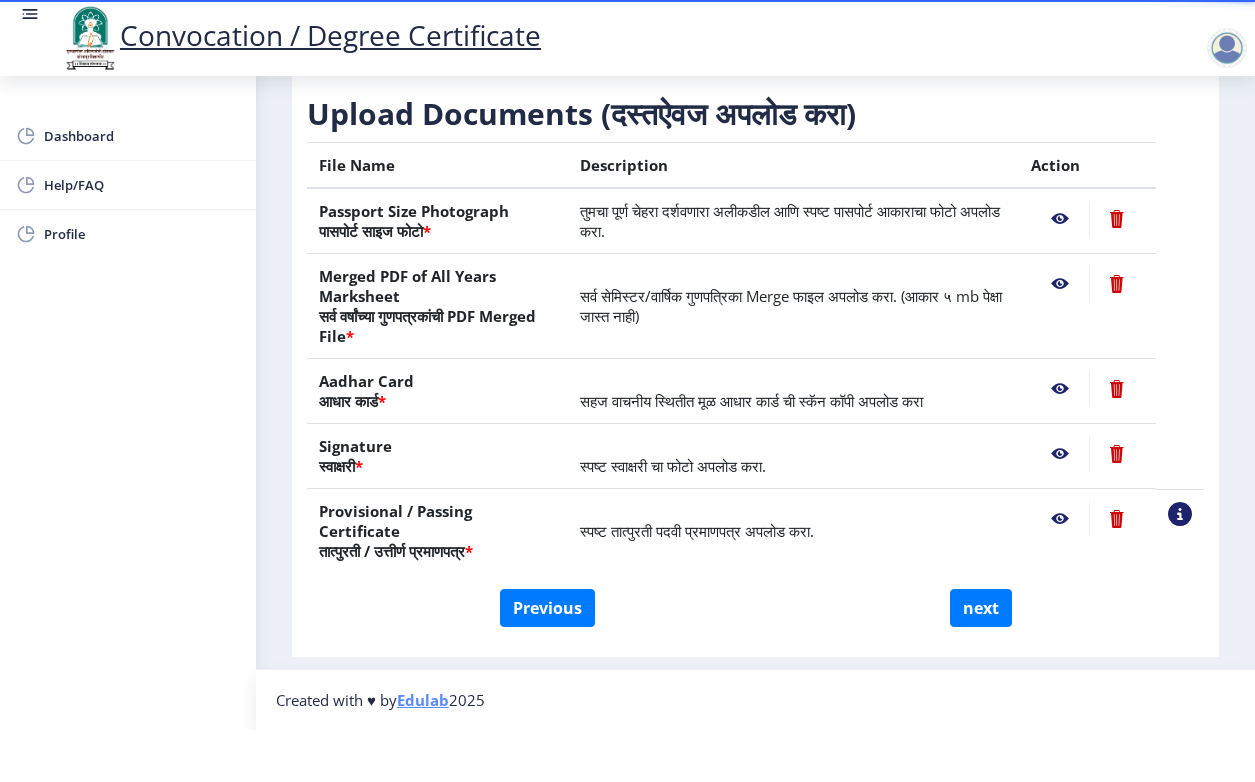 click 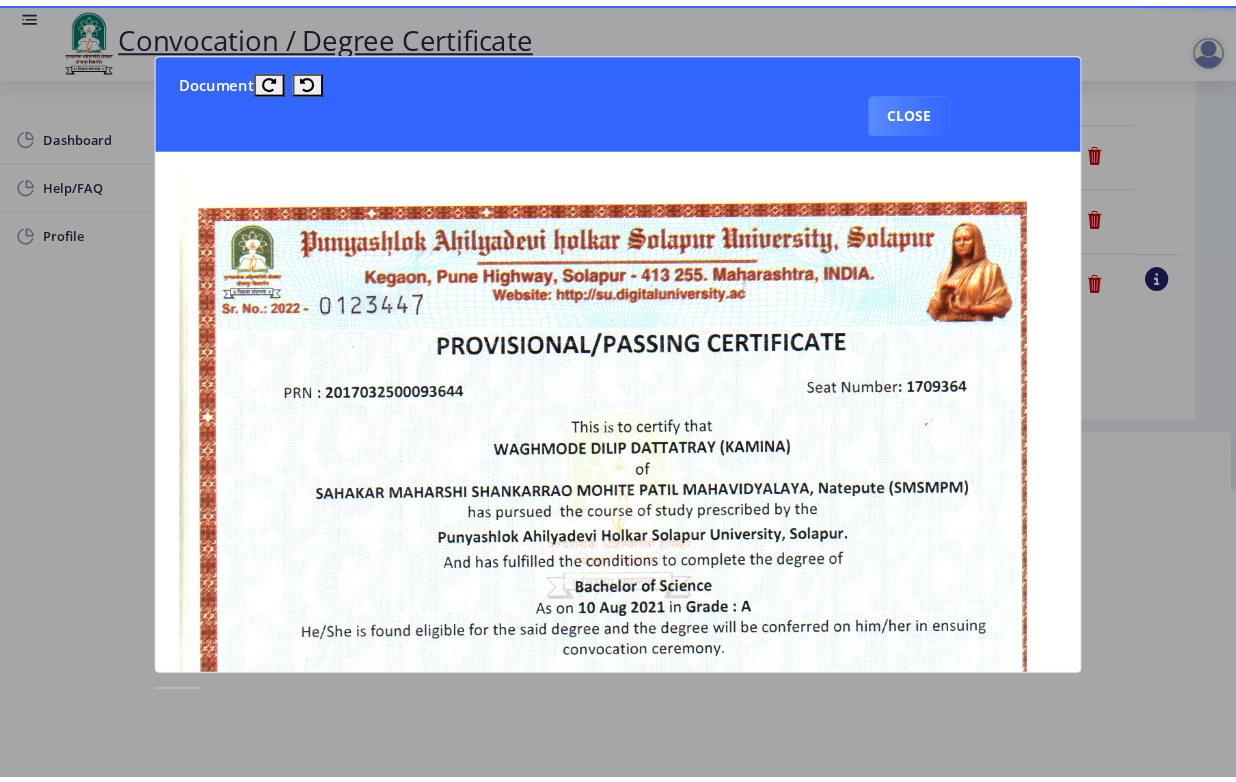 scroll, scrollTop: 0, scrollLeft: 0, axis: both 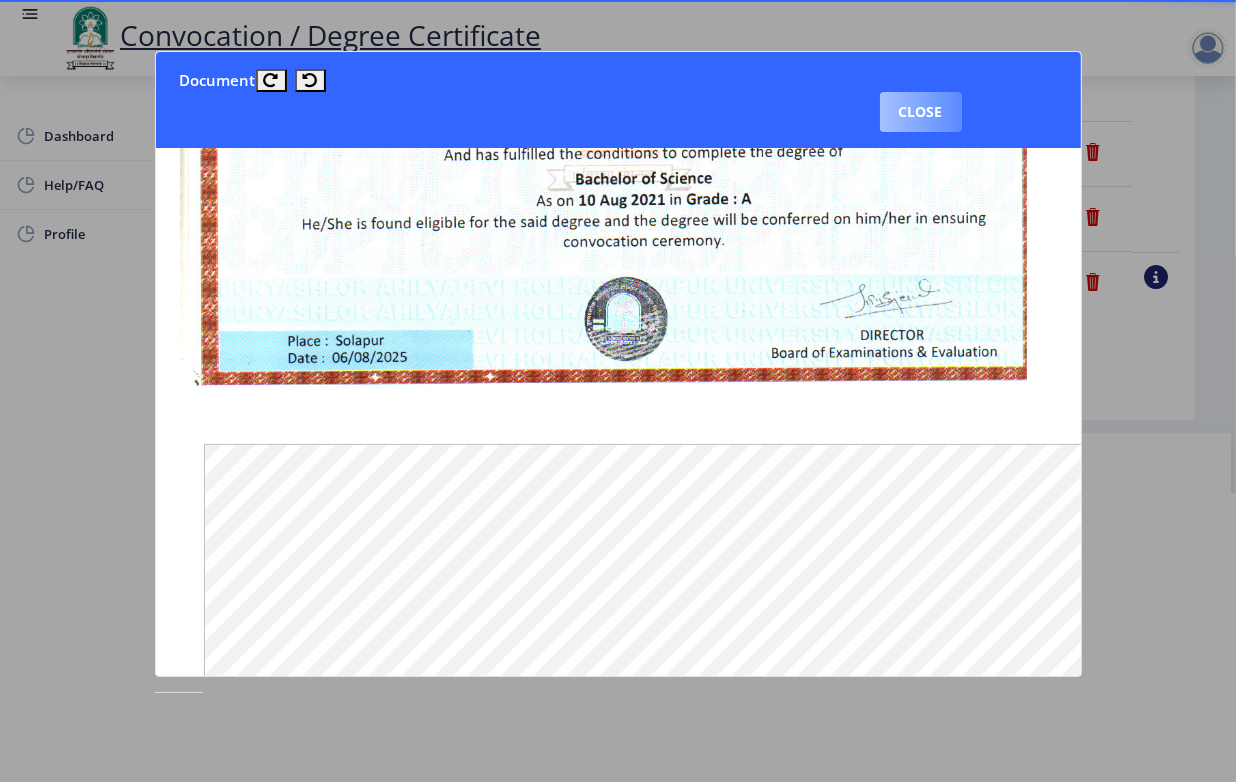 click on "Close" at bounding box center [921, 112] 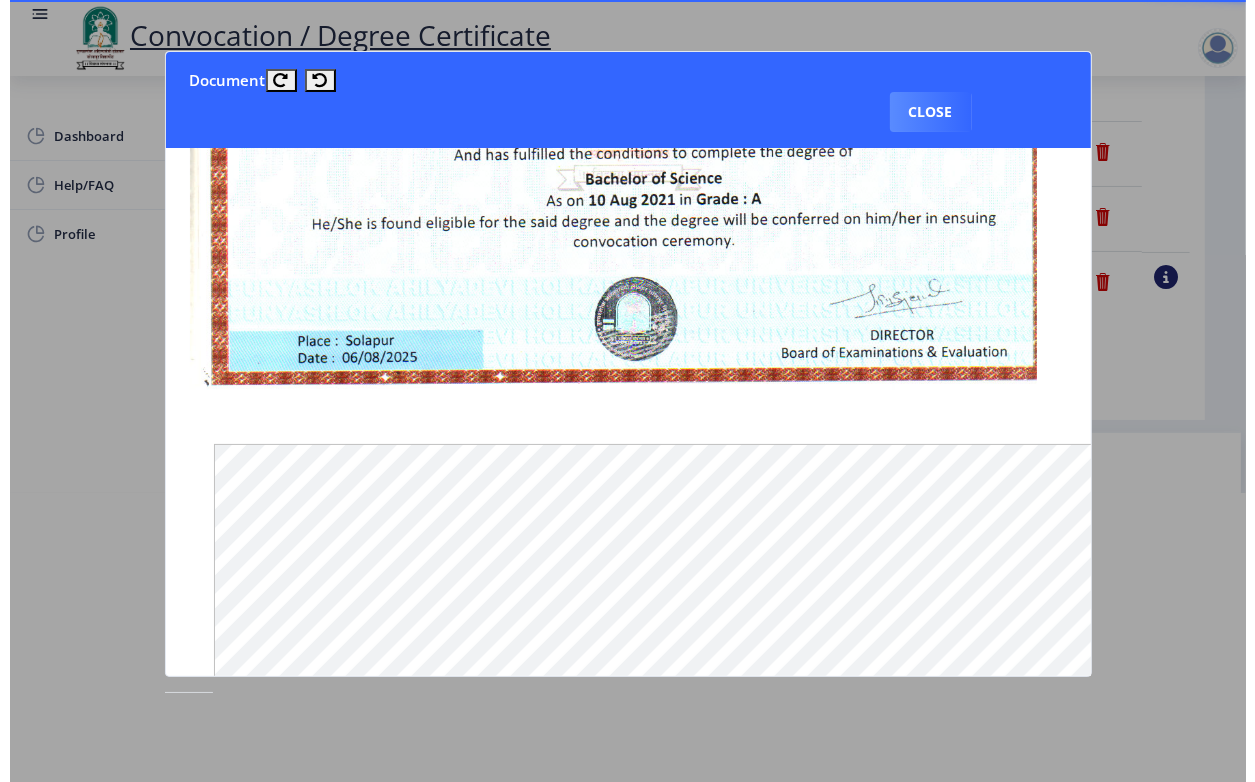 scroll, scrollTop: 72, scrollLeft: 0, axis: vertical 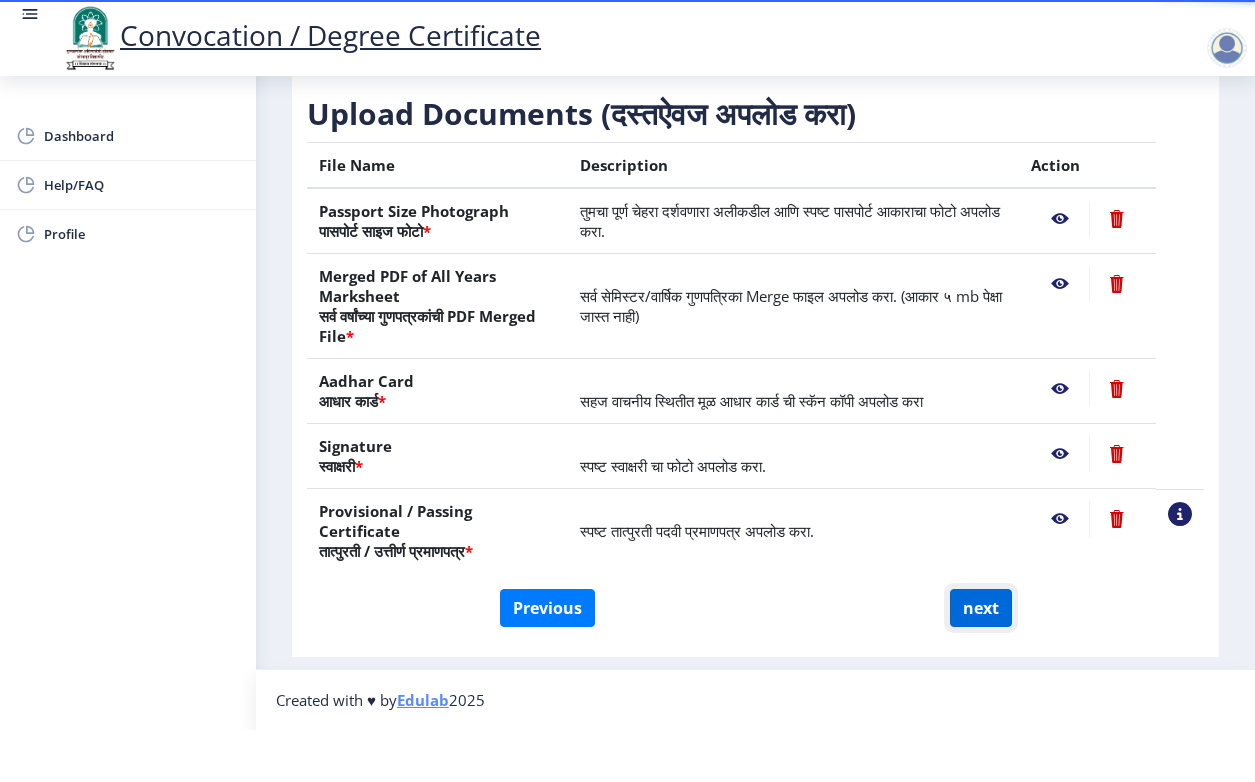 click on "next" 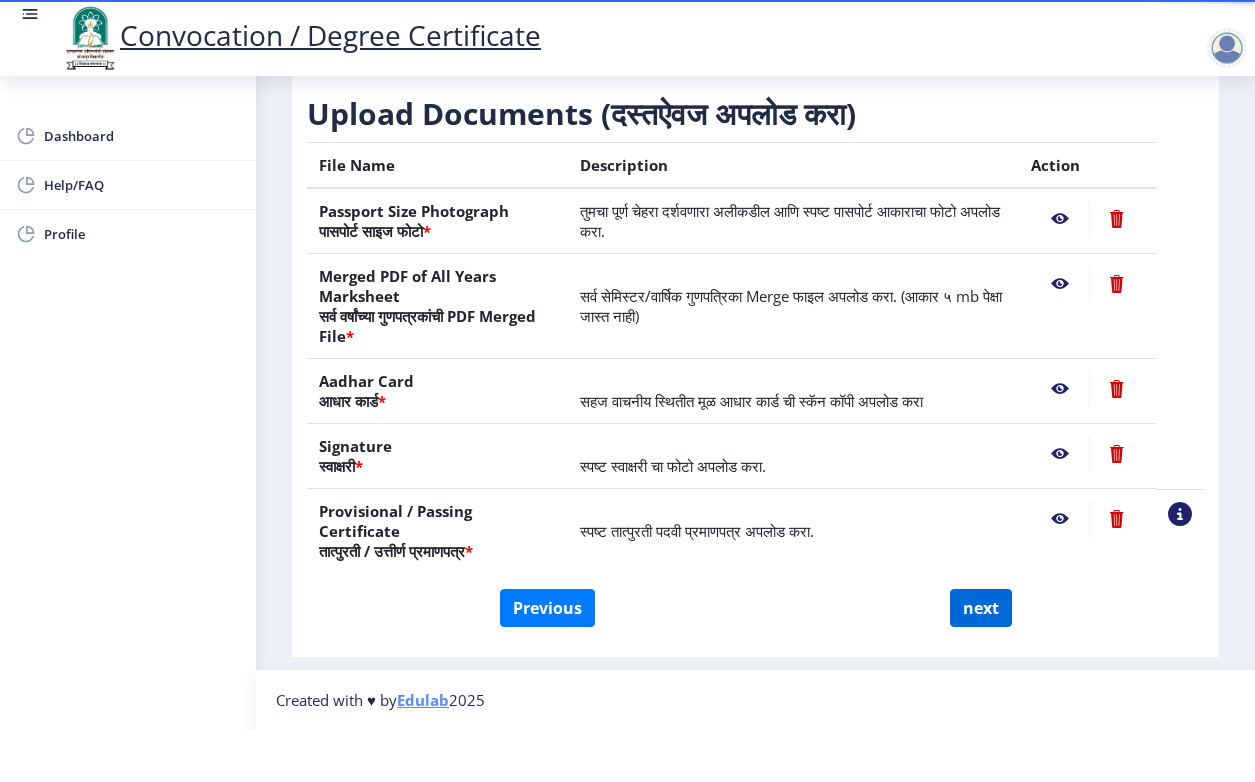 select 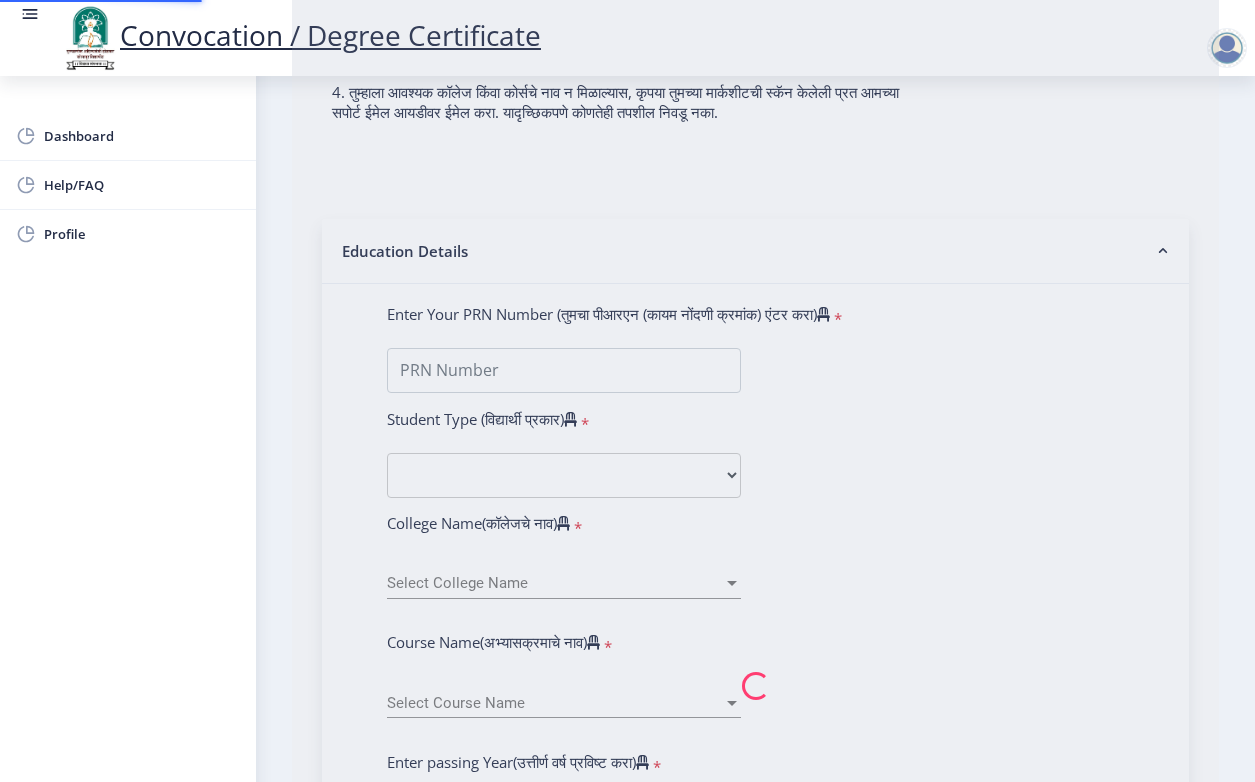 scroll, scrollTop: 0, scrollLeft: 0, axis: both 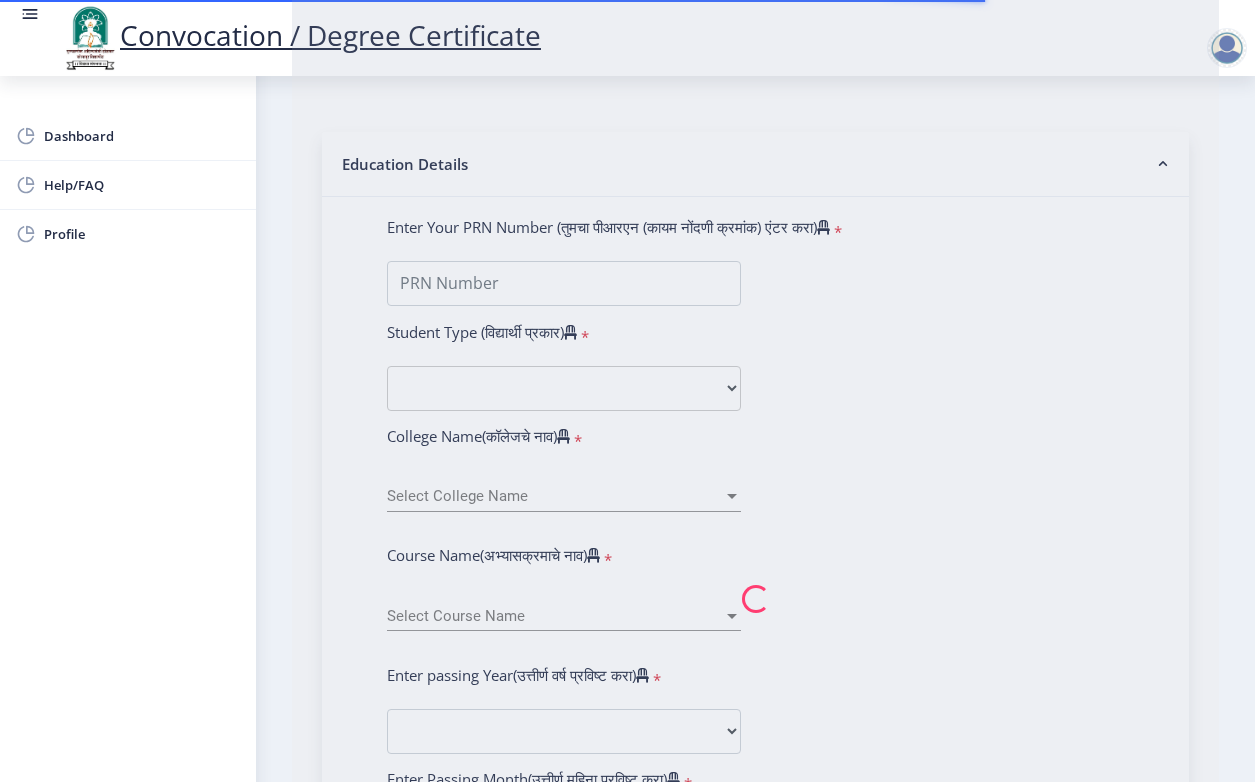 select 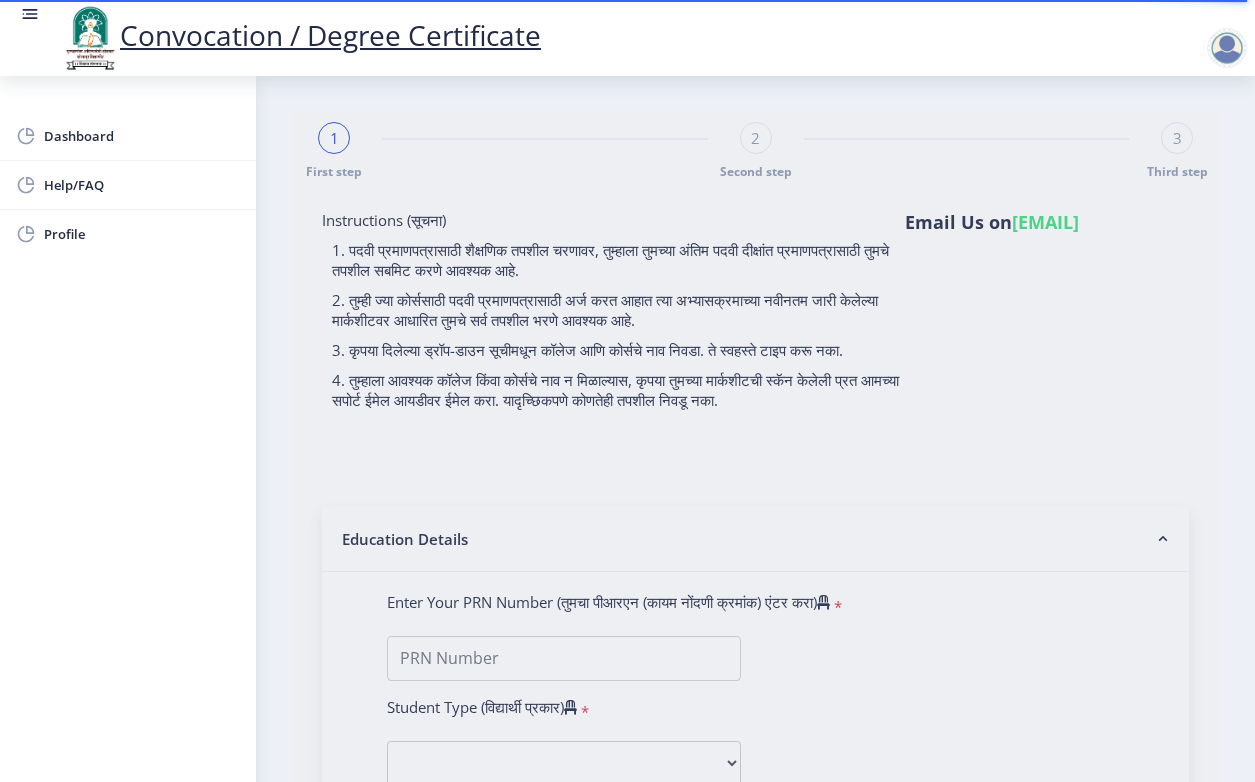 scroll, scrollTop: 486, scrollLeft: 0, axis: vertical 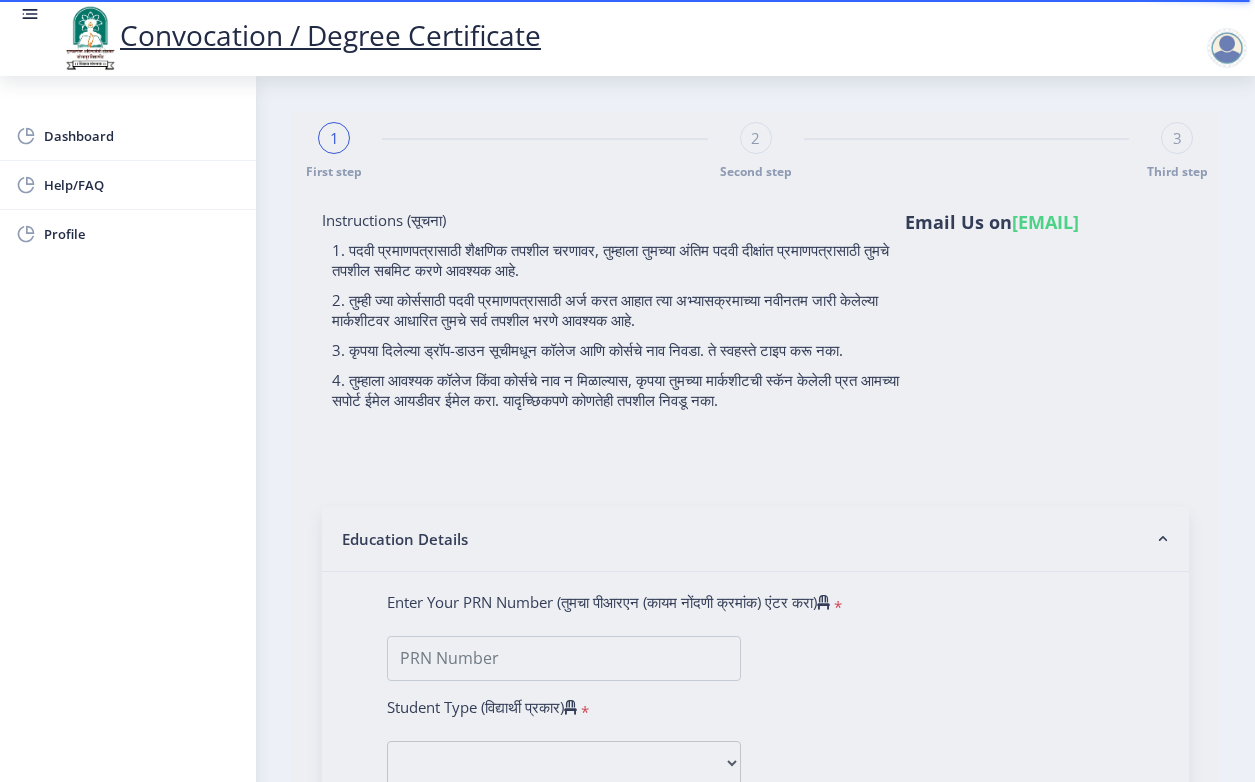 select 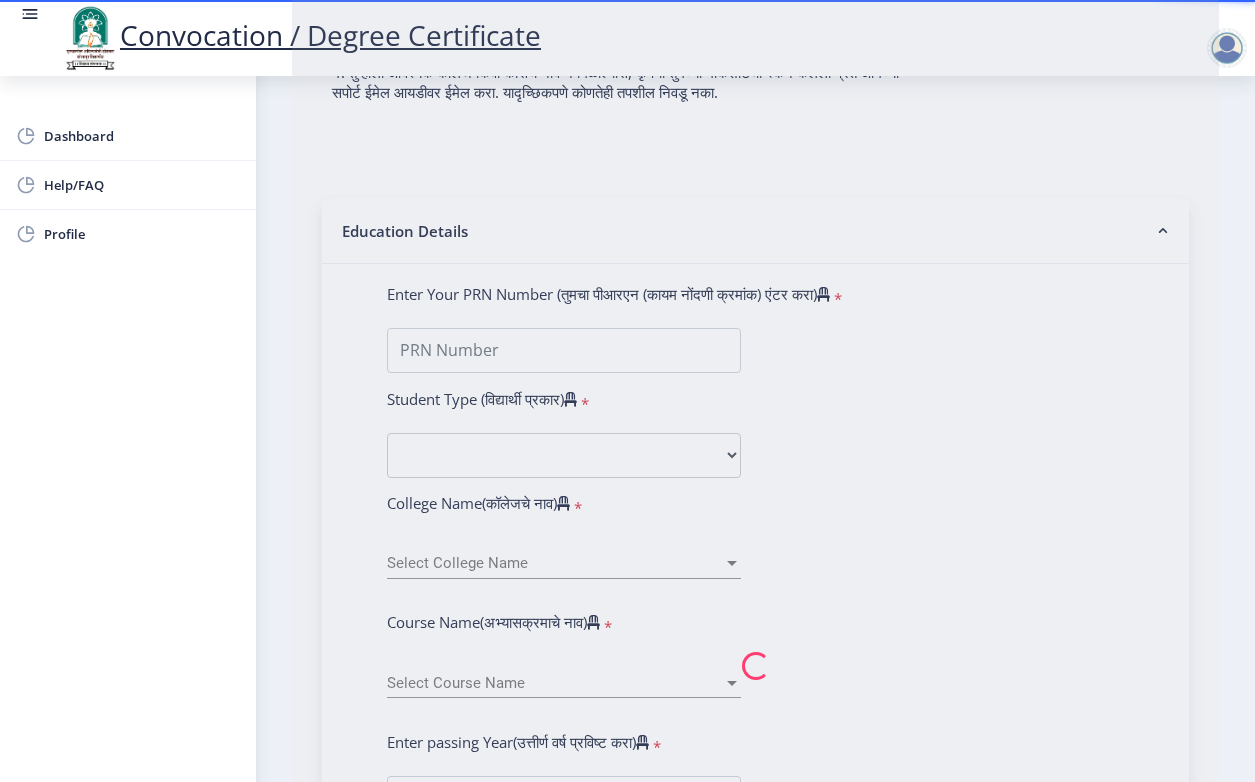 scroll, scrollTop: 12, scrollLeft: 0, axis: vertical 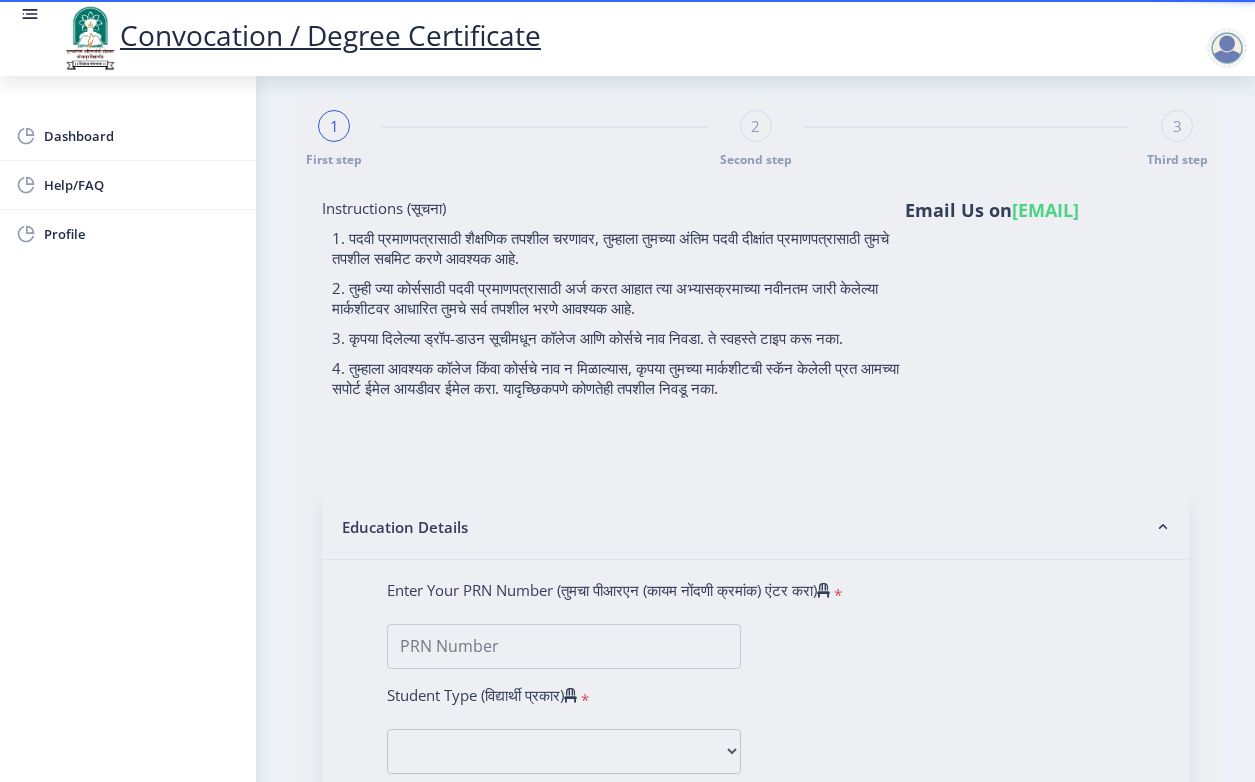 type on "Waghmode Dilip Dattatray" 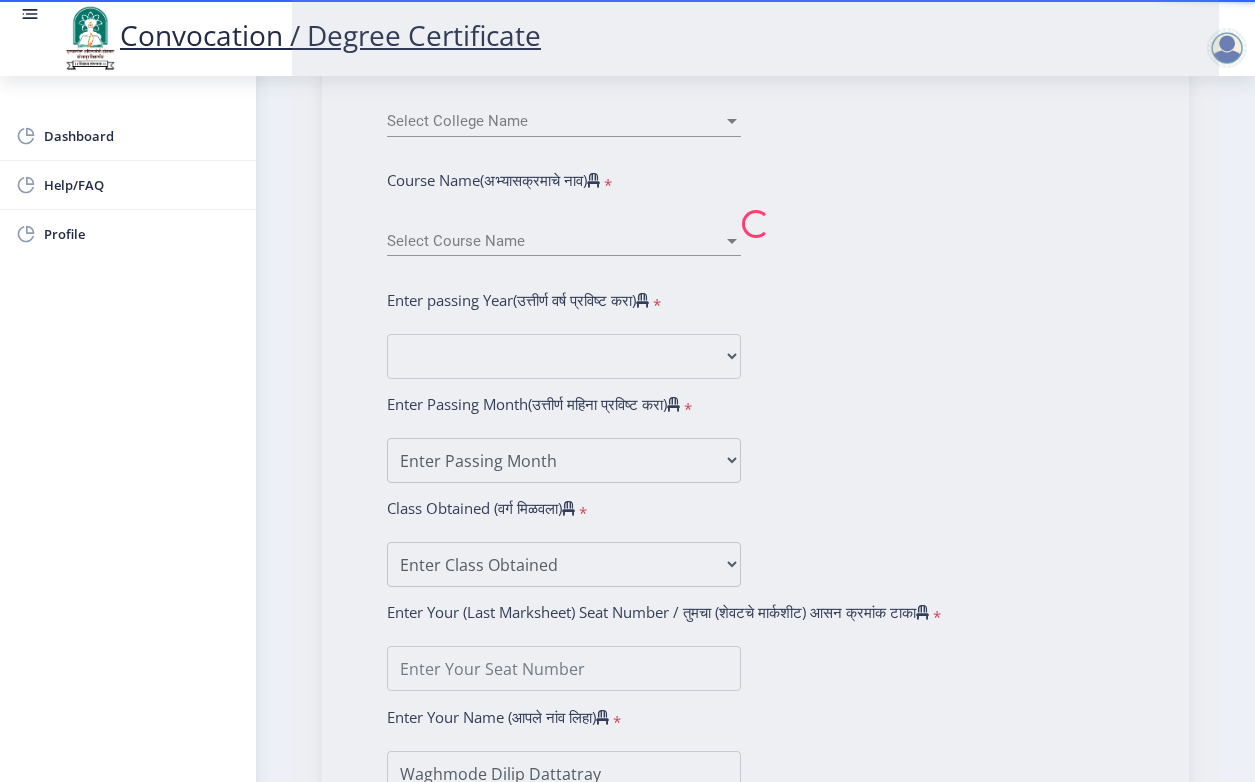 scroll, scrollTop: 1198, scrollLeft: 0, axis: vertical 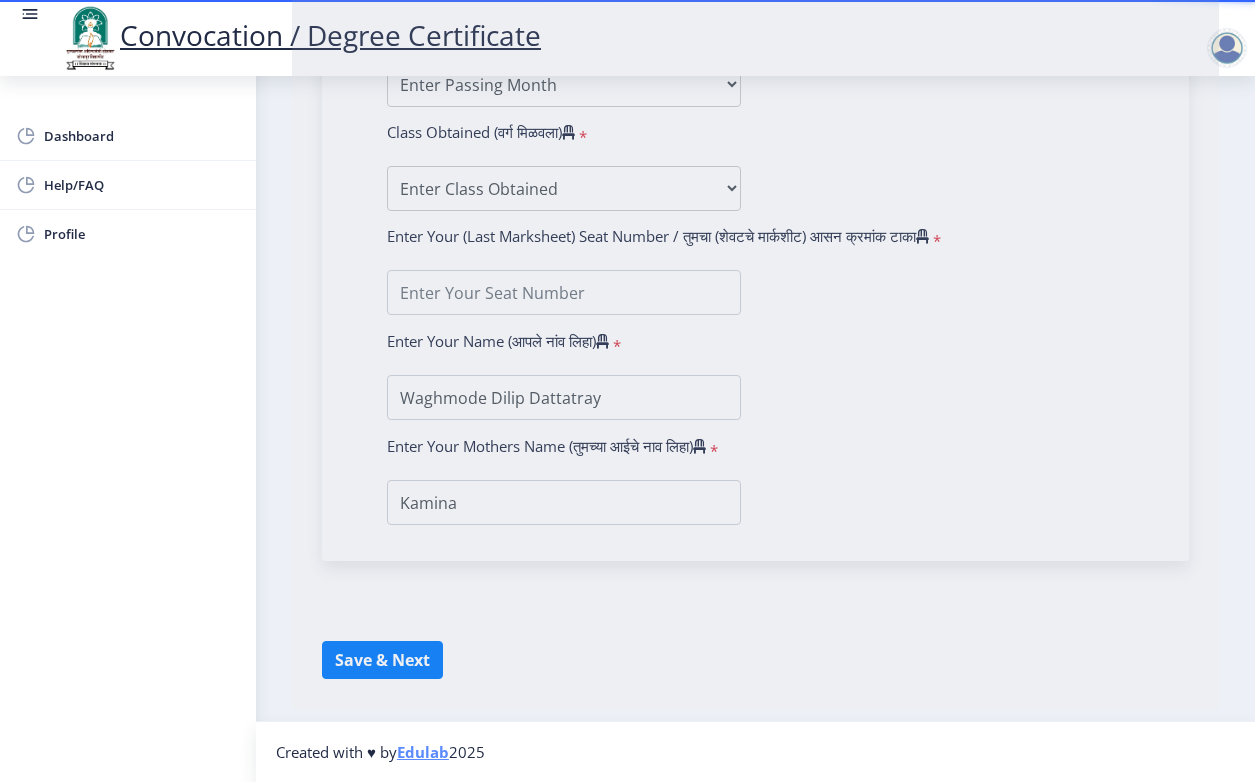type on "2017032500093644" 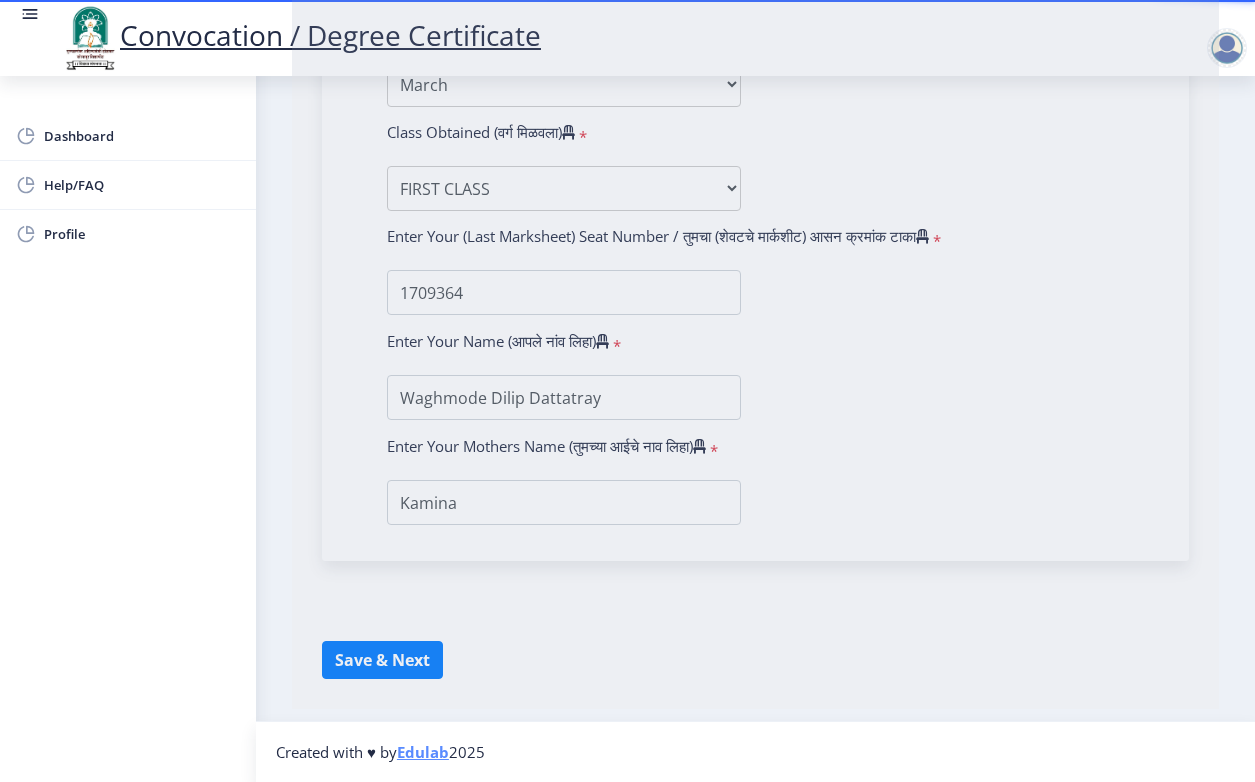 select on "Microbiology" 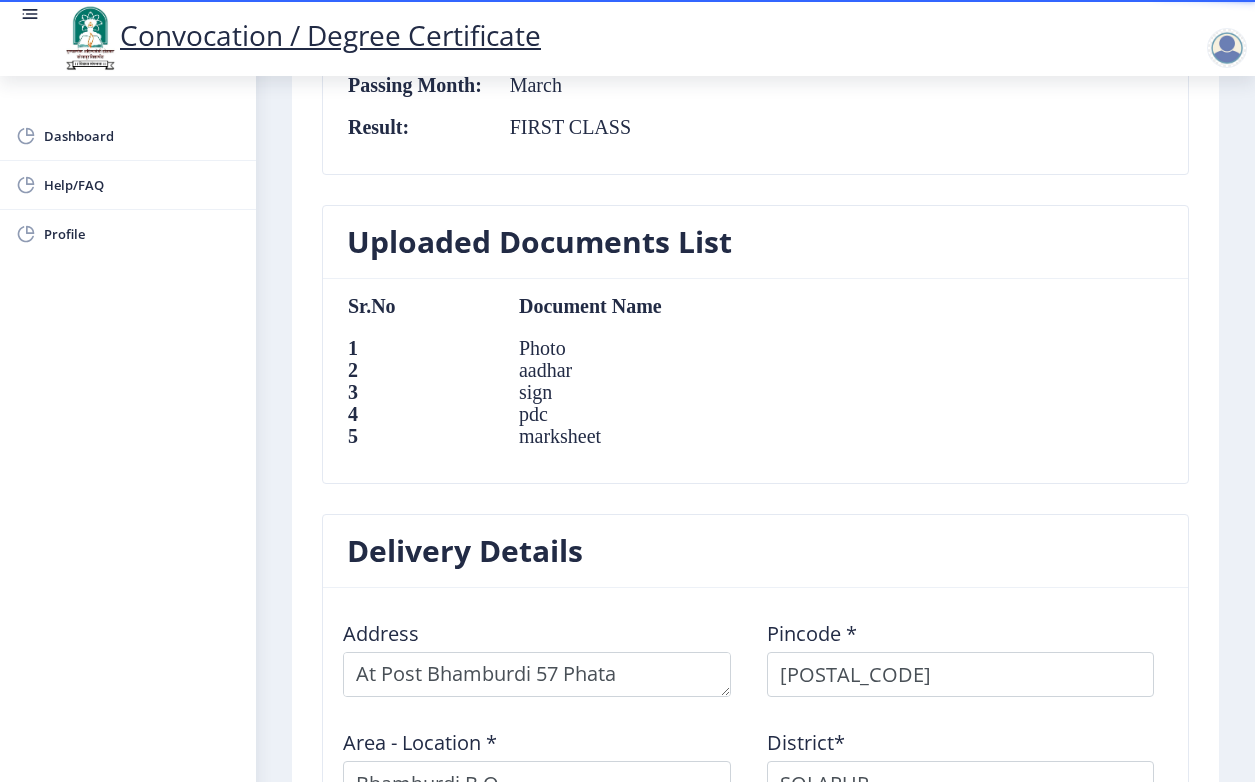 scroll, scrollTop: 1656, scrollLeft: 0, axis: vertical 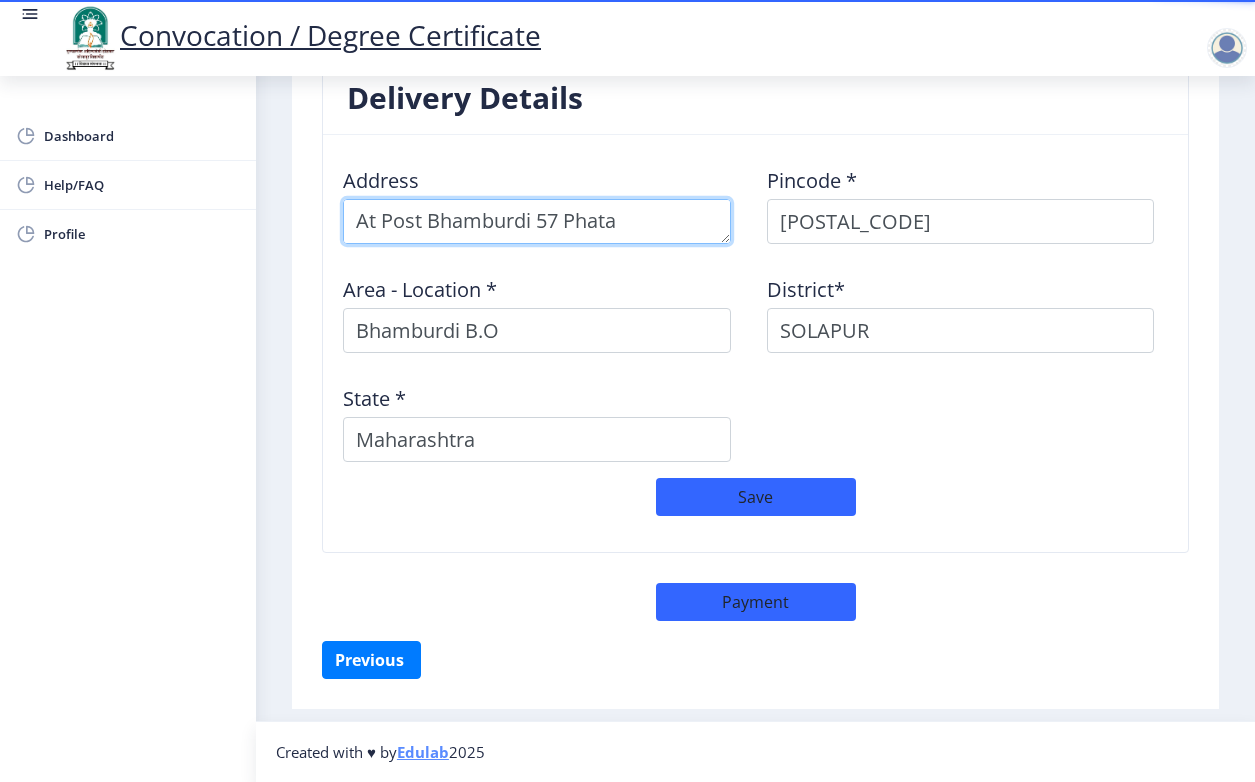 click at bounding box center (537, 221) 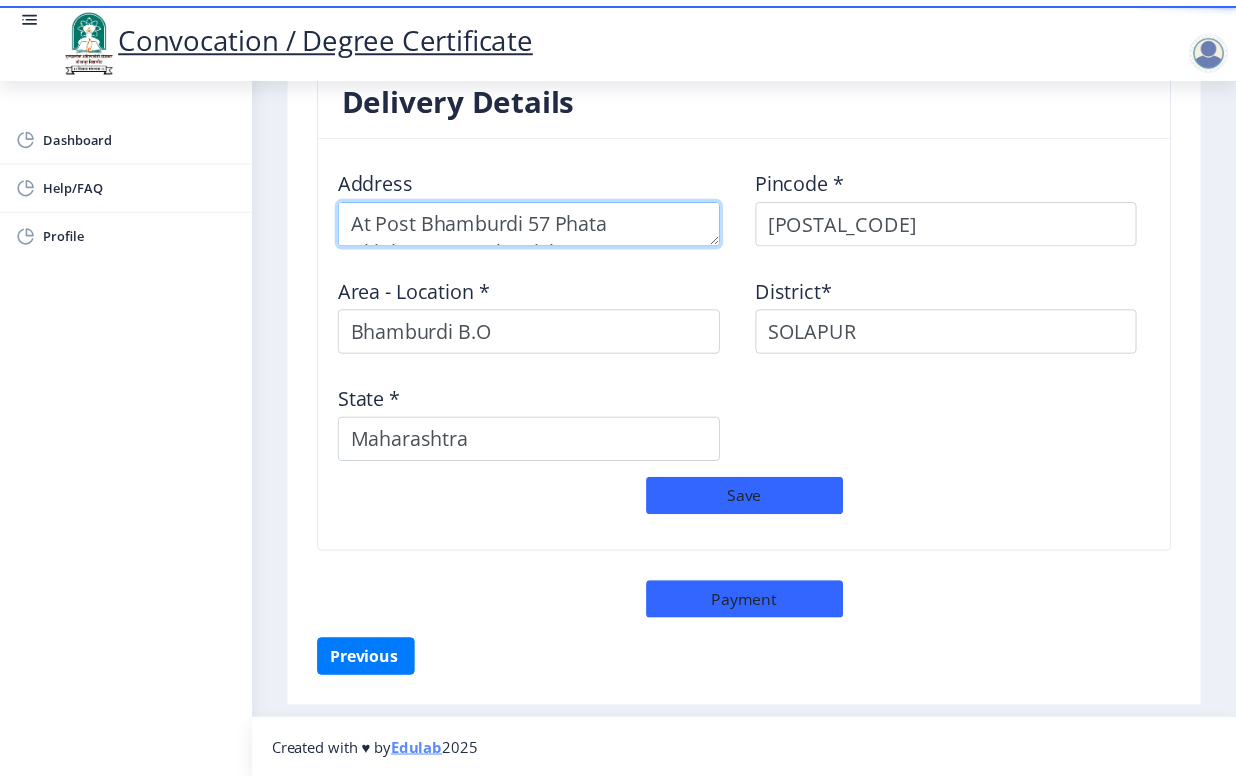 scroll, scrollTop: 23, scrollLeft: 0, axis: vertical 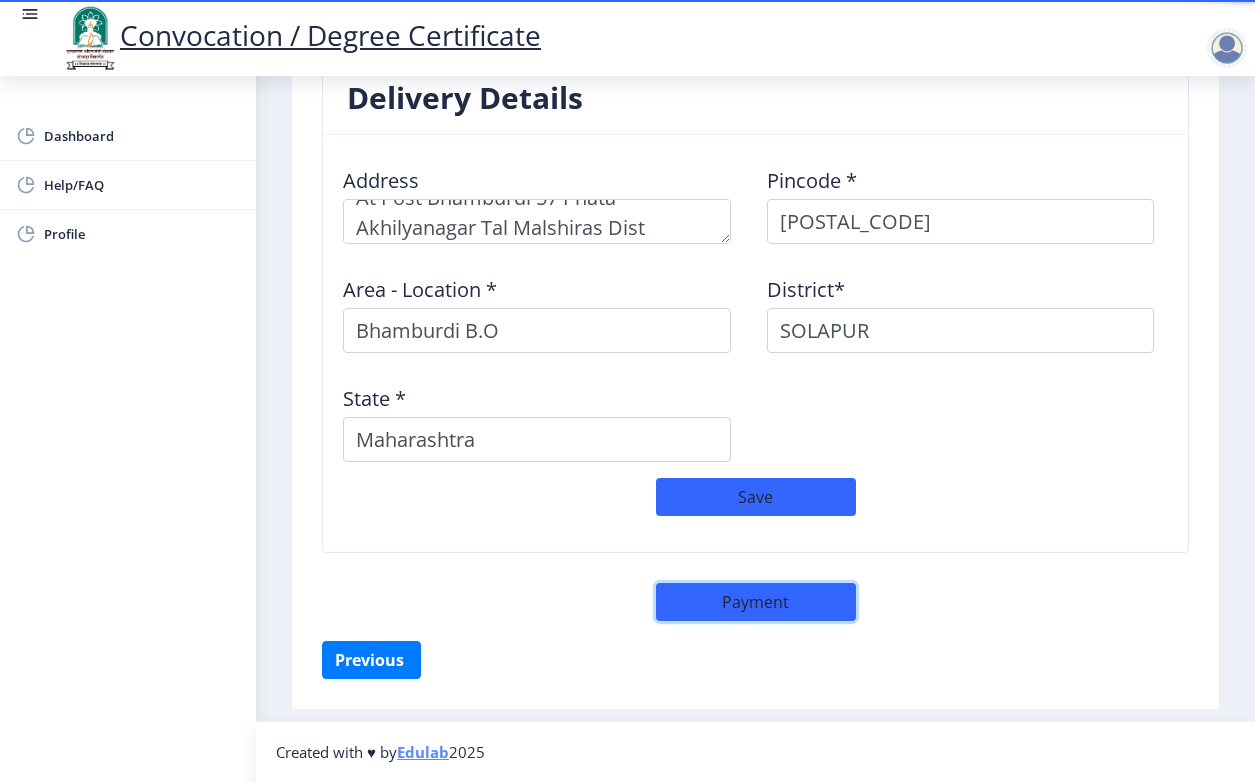 click on "Payment" 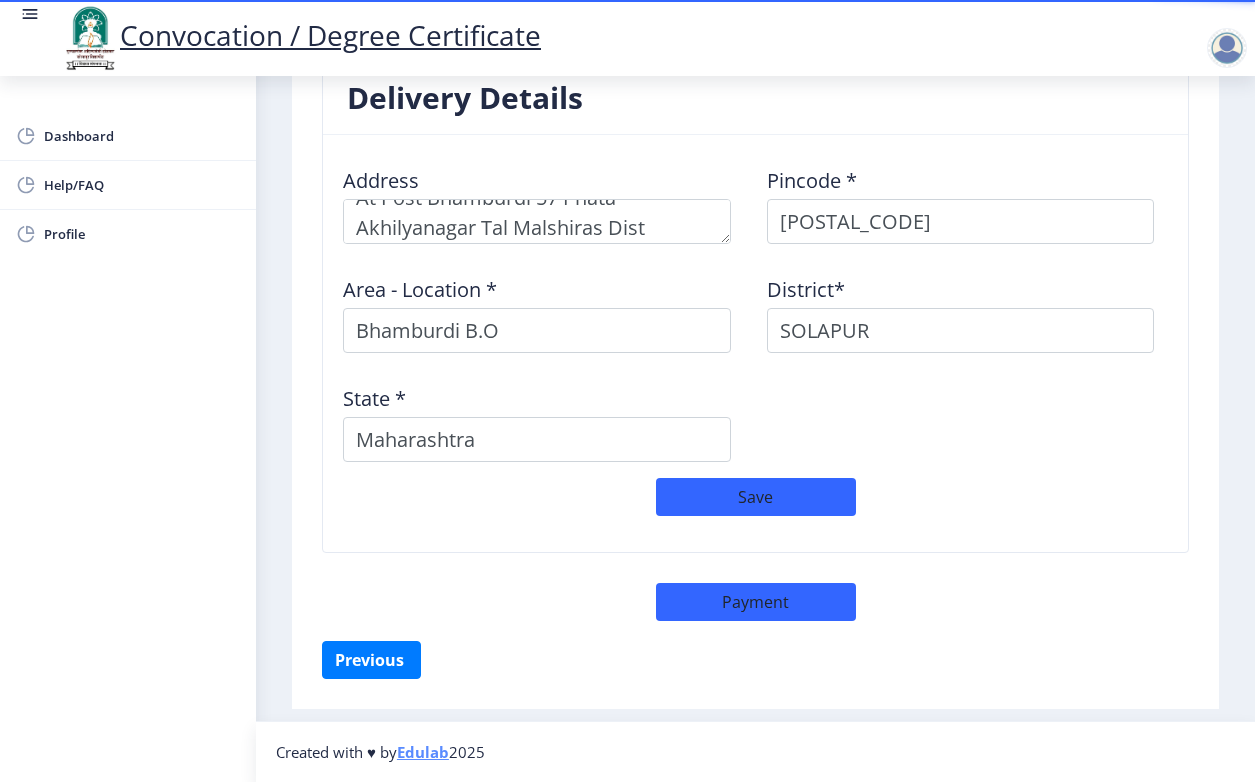 select on "sealed" 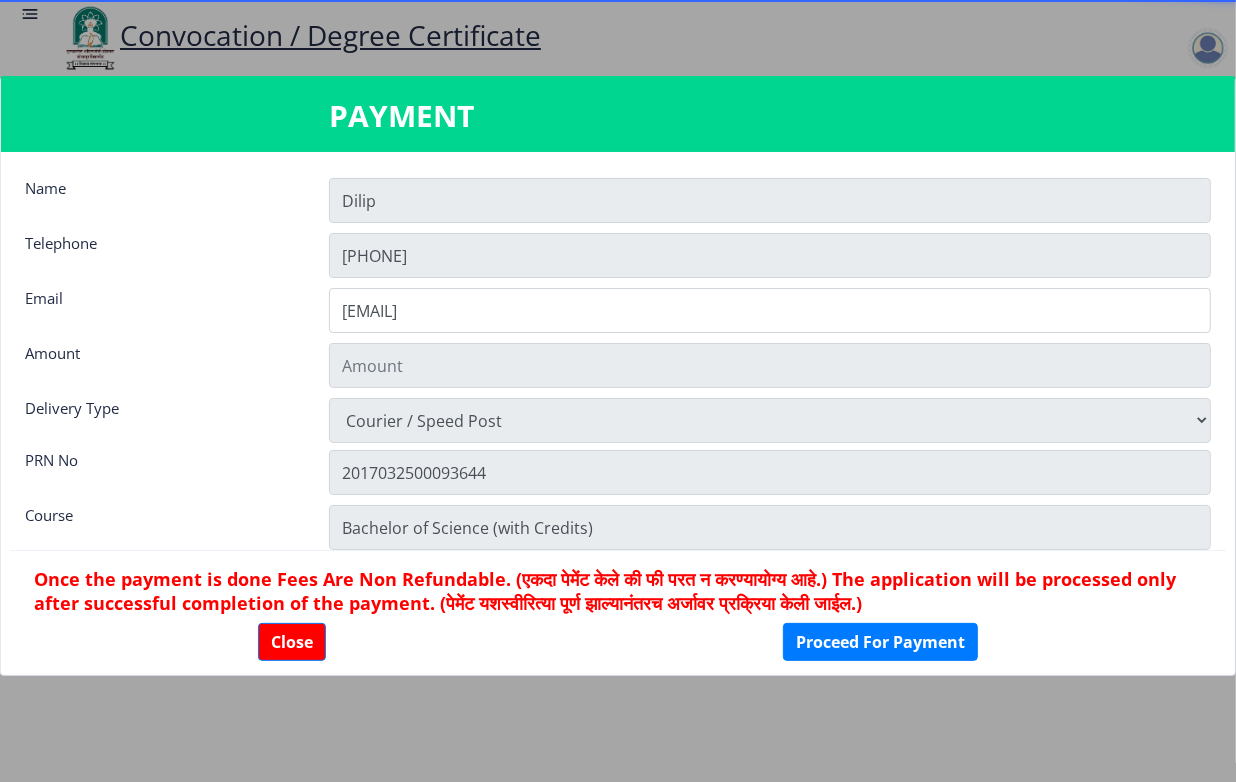type on "1885" 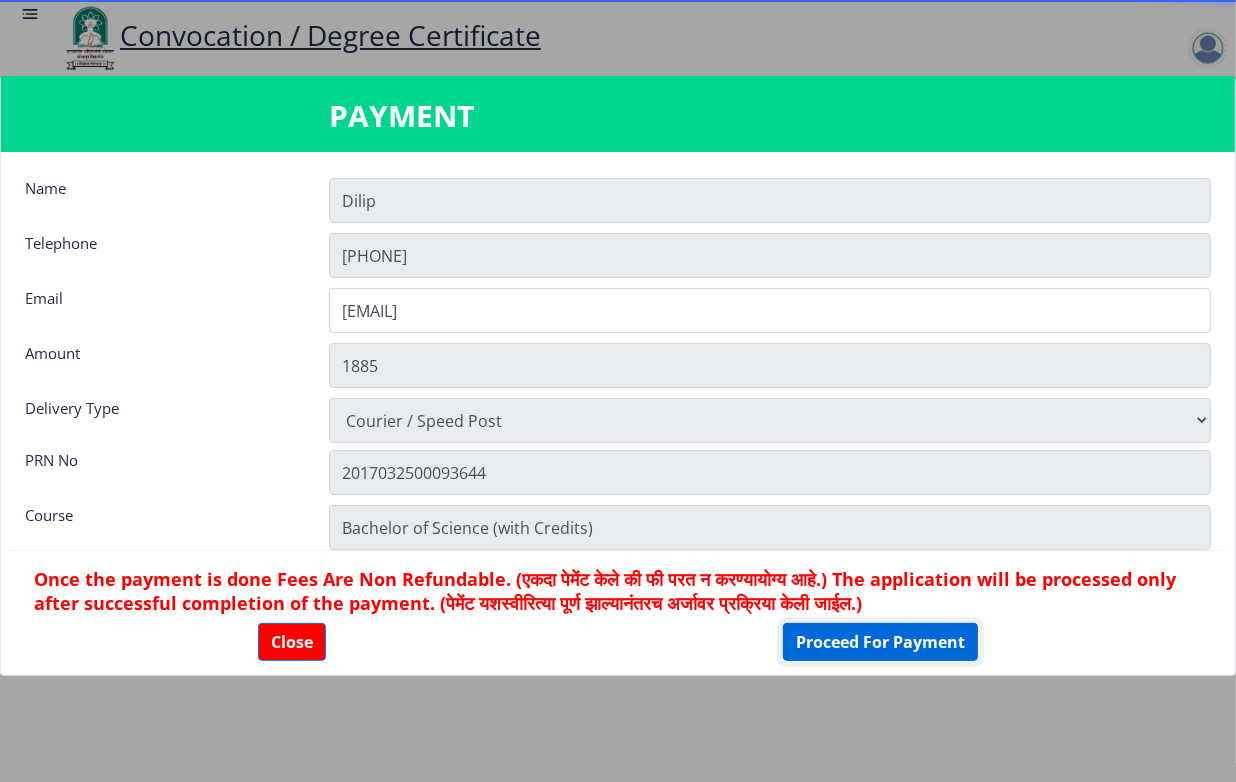 click on "Proceed For Payment" 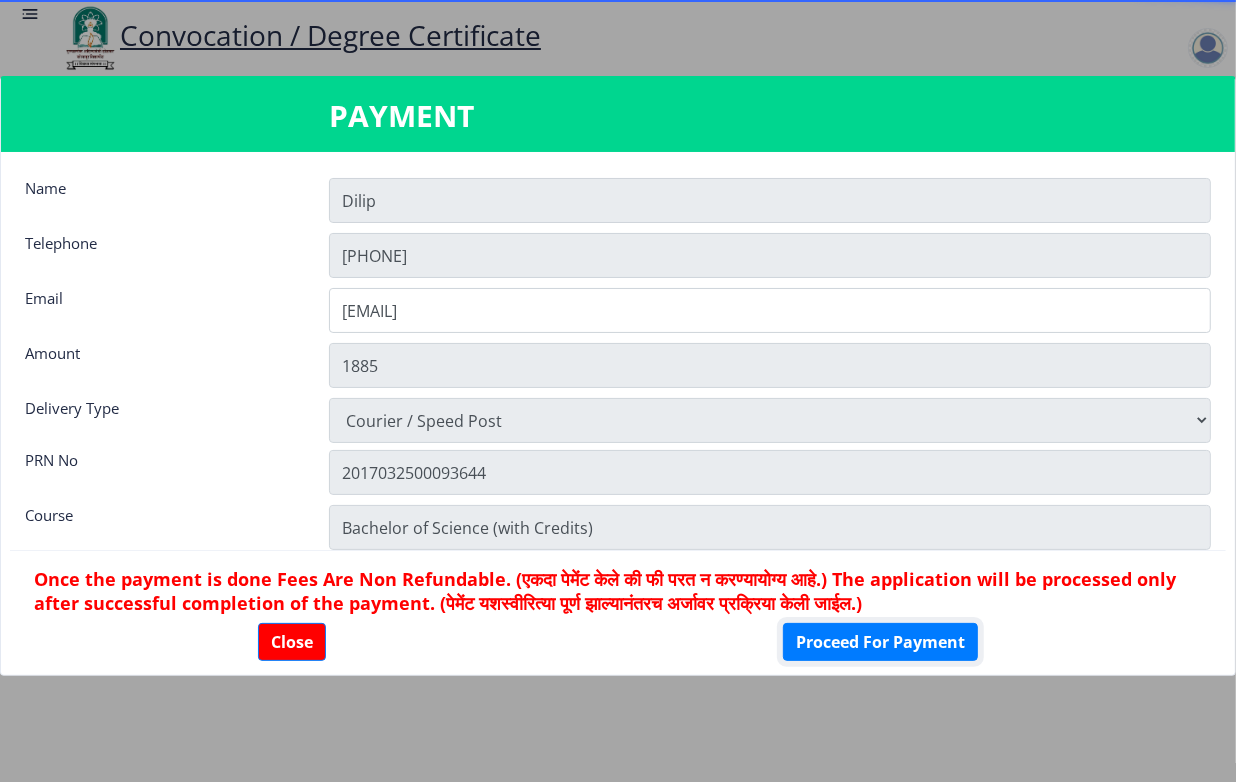 scroll, scrollTop: 18, scrollLeft: 0, axis: vertical 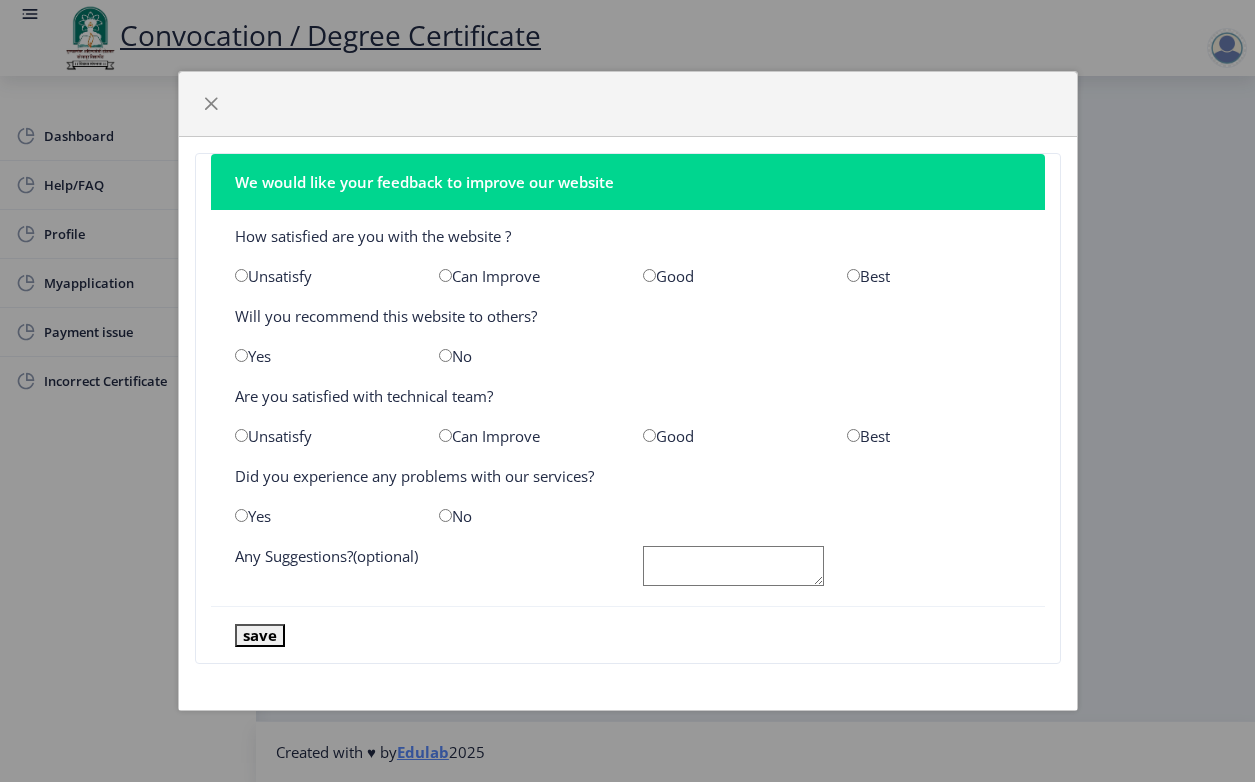 click at bounding box center (853, 275) 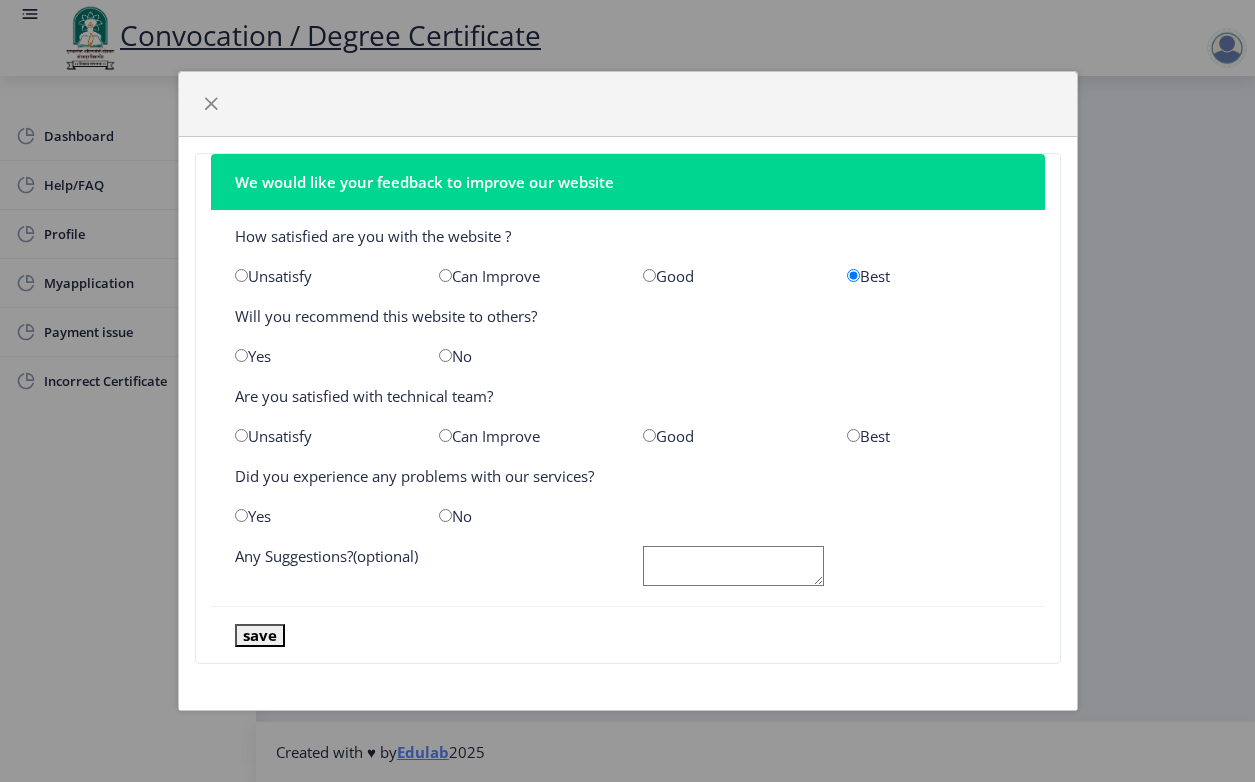 click at bounding box center (445, 355) 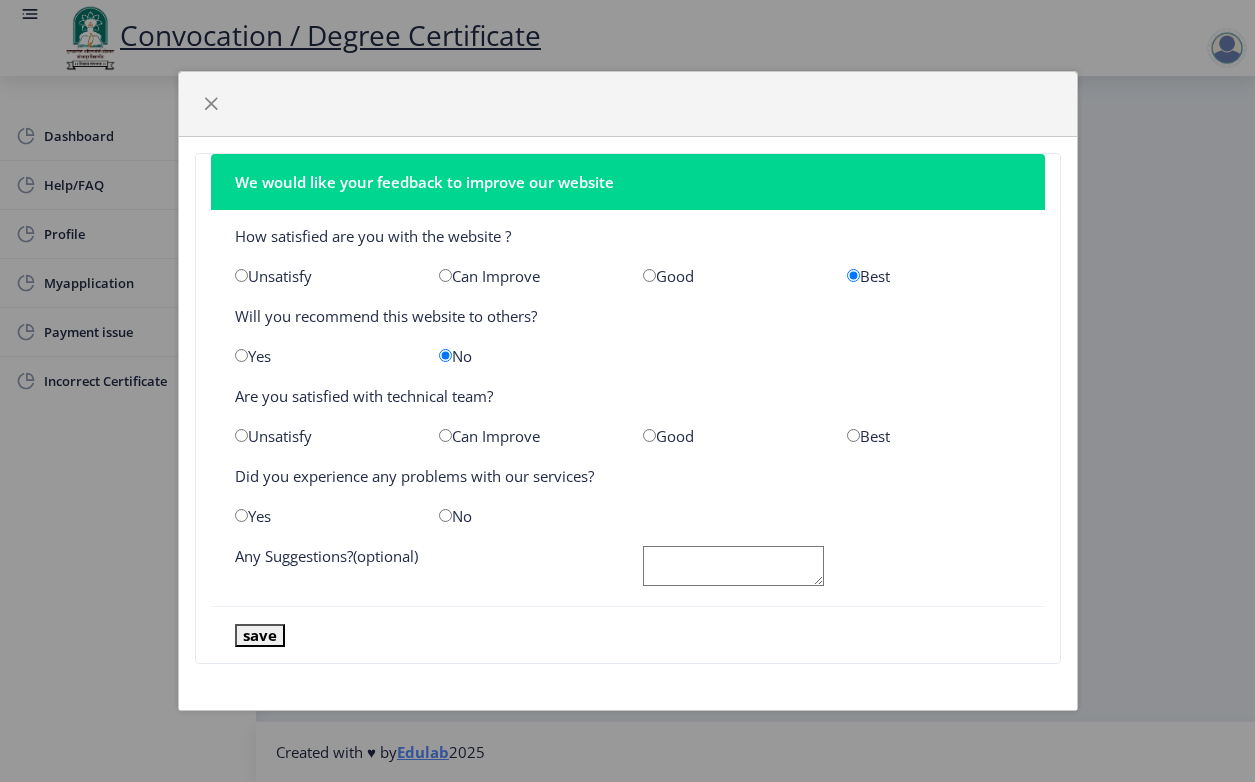 click at bounding box center [649, 435] 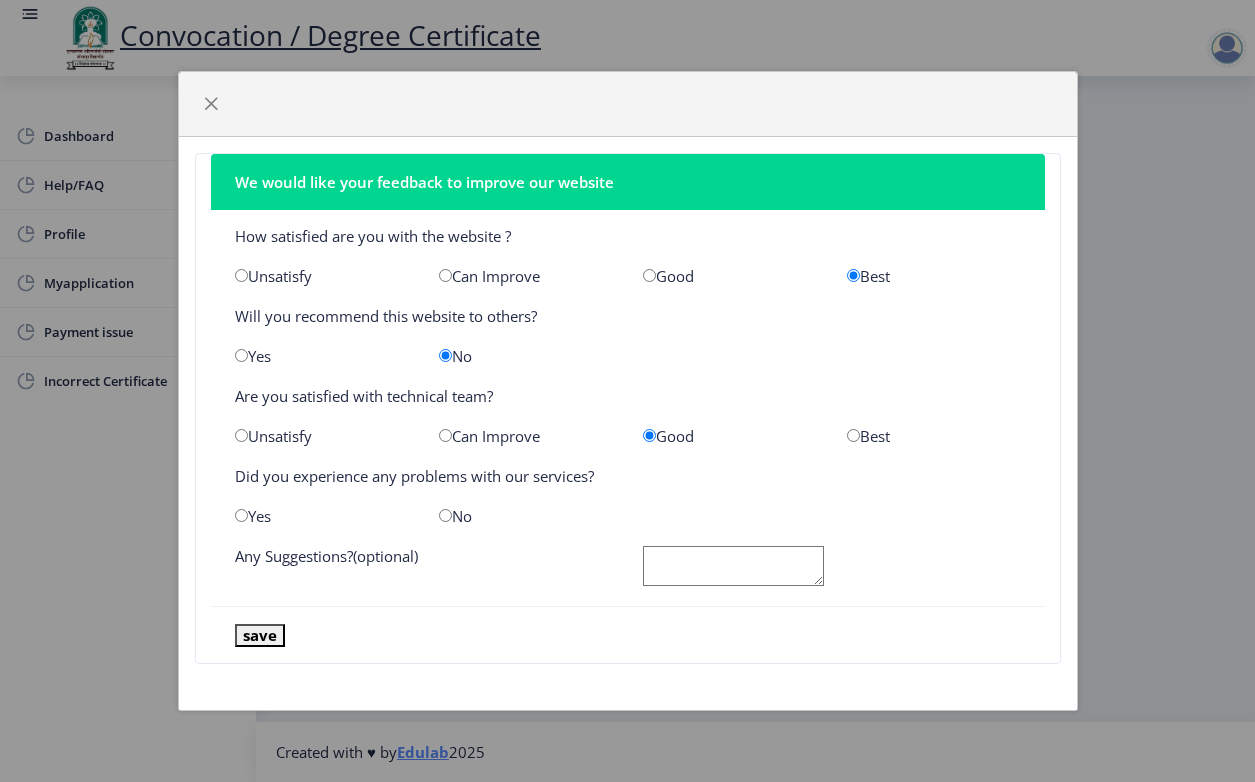 click at bounding box center [445, 515] 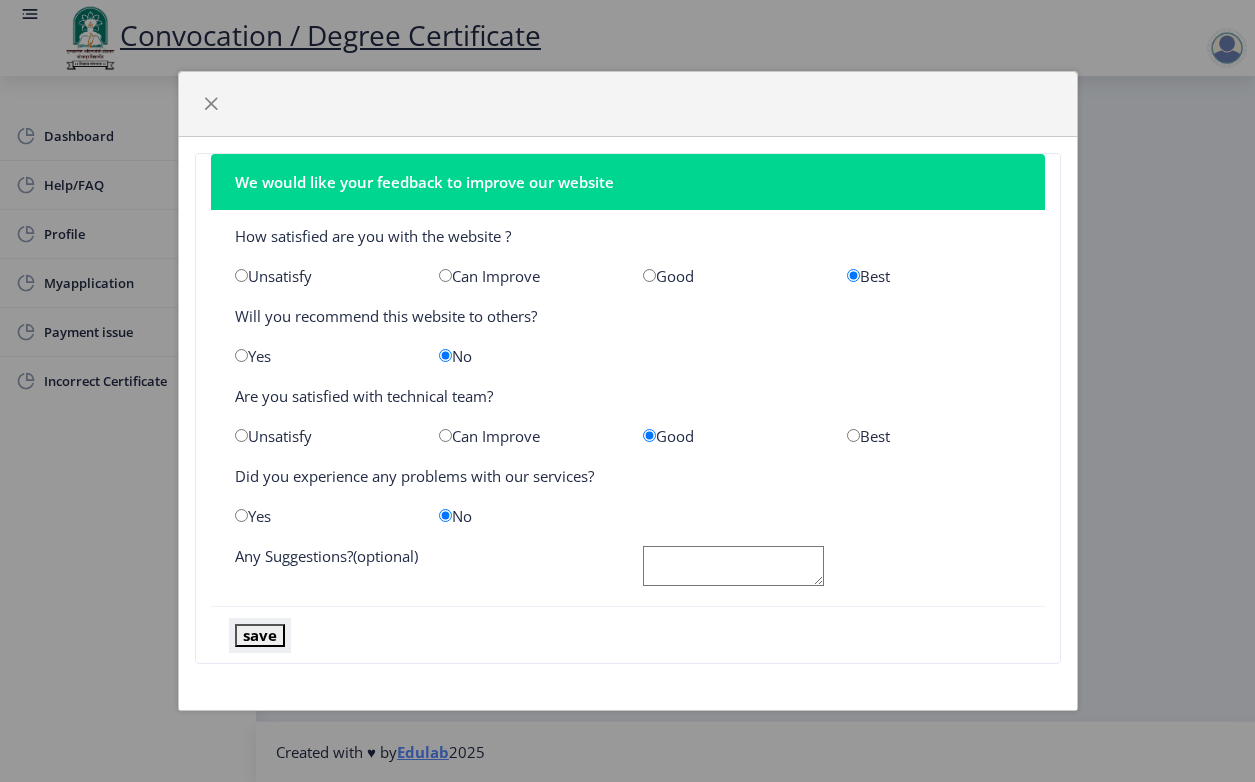 click on "save" 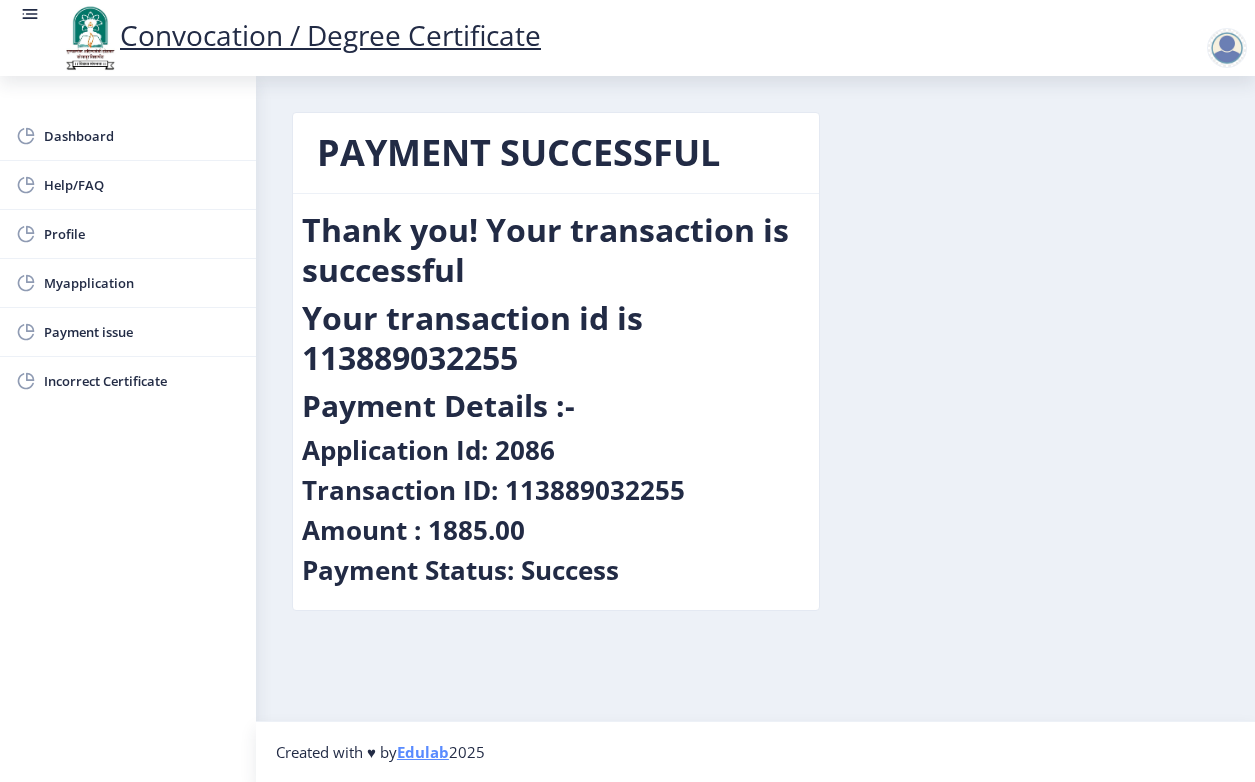 click on "Payment Status: Success" 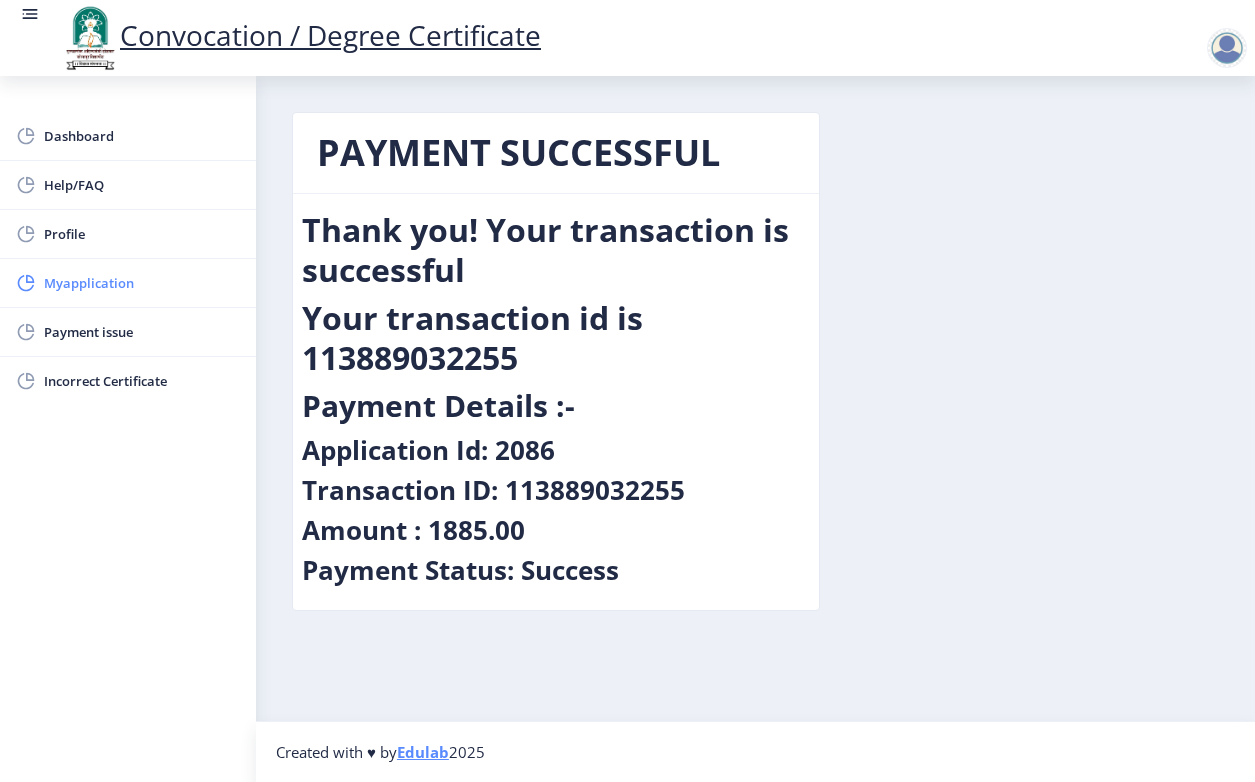 click on "Myapplication" 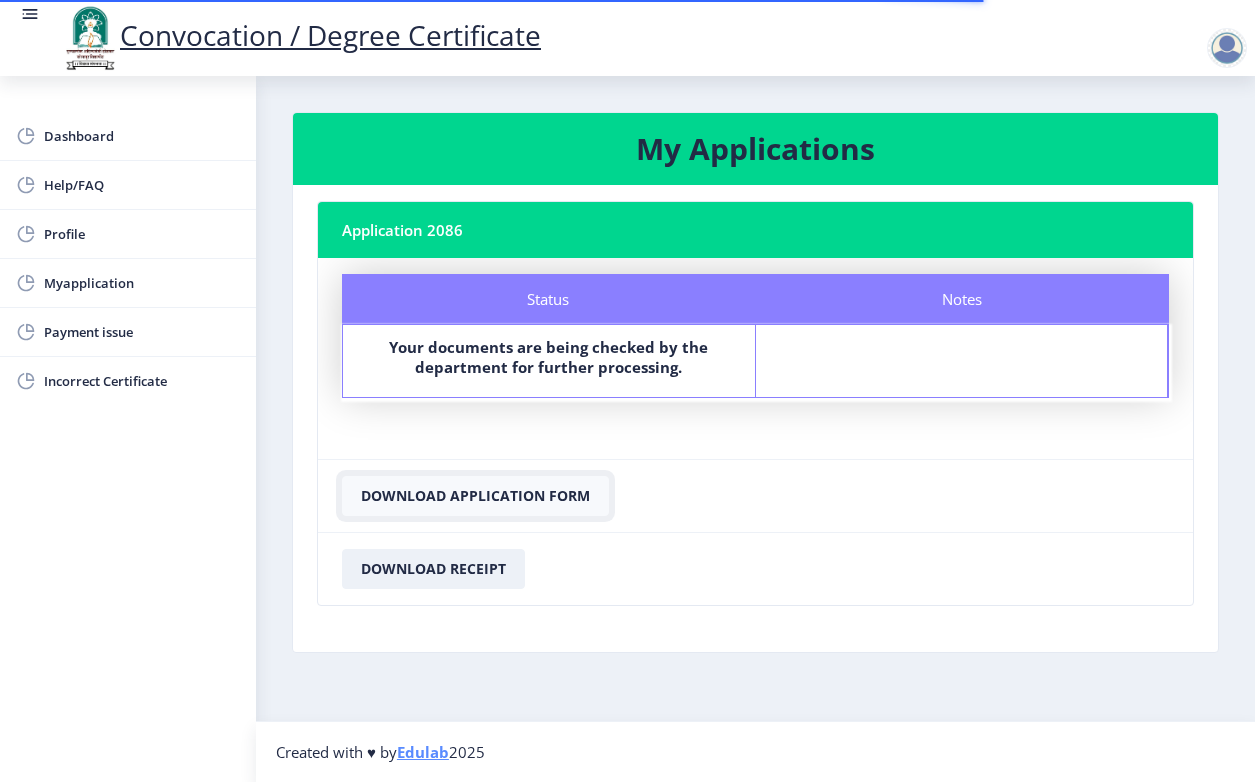 click on "Download Application Form" 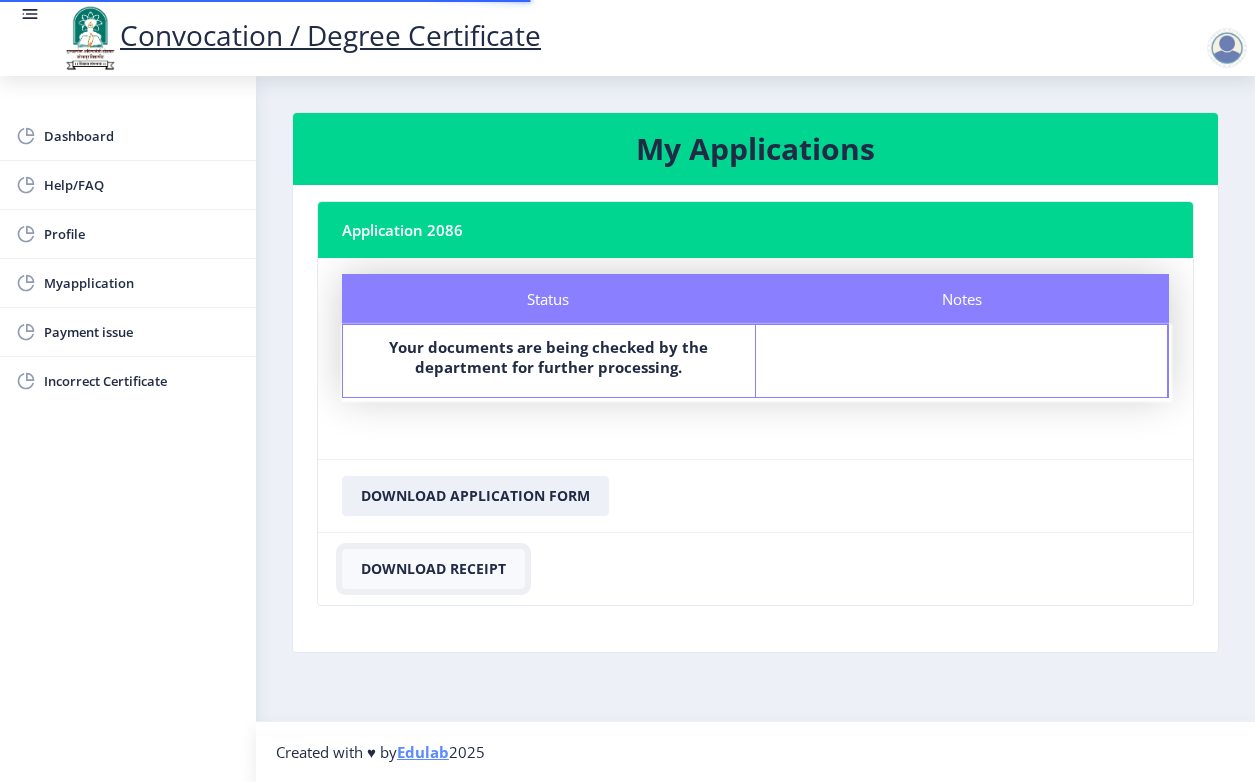 click on "Download Receipt" 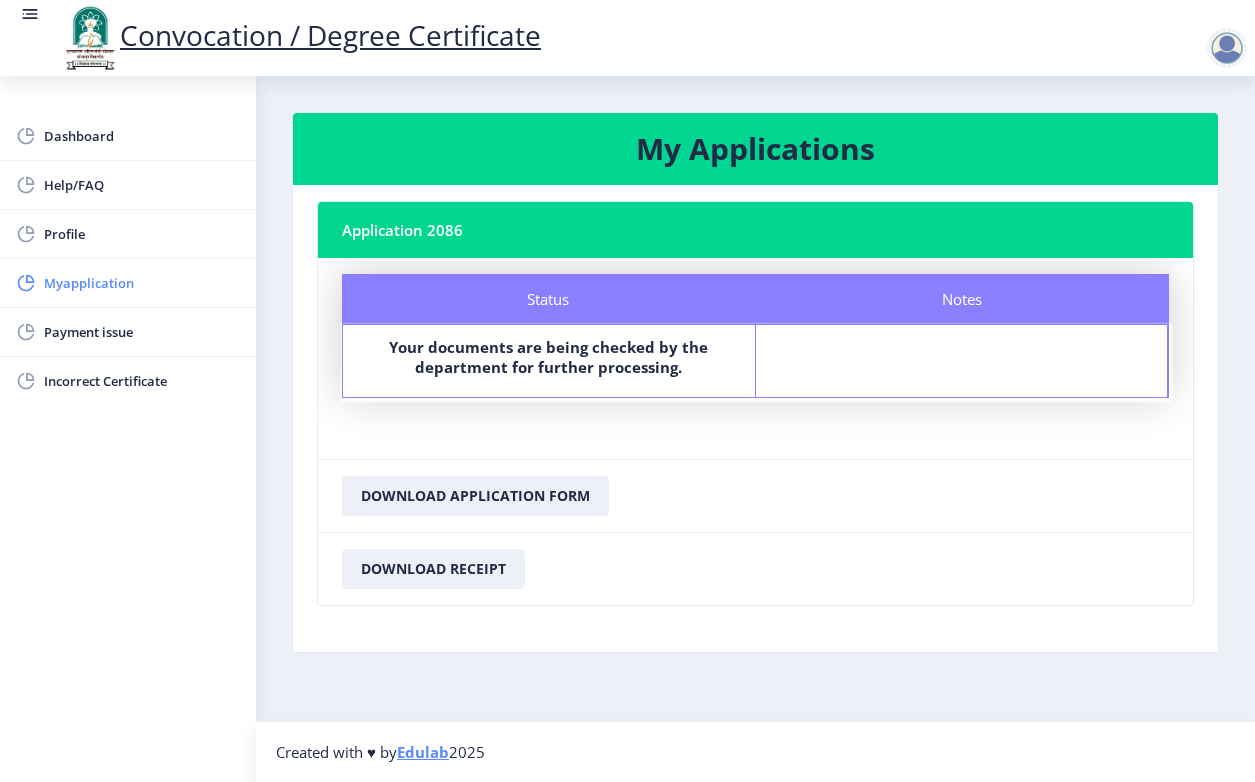 click on "Myapplication" 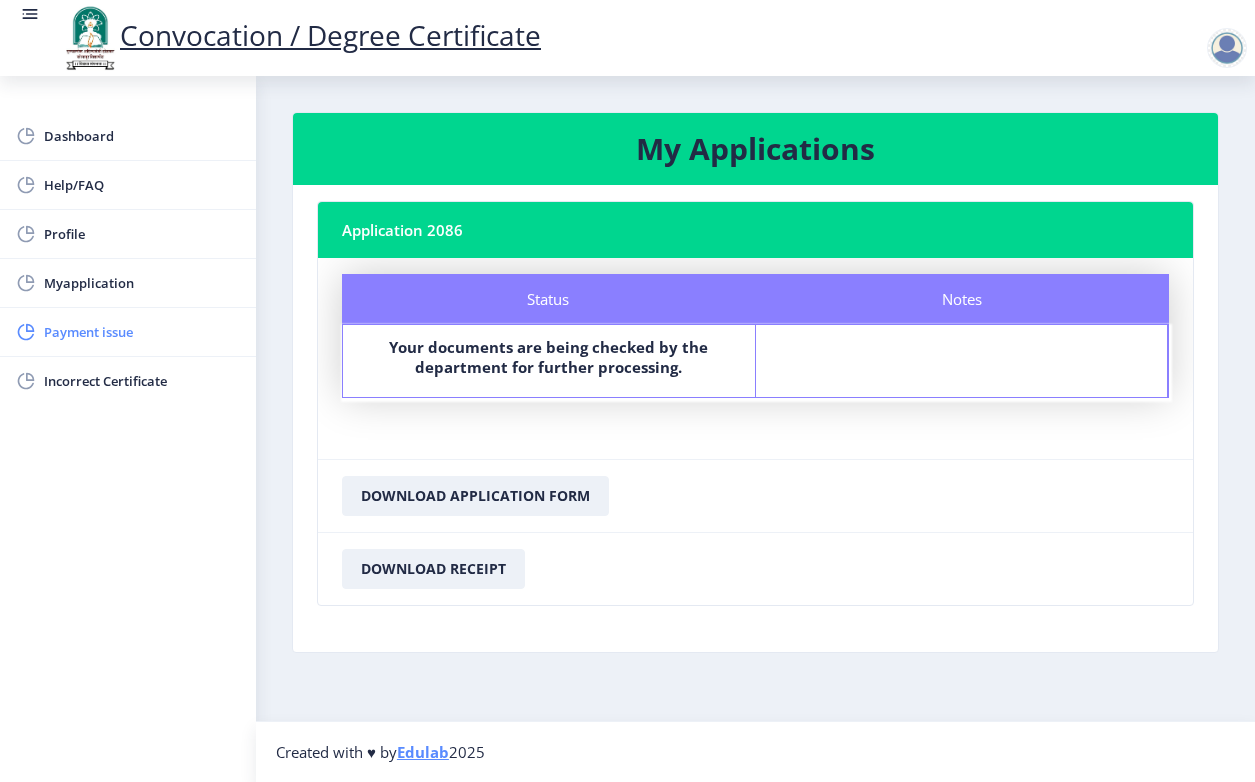 click on "Payment issue" 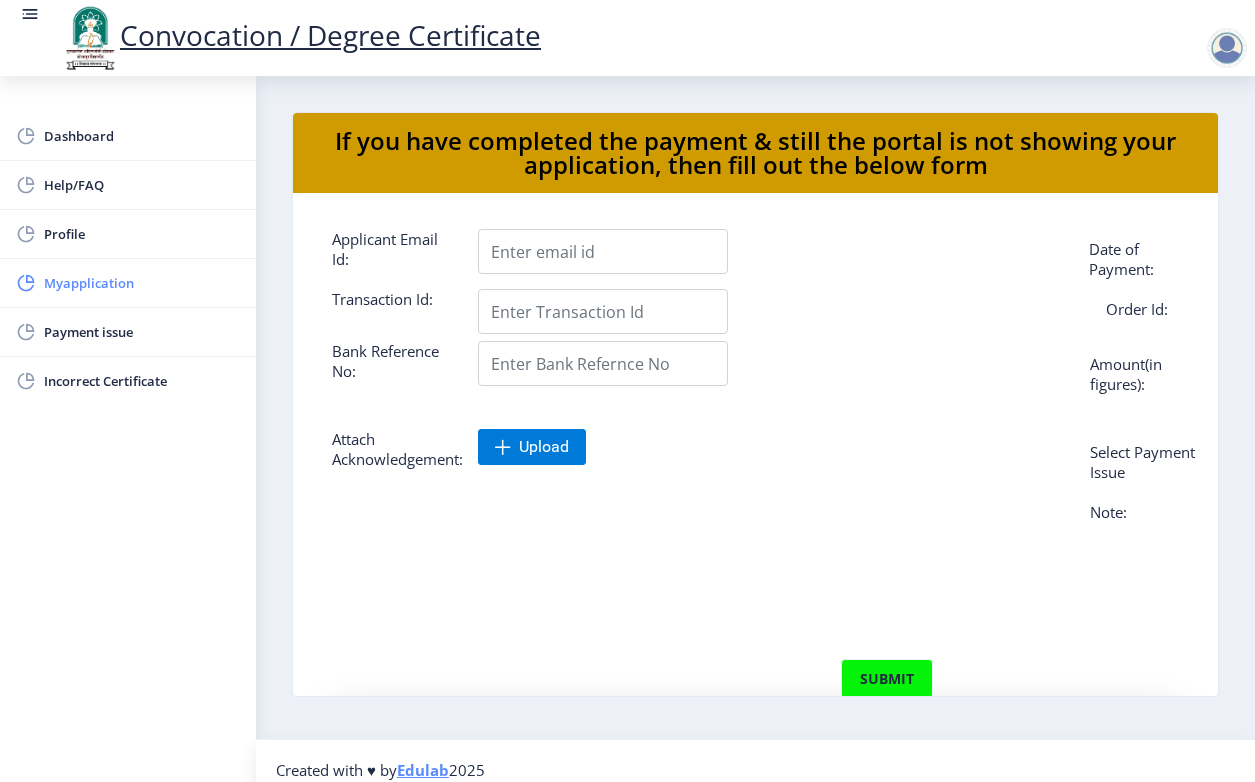 click on "Myapplication" 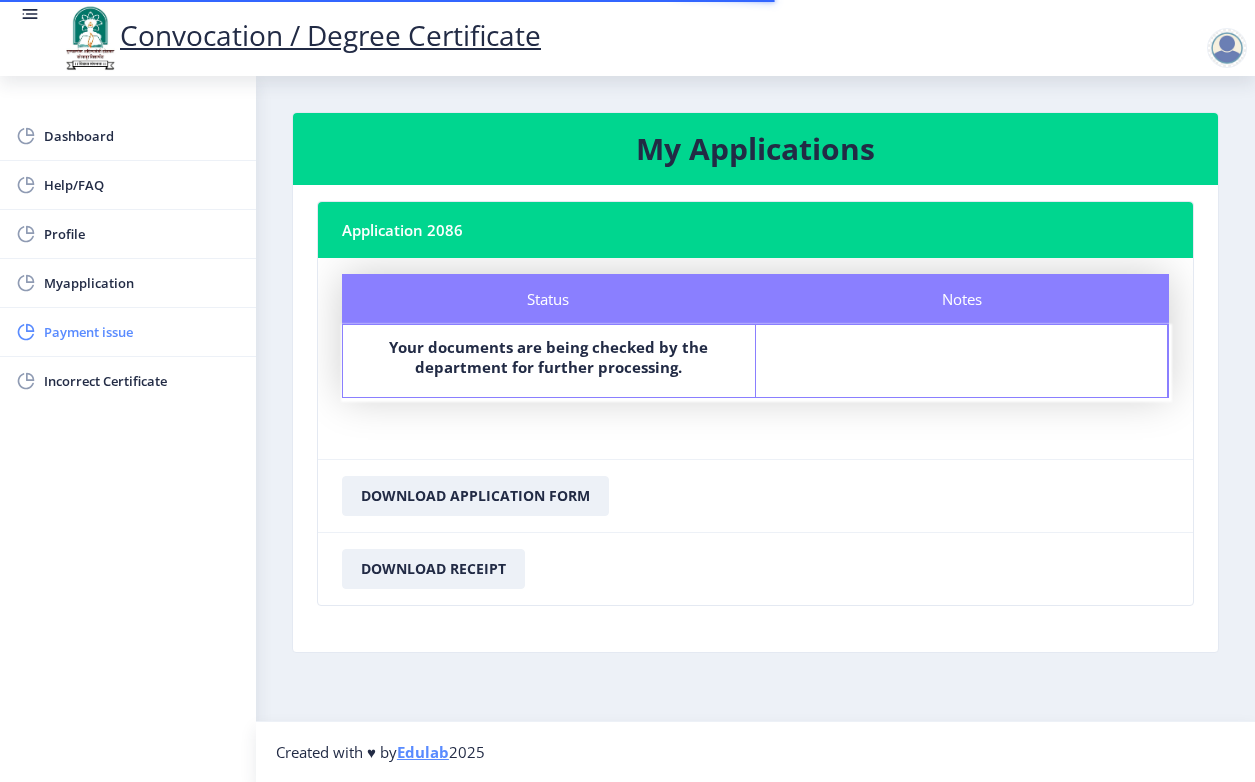 click on "Payment issue" 